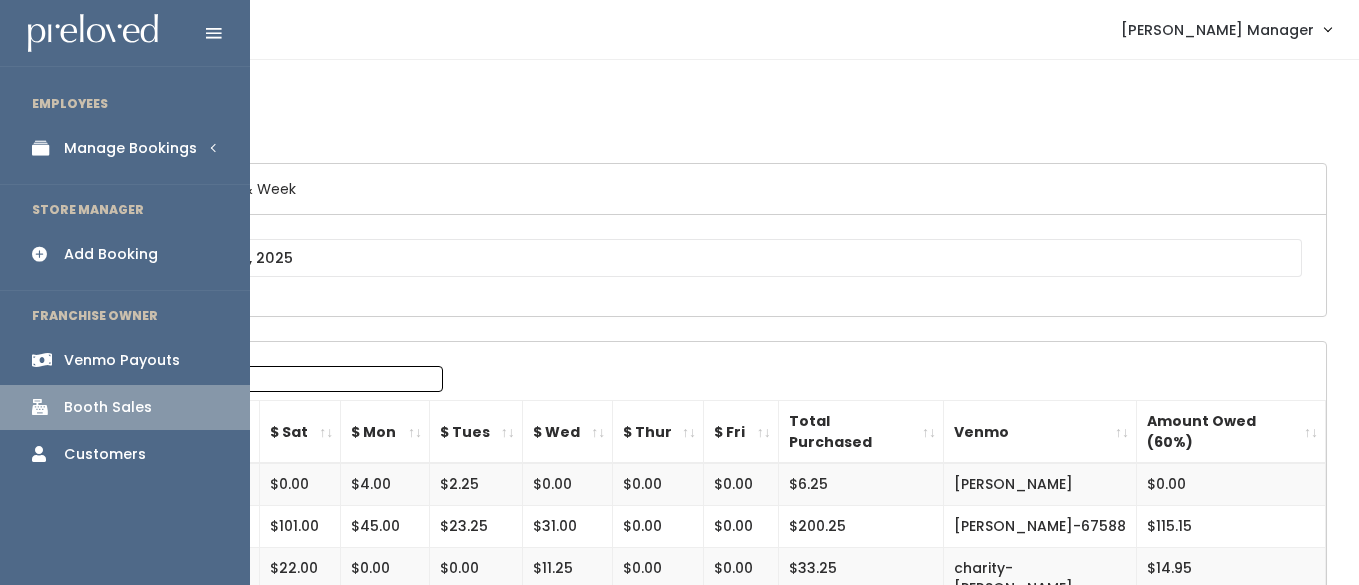 scroll, scrollTop: 0, scrollLeft: 0, axis: both 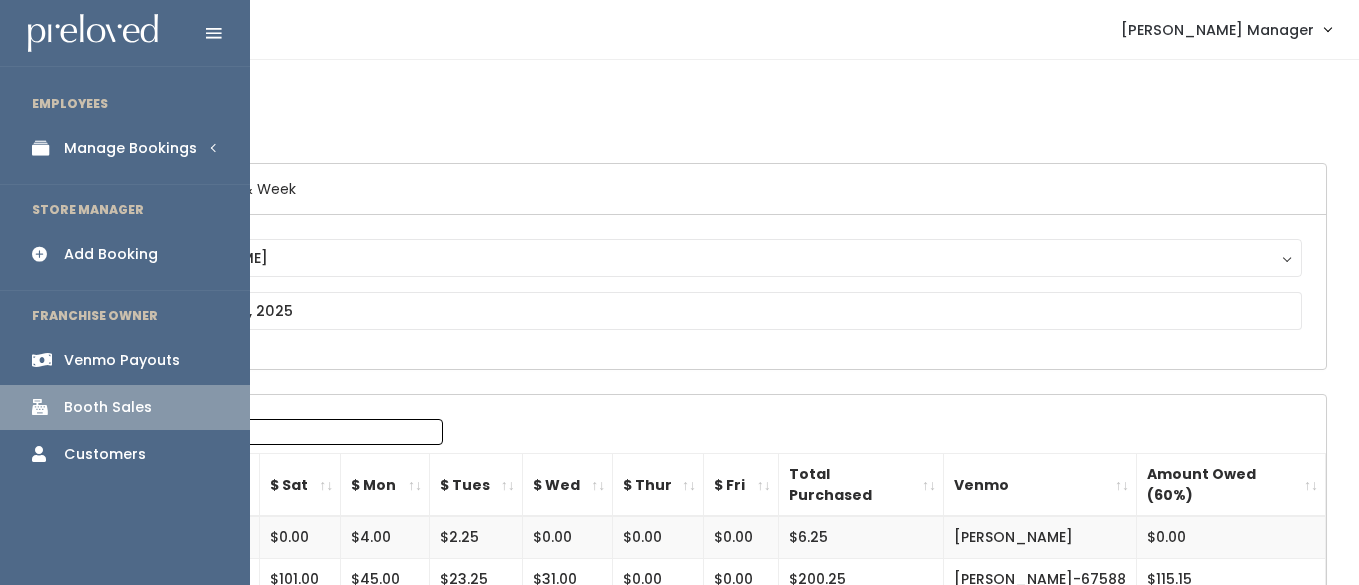 click on "Manage Bookings" at bounding box center (130, 148) 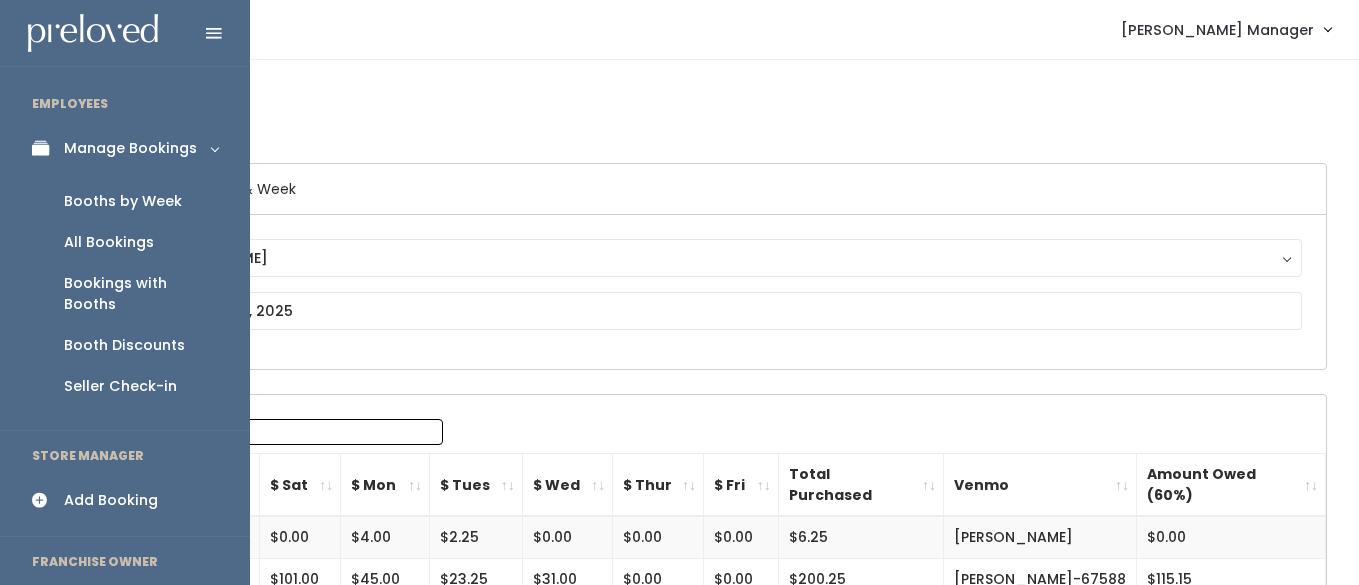 click on "Booth Discounts" at bounding box center (124, 345) 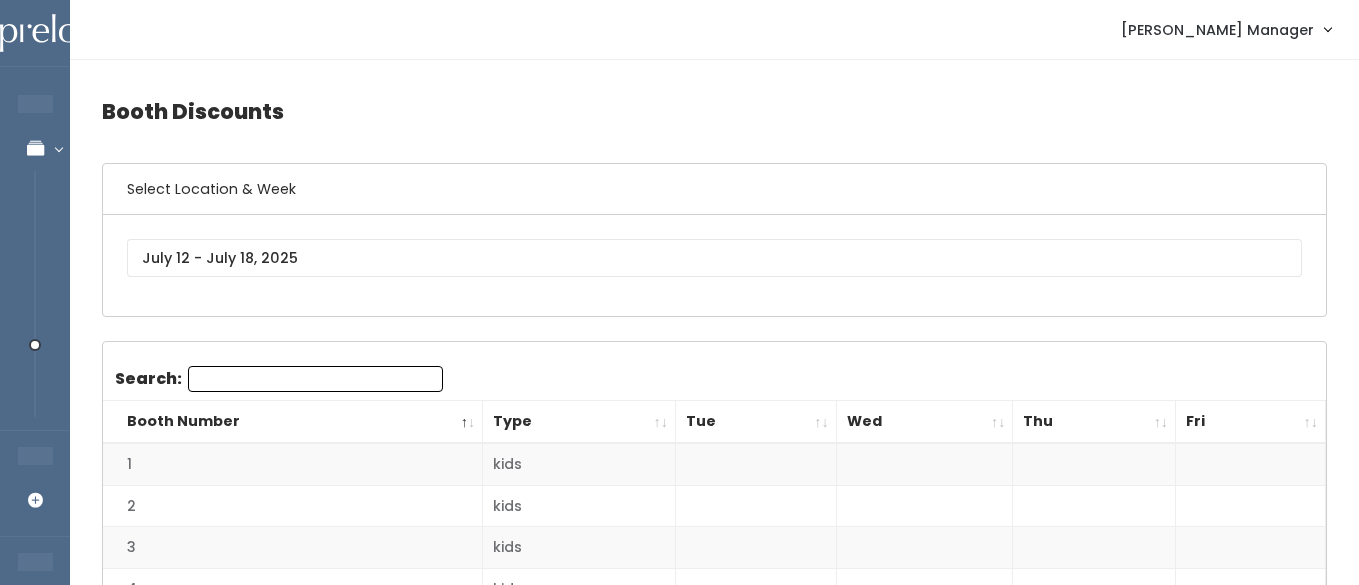 scroll, scrollTop: 0, scrollLeft: 0, axis: both 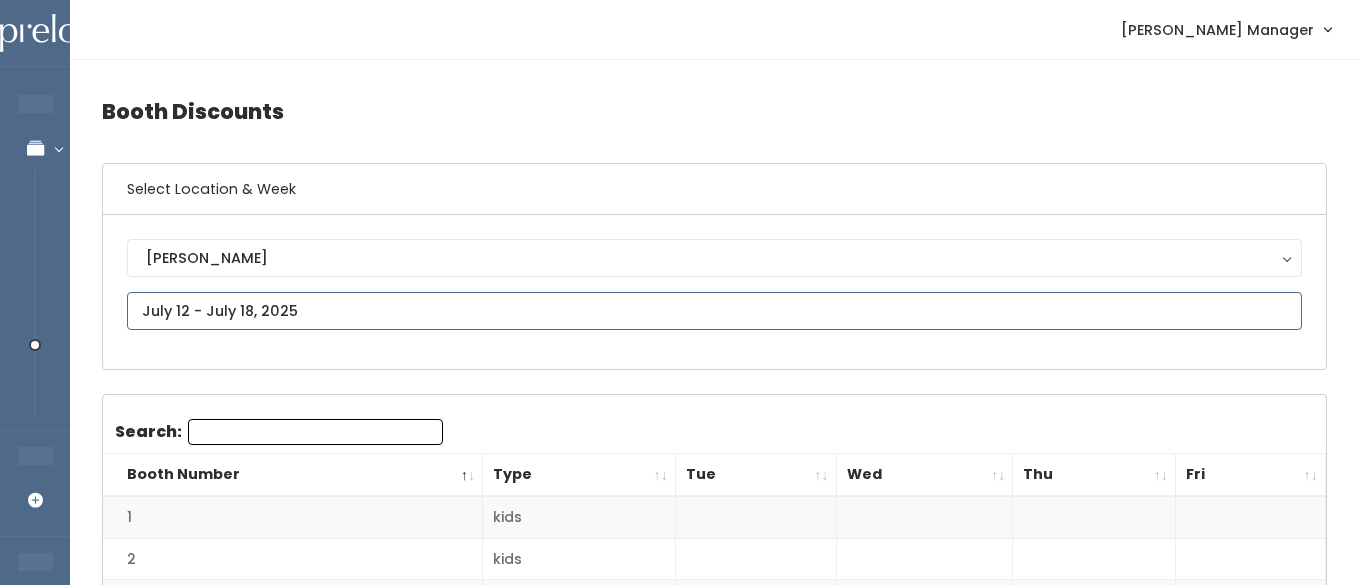 click at bounding box center (714, 311) 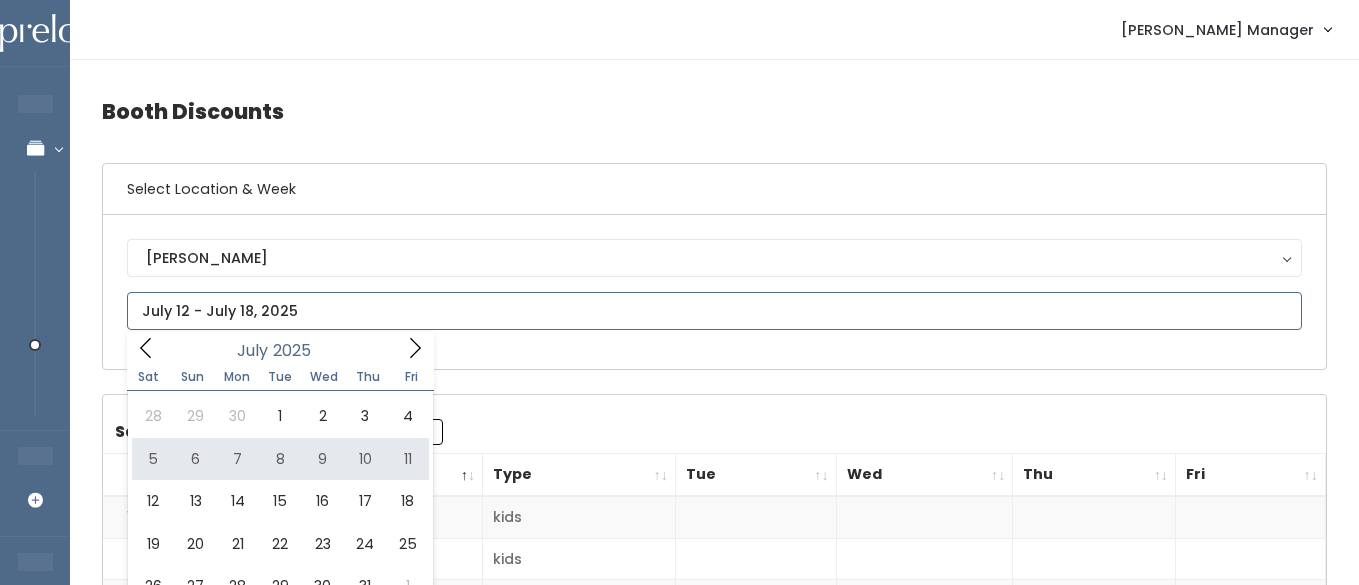 type on "July 5 to July 11" 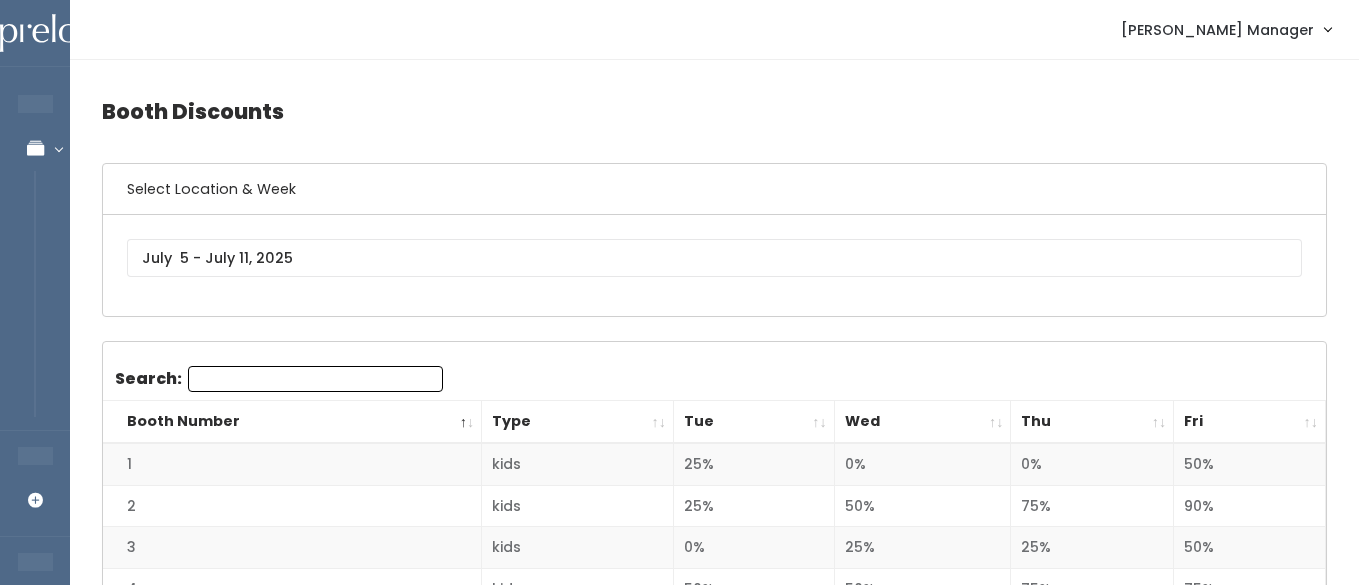 scroll, scrollTop: 0, scrollLeft: 0, axis: both 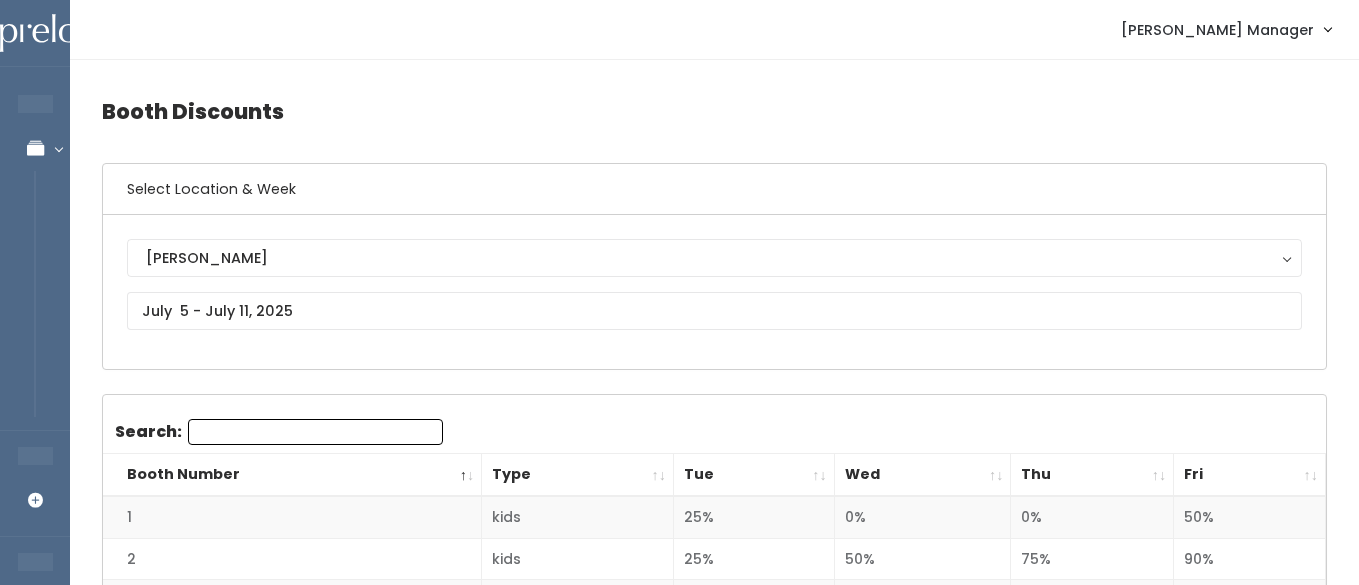 click on "Thu" at bounding box center [1092, 475] 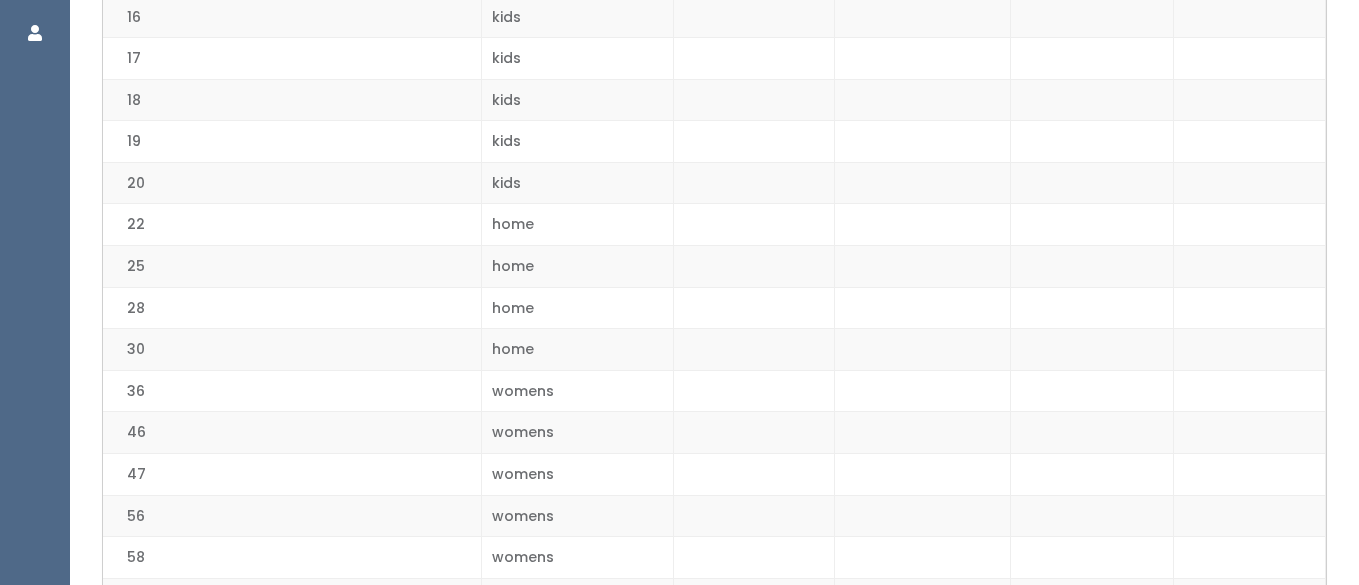 scroll, scrollTop: 0, scrollLeft: 0, axis: both 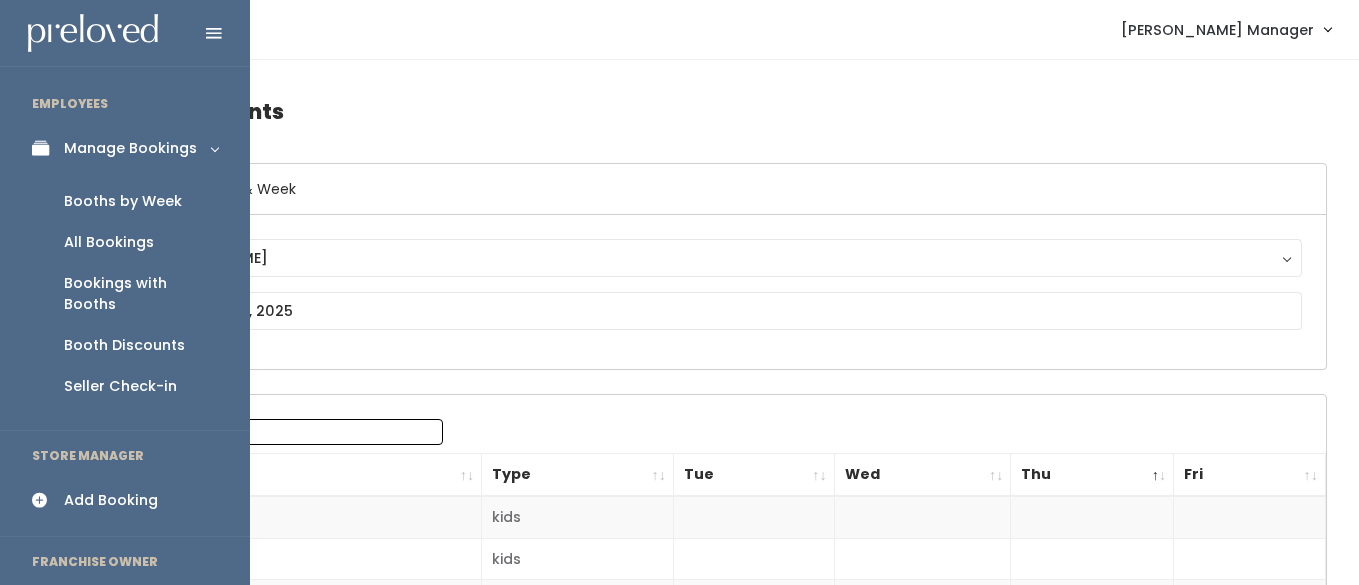 click on "Booths by Week" at bounding box center (125, 201) 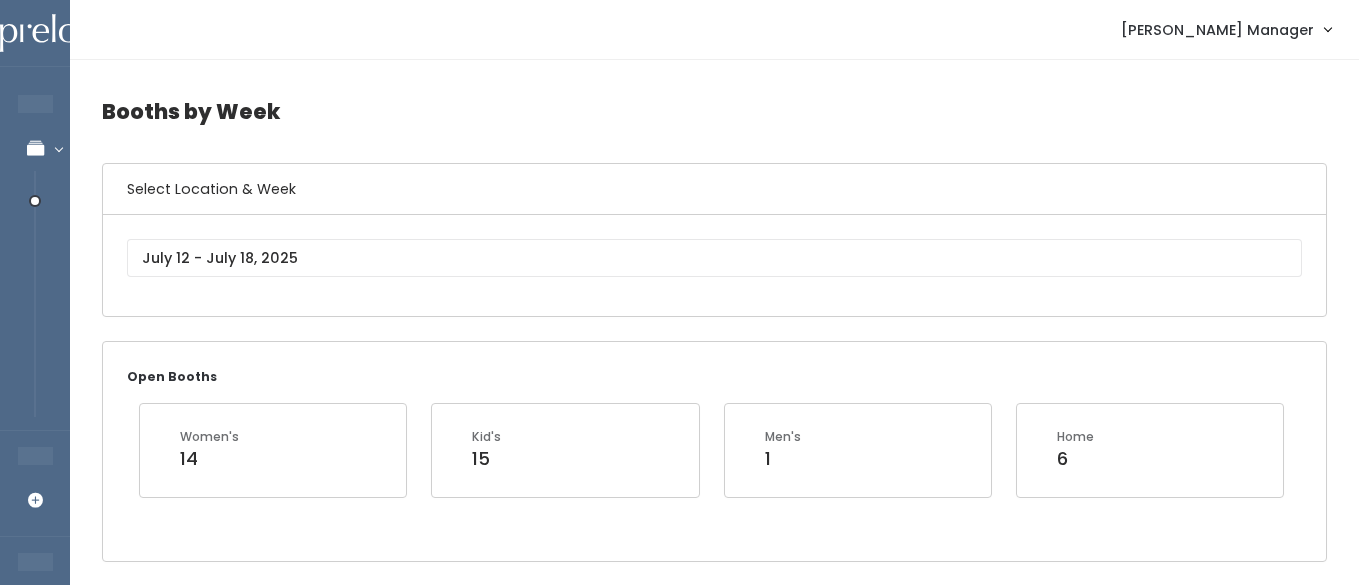 scroll, scrollTop: 0, scrollLeft: 0, axis: both 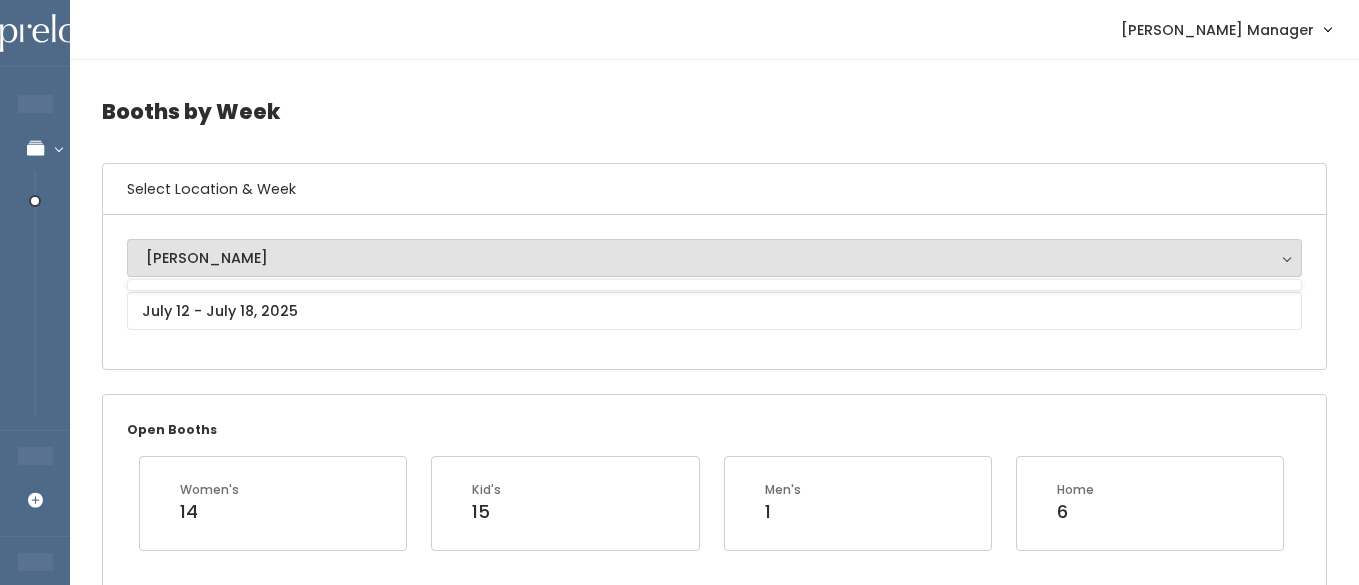 click on "Sandy
Sandy" at bounding box center (714, 292) 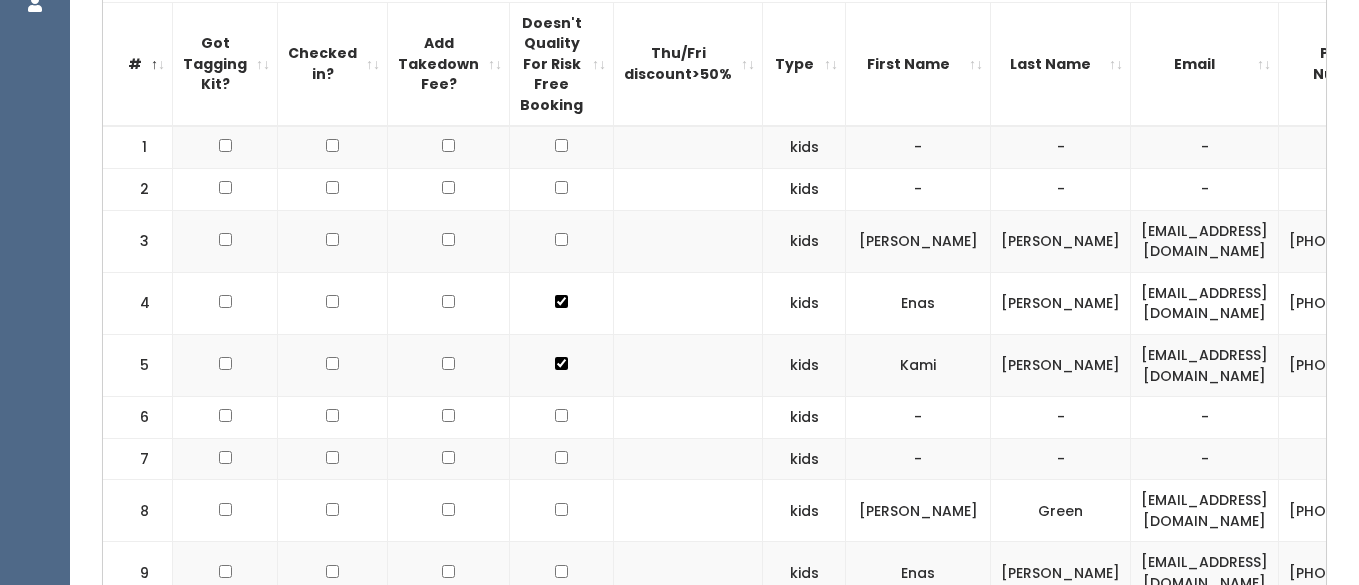 scroll, scrollTop: 697, scrollLeft: 0, axis: vertical 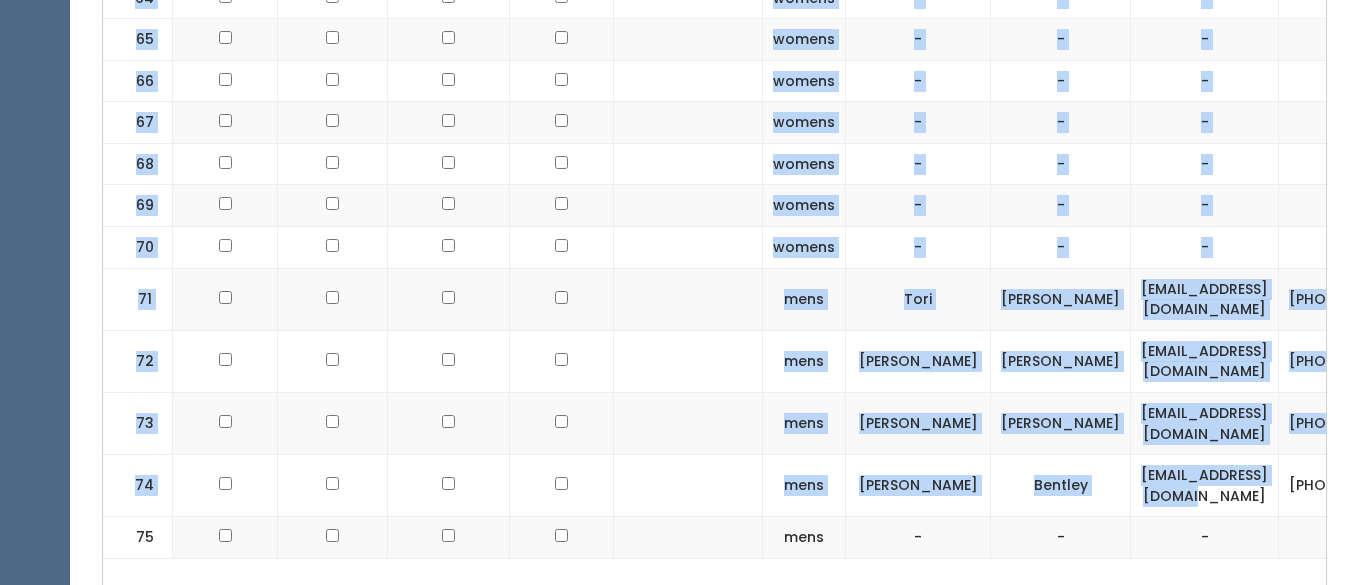 drag, startPoint x: 1041, startPoint y: 234, endPoint x: 1190, endPoint y: 386, distance: 212.84972 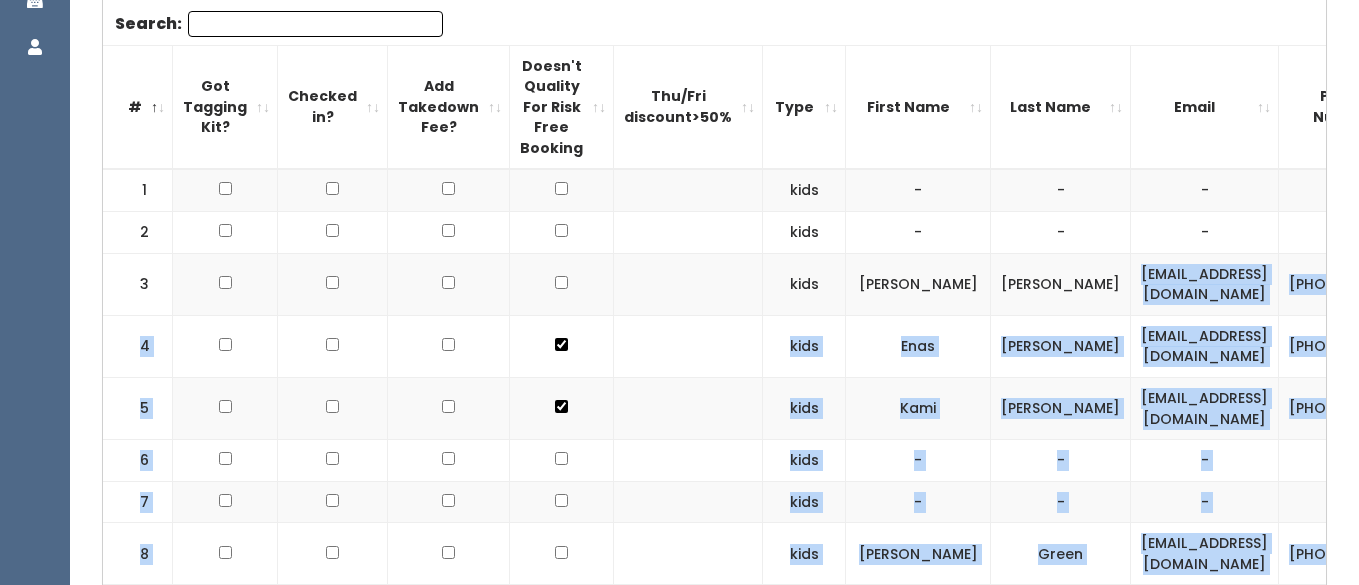 scroll, scrollTop: 640, scrollLeft: 0, axis: vertical 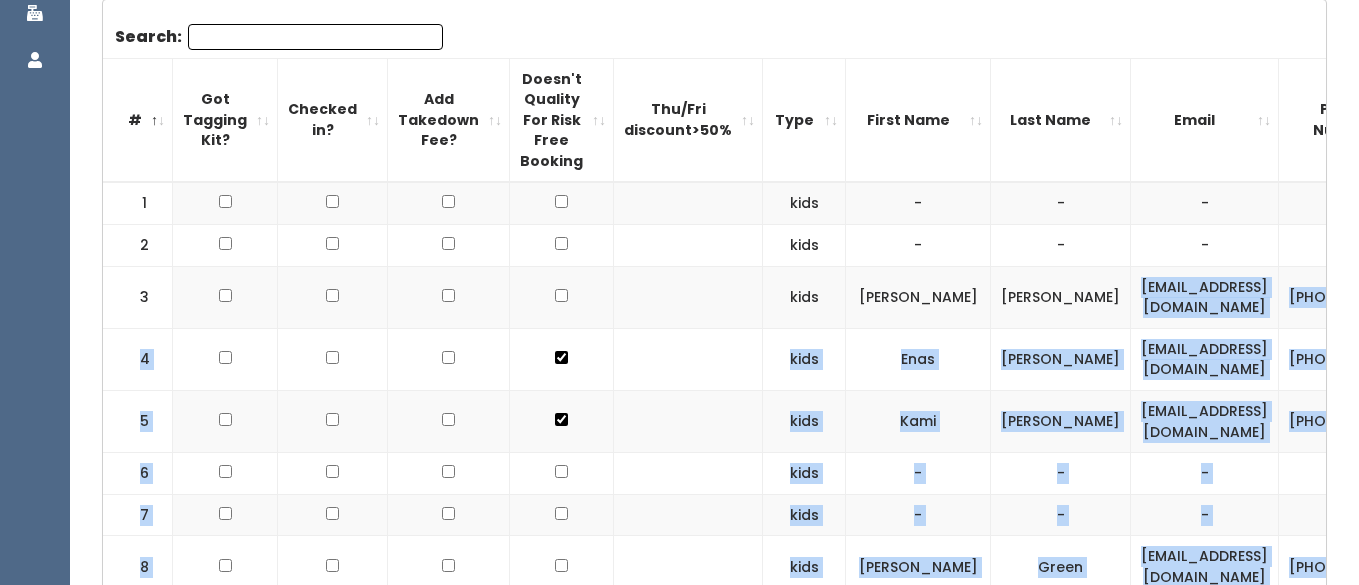 click on "Email" at bounding box center (1205, 120) 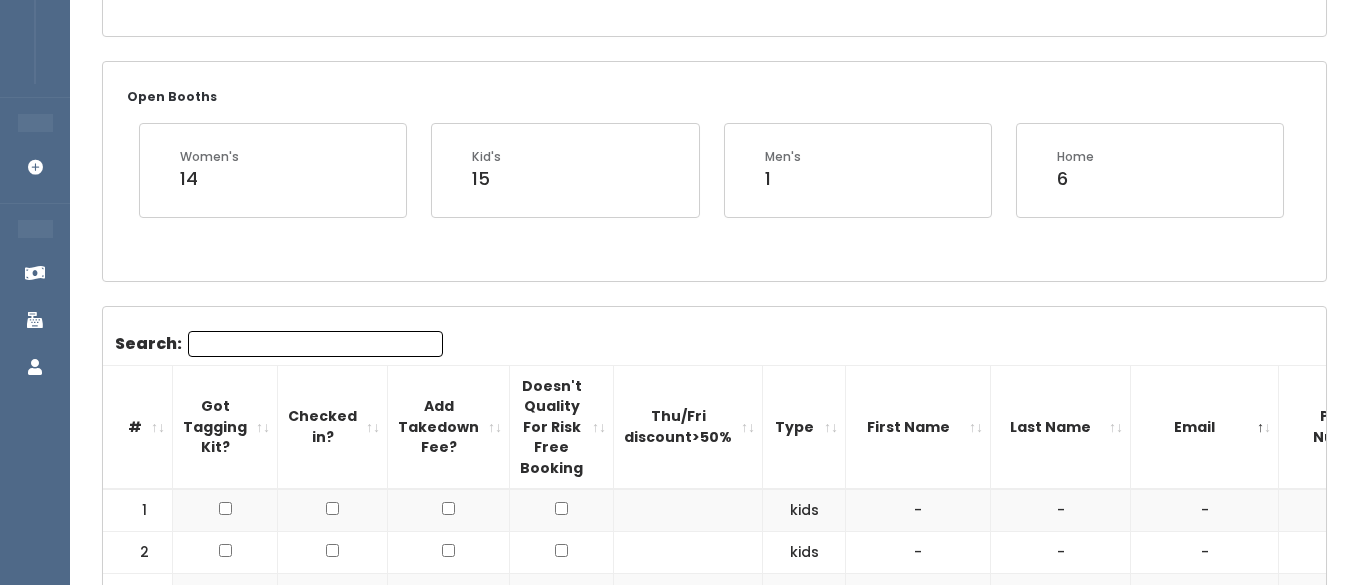 scroll, scrollTop: 524, scrollLeft: 0, axis: vertical 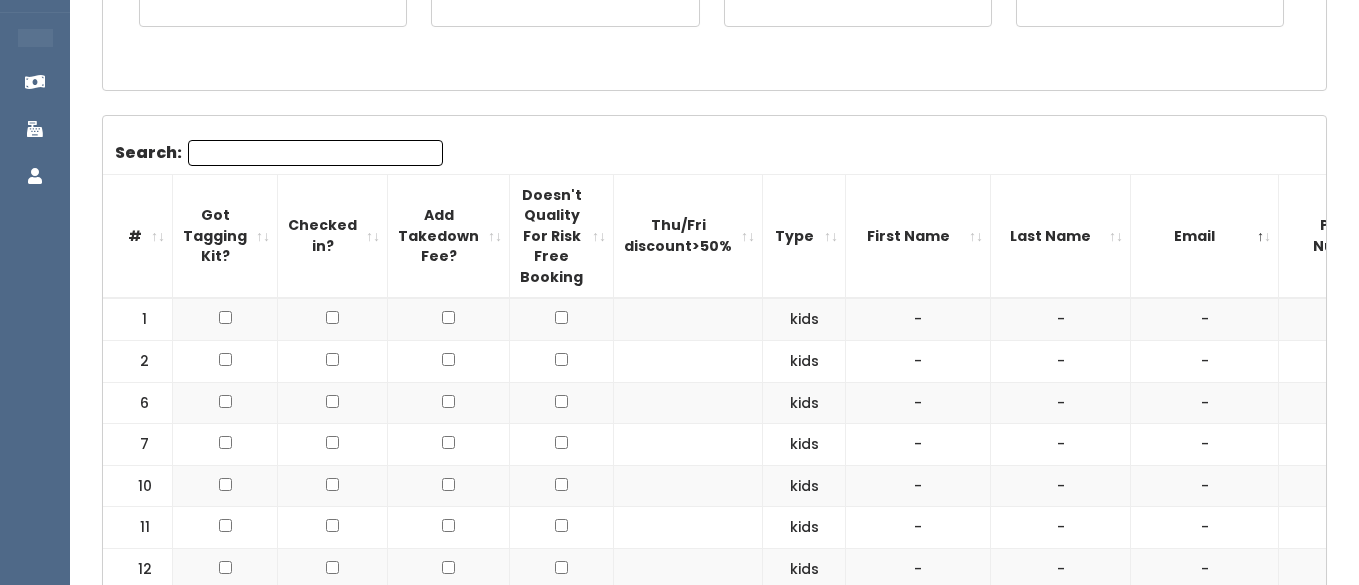 click on "Email" at bounding box center (1205, 236) 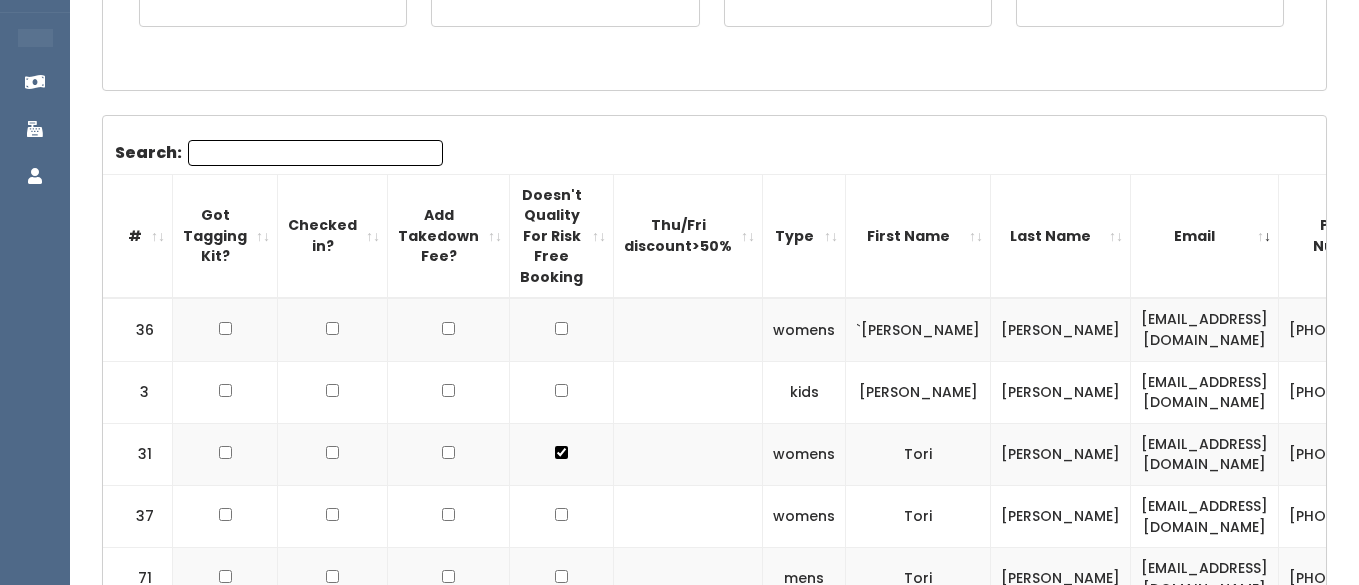 click on "Email" at bounding box center [1205, 236] 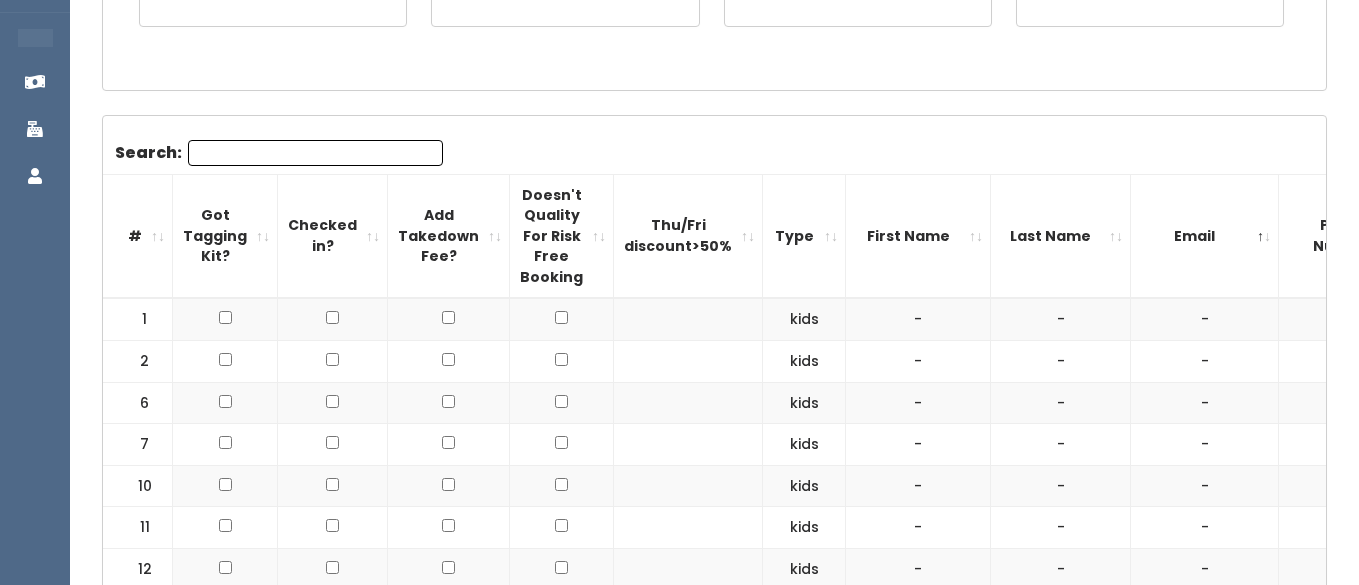 click on "#" at bounding box center (138, 236) 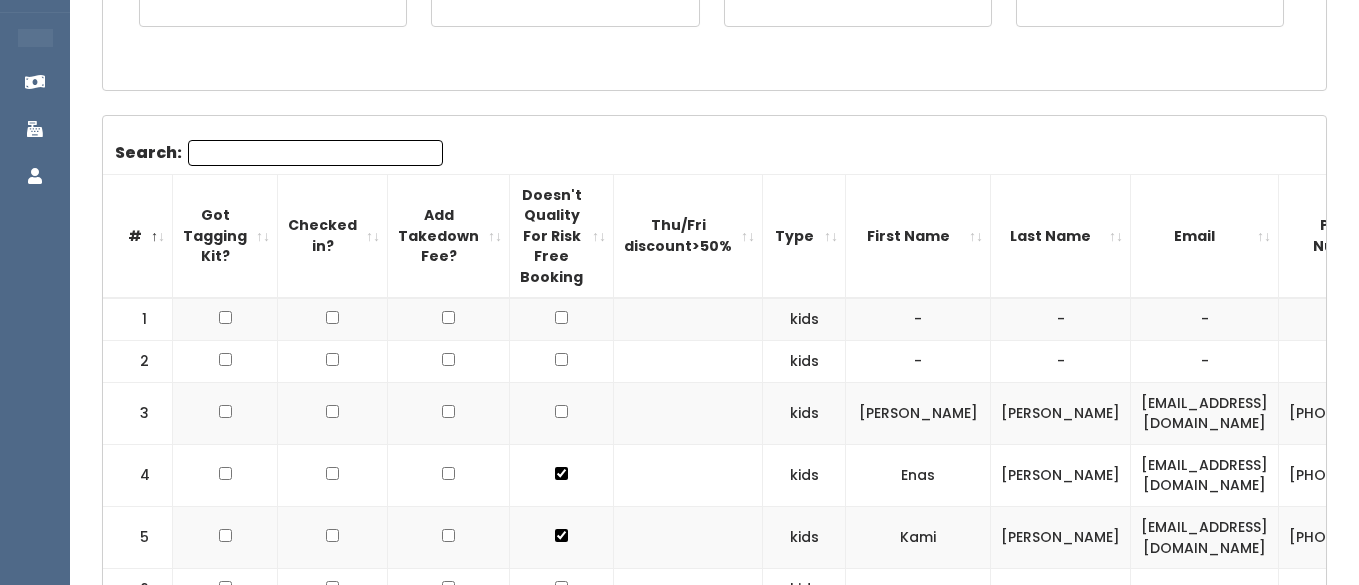 click on "#" at bounding box center [138, 236] 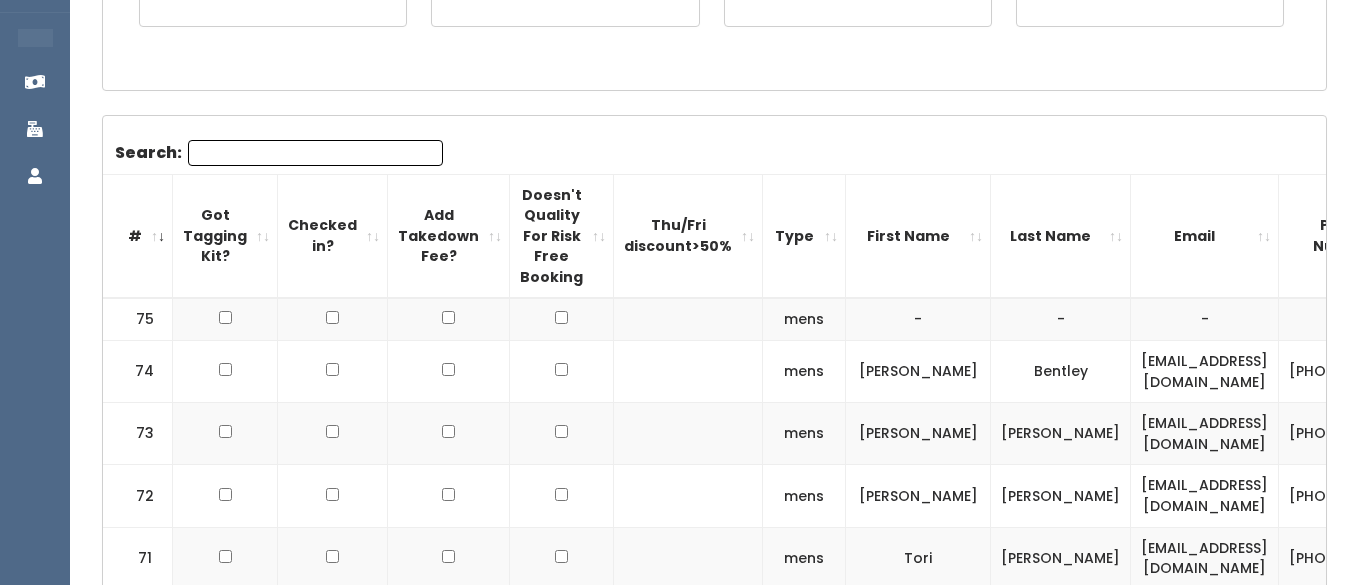 click on "#" at bounding box center (138, 236) 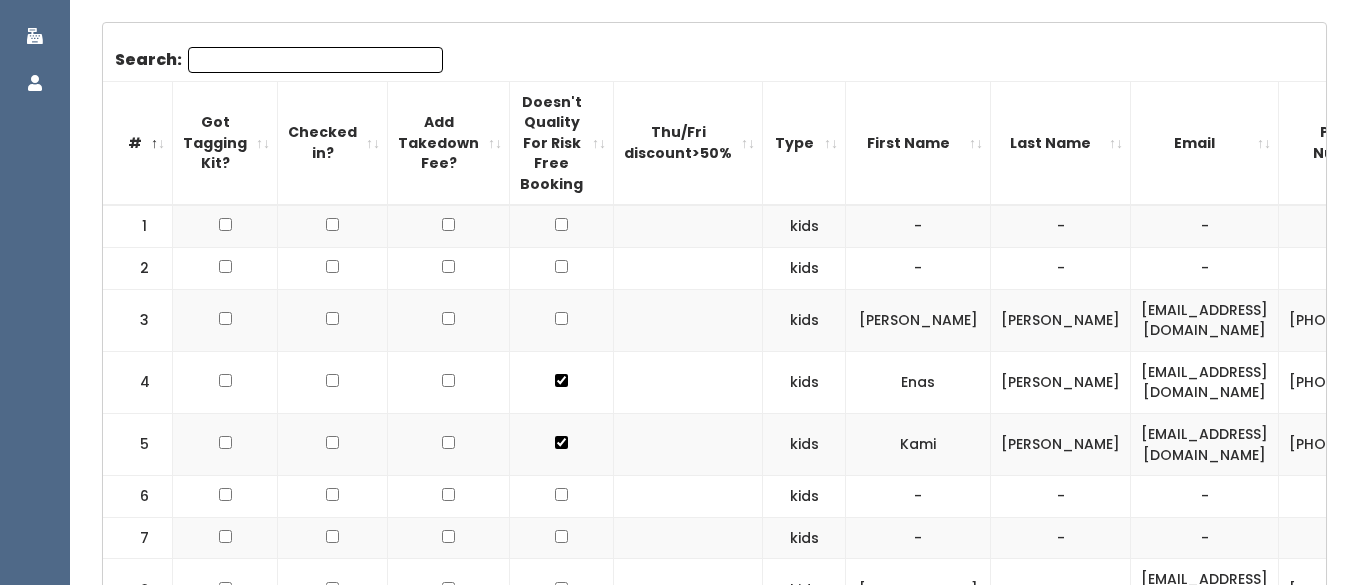 scroll, scrollTop: 620, scrollLeft: 0, axis: vertical 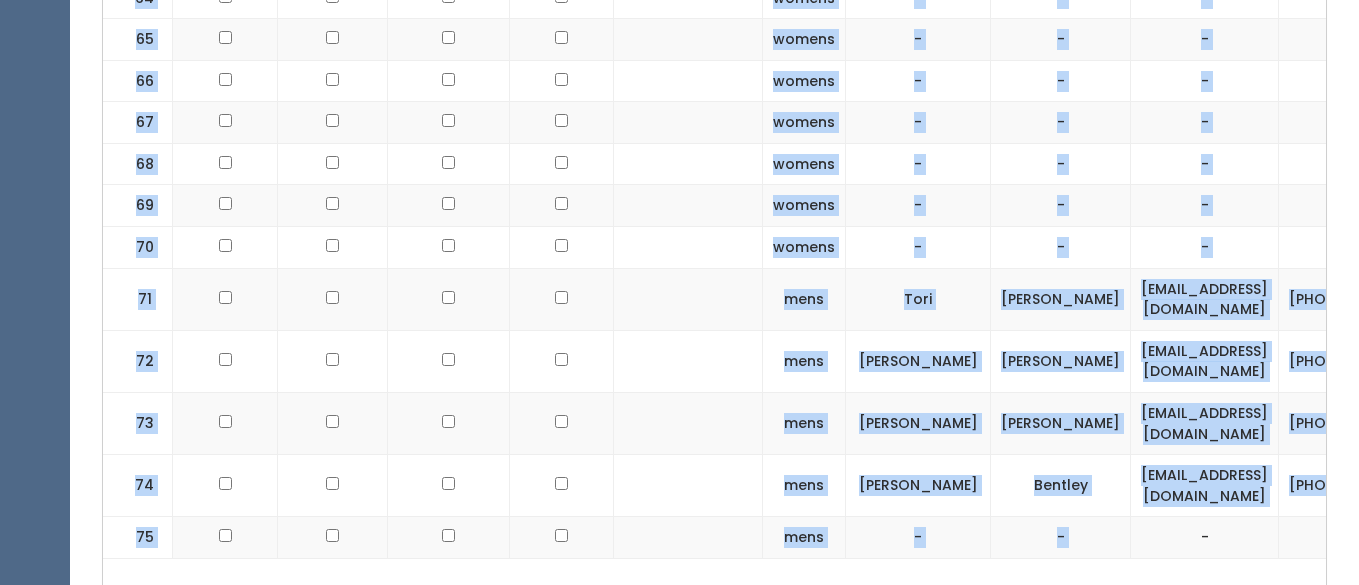 drag, startPoint x: 1048, startPoint y: 313, endPoint x: 1238, endPoint y: 403, distance: 210.23796 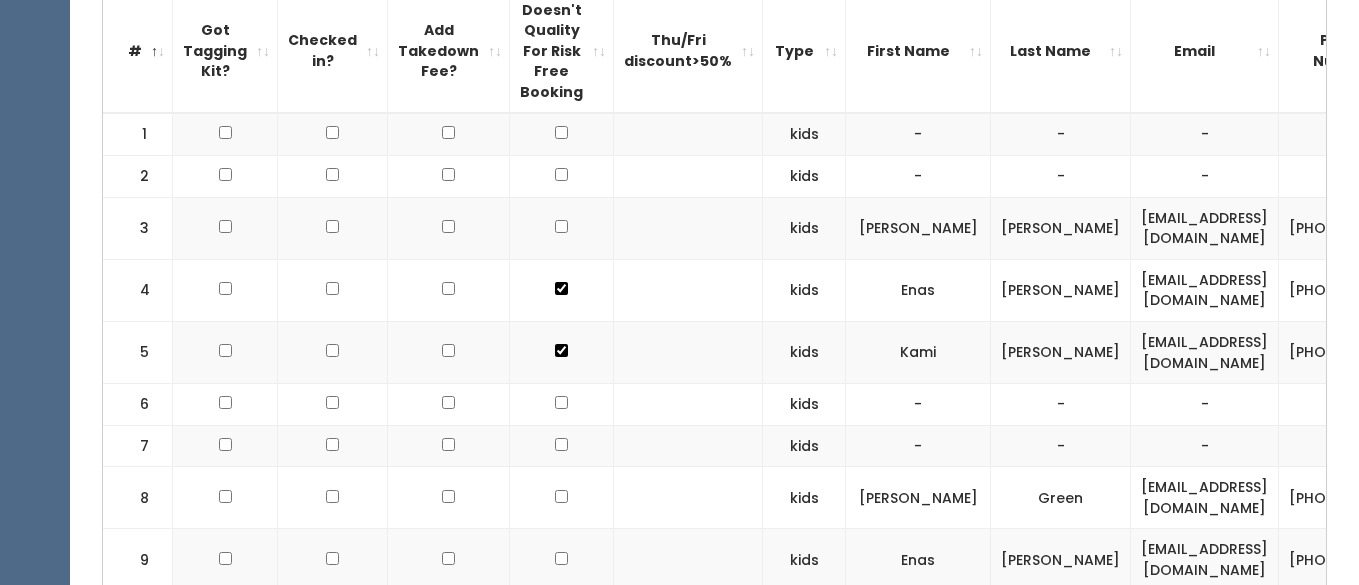scroll, scrollTop: 645, scrollLeft: 0, axis: vertical 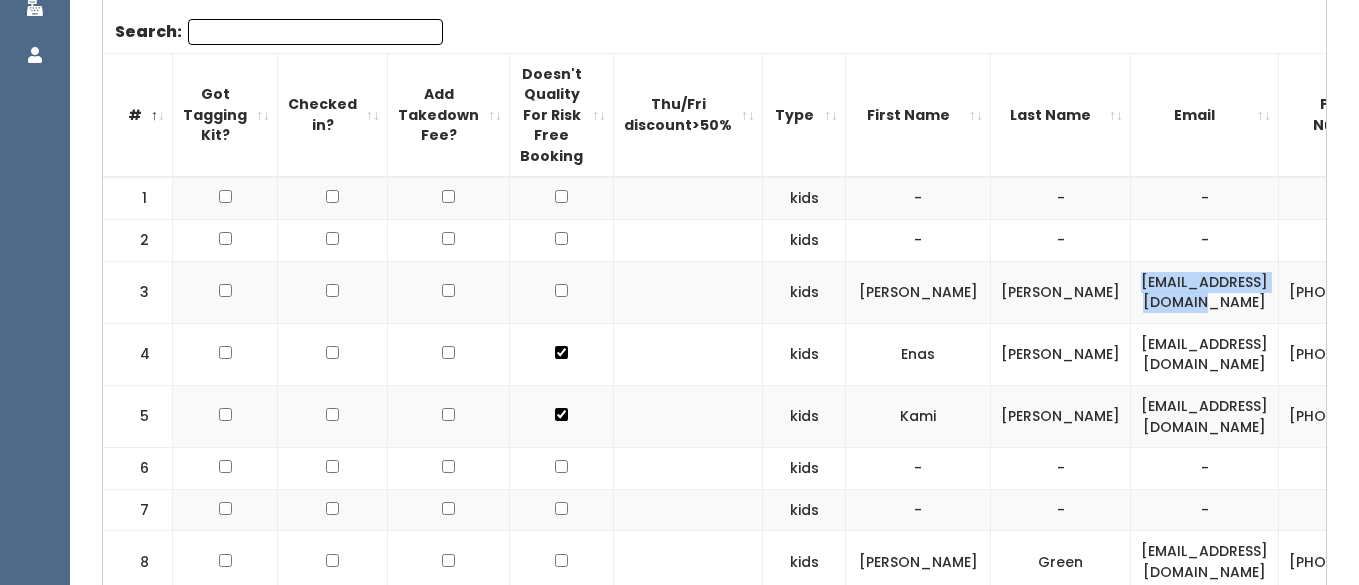 drag, startPoint x: 1237, startPoint y: 292, endPoint x: 1032, endPoint y: 294, distance: 205.00975 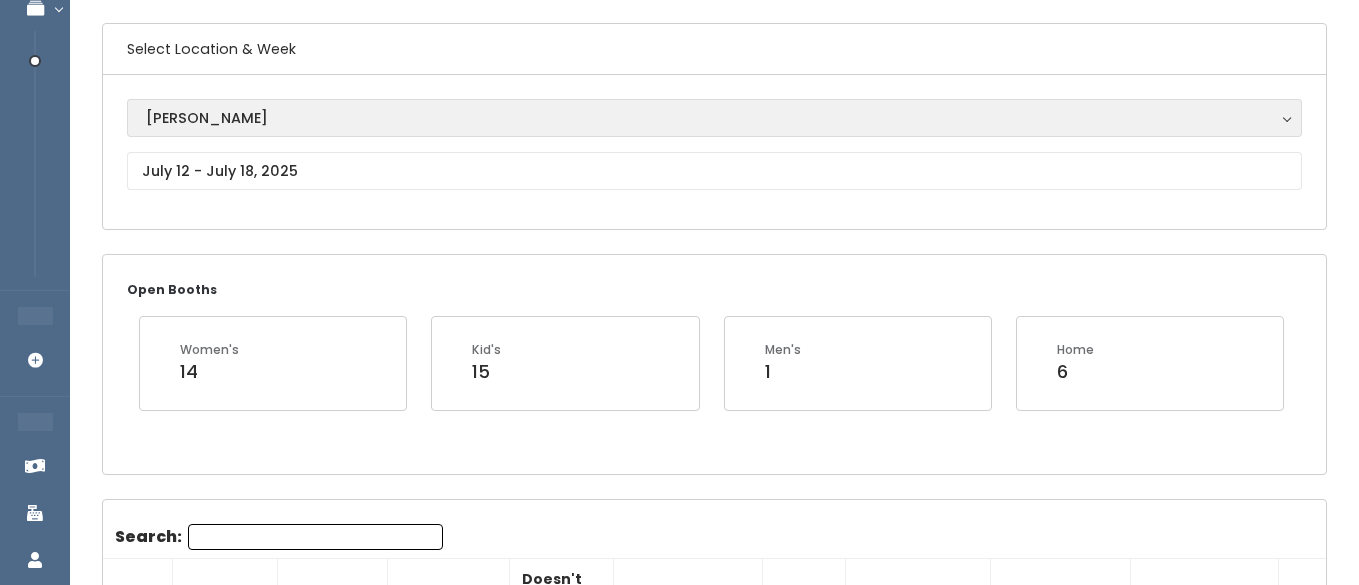 scroll, scrollTop: 133, scrollLeft: 0, axis: vertical 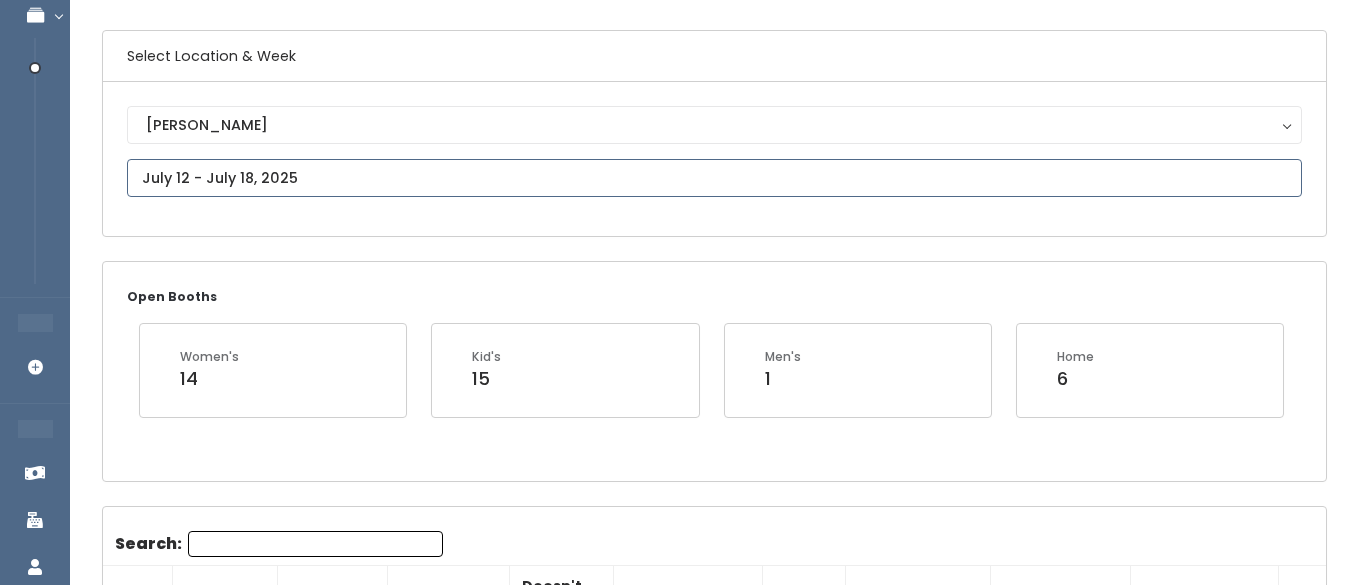 click at bounding box center (714, 178) 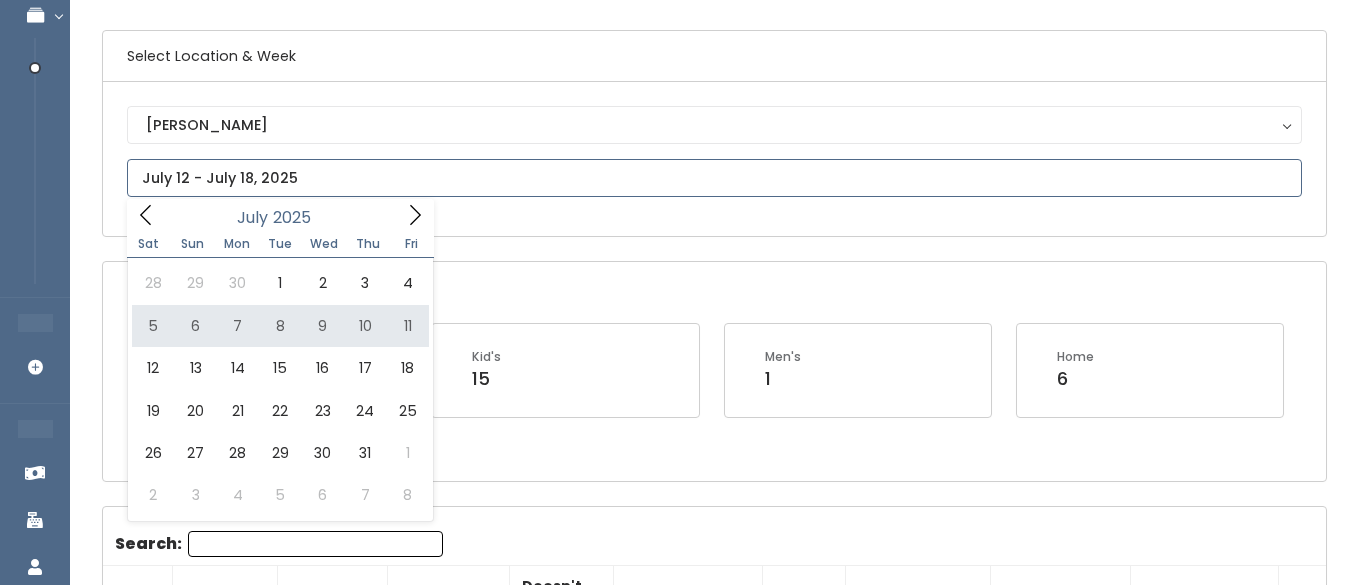 type on "July 5 to July 11" 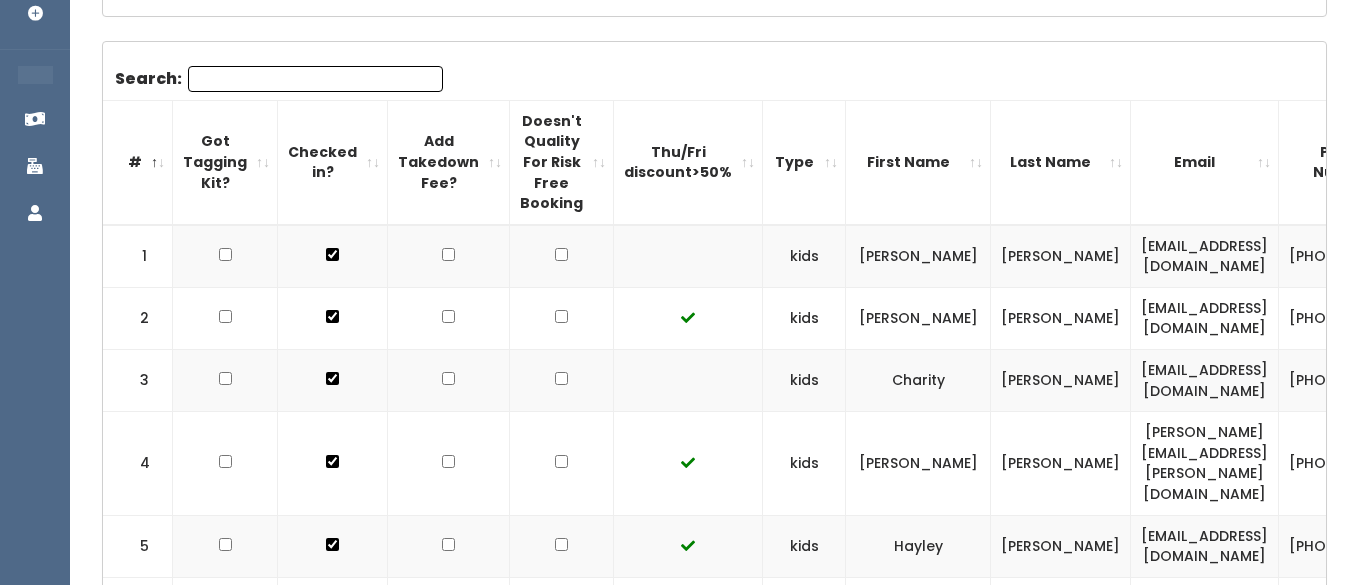 scroll, scrollTop: 487, scrollLeft: 0, axis: vertical 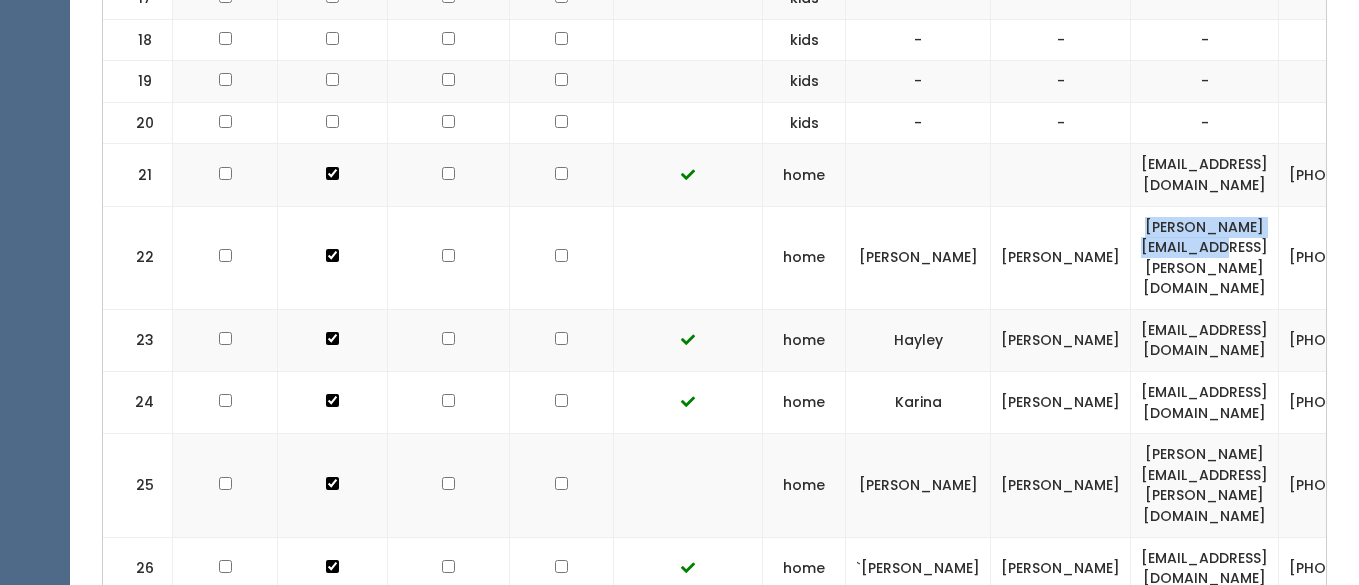 drag, startPoint x: 1235, startPoint y: 178, endPoint x: 1021, endPoint y: 172, distance: 214.08409 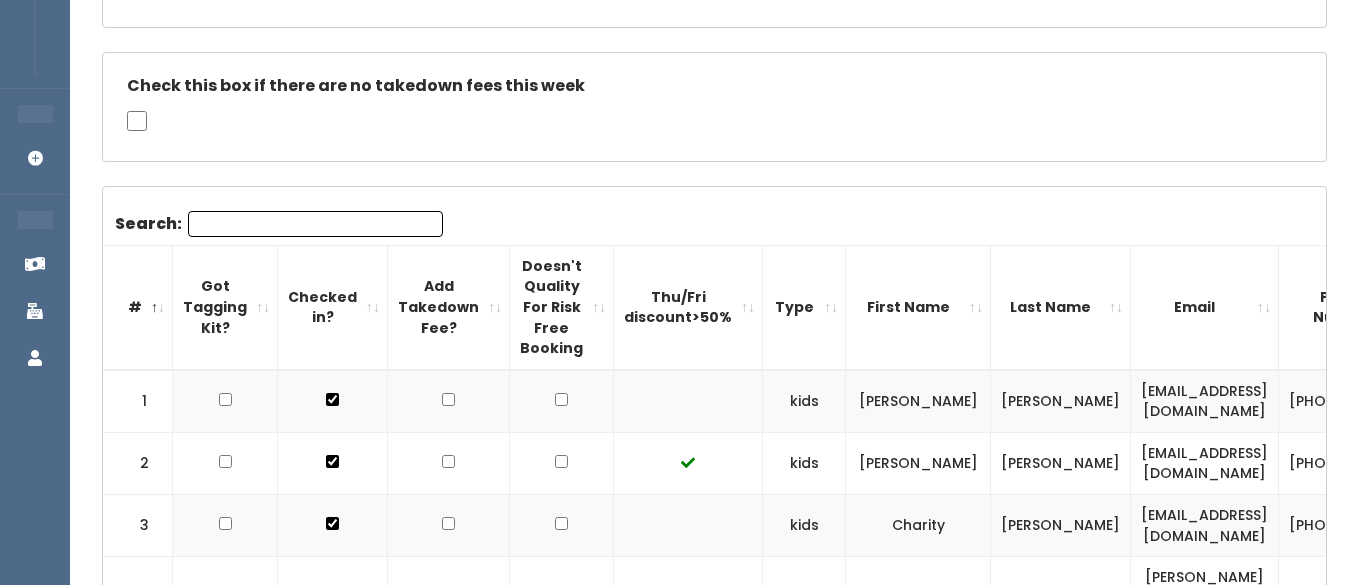 scroll, scrollTop: 131, scrollLeft: 0, axis: vertical 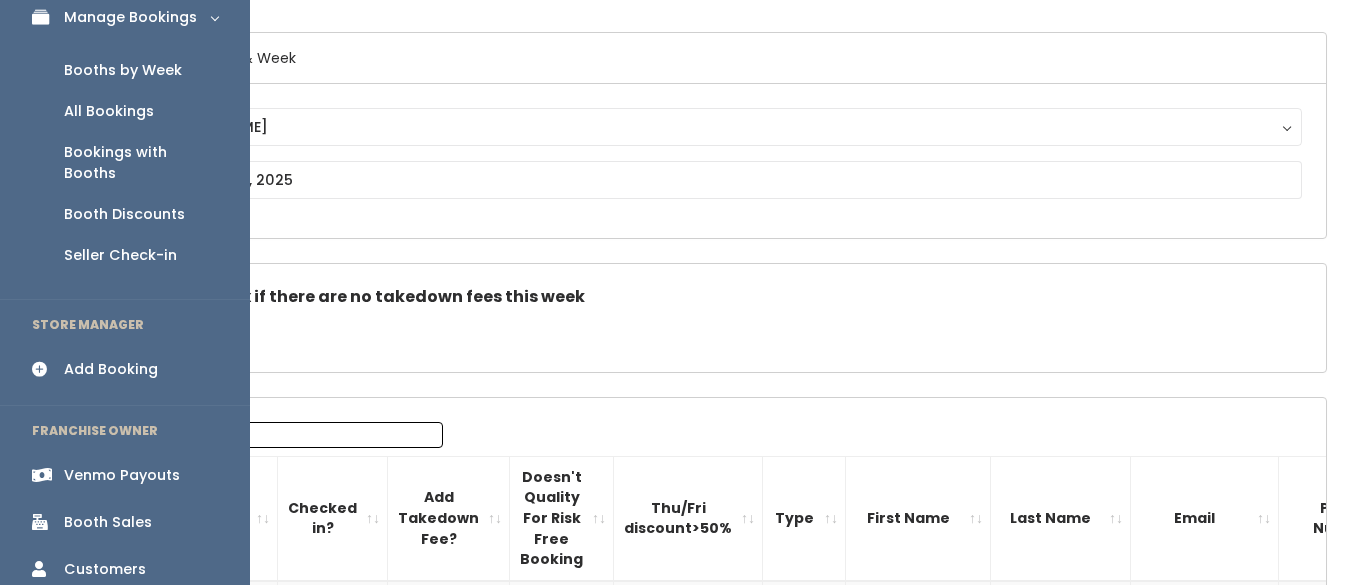 click on "Add Booking" at bounding box center (125, 369) 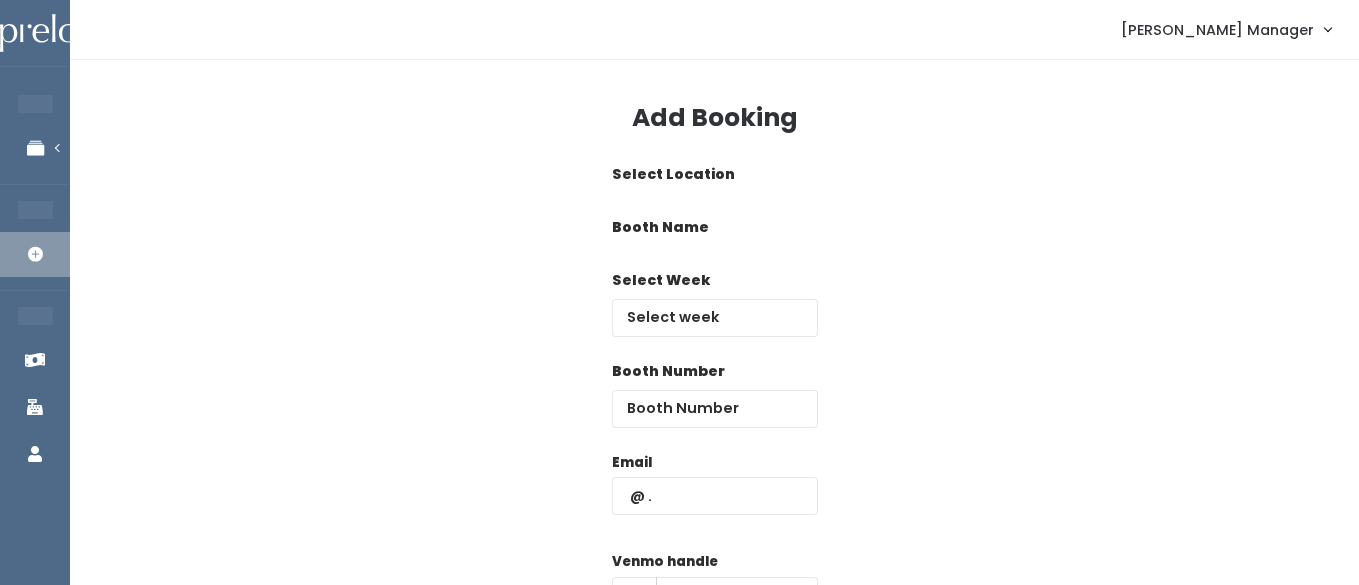scroll, scrollTop: 0, scrollLeft: 0, axis: both 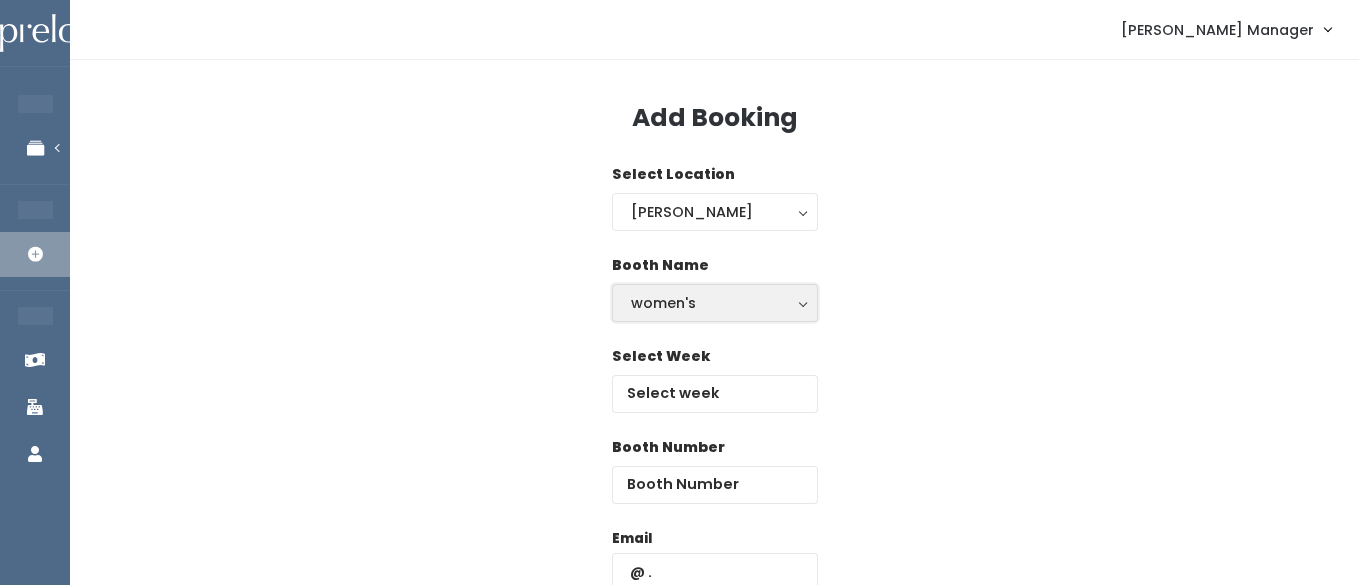 click on "women's" at bounding box center (715, 303) 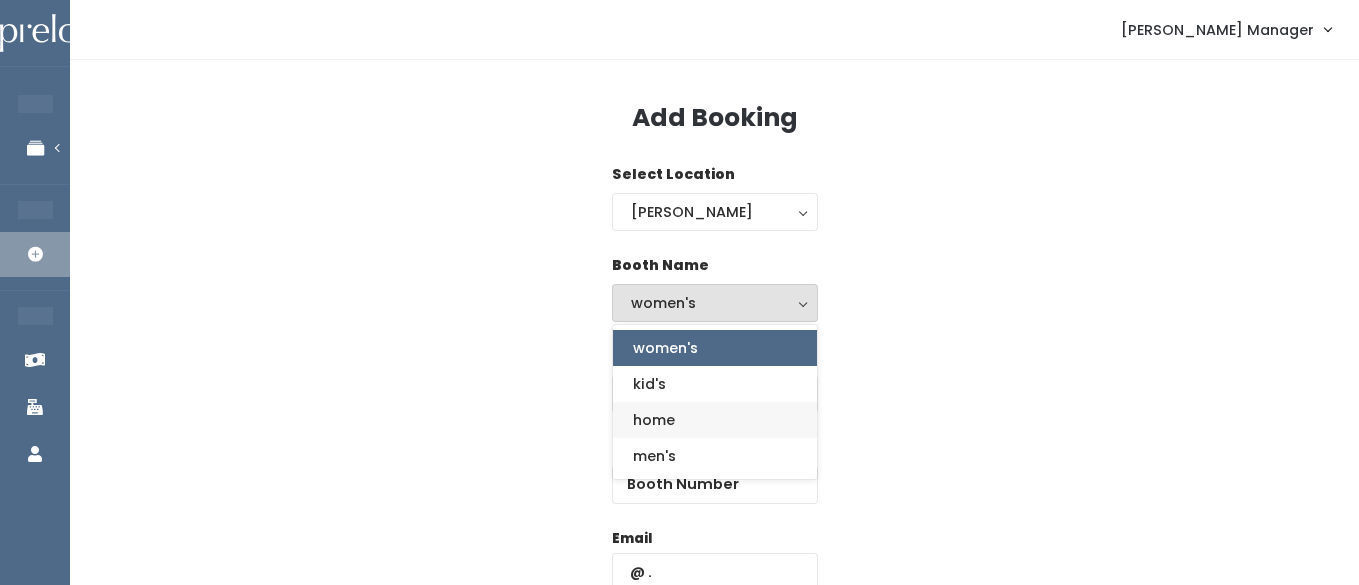 click on "home" at bounding box center [654, 420] 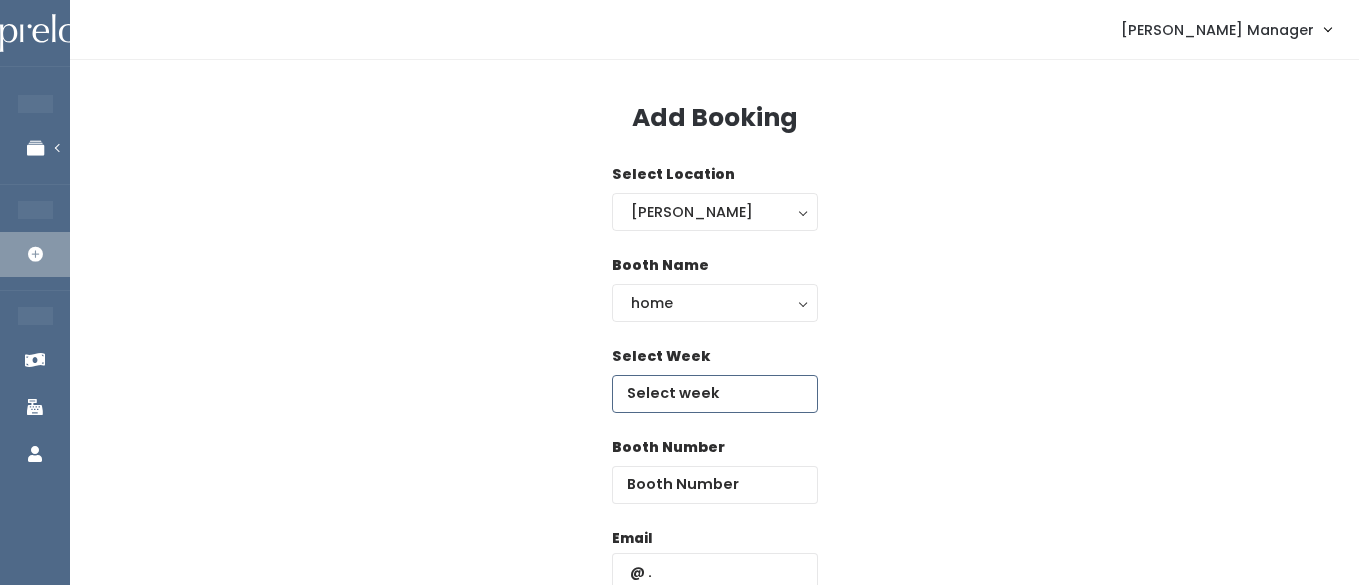 click at bounding box center (715, 394) 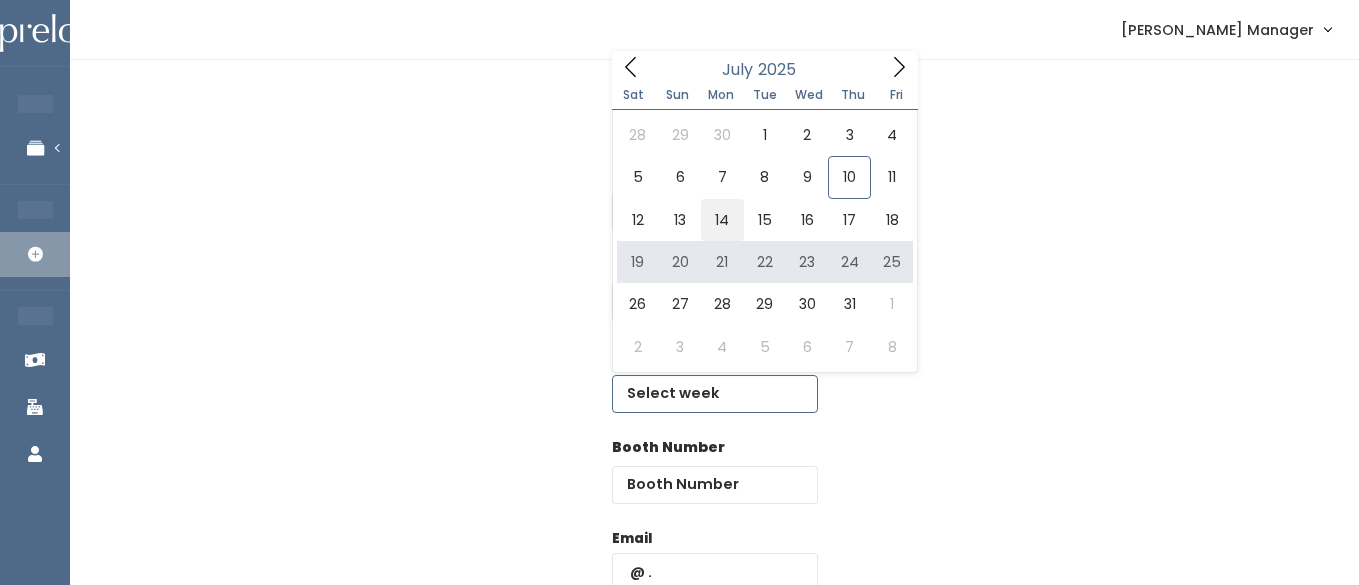 type on "July 12 to July 18" 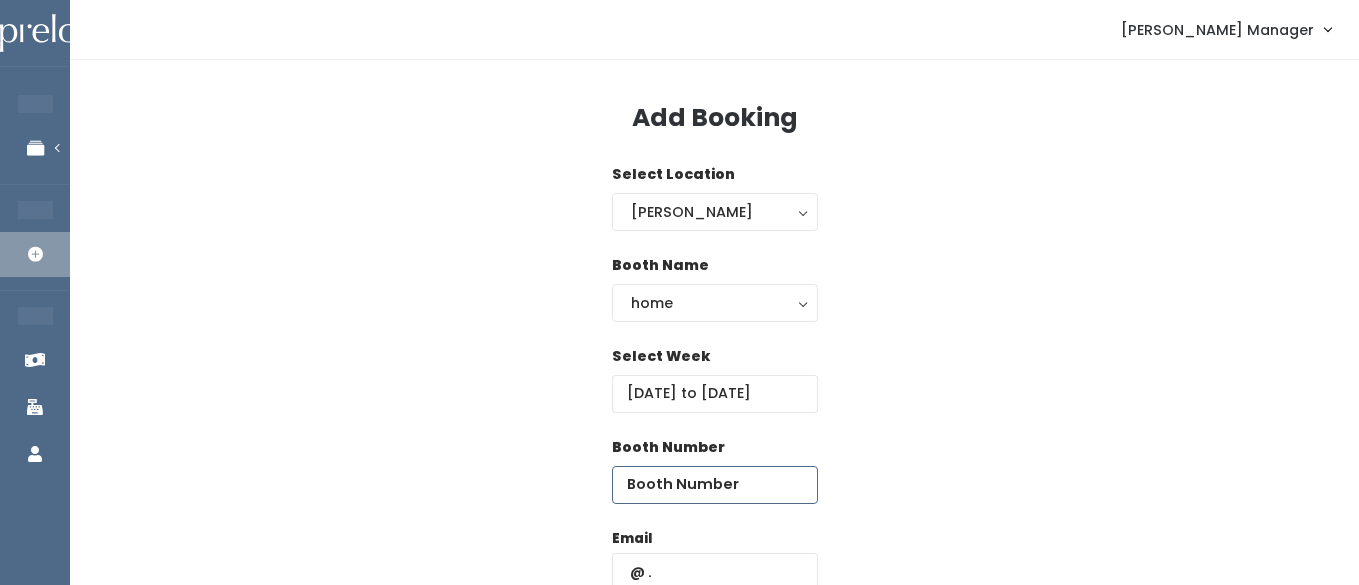 click at bounding box center (715, 485) 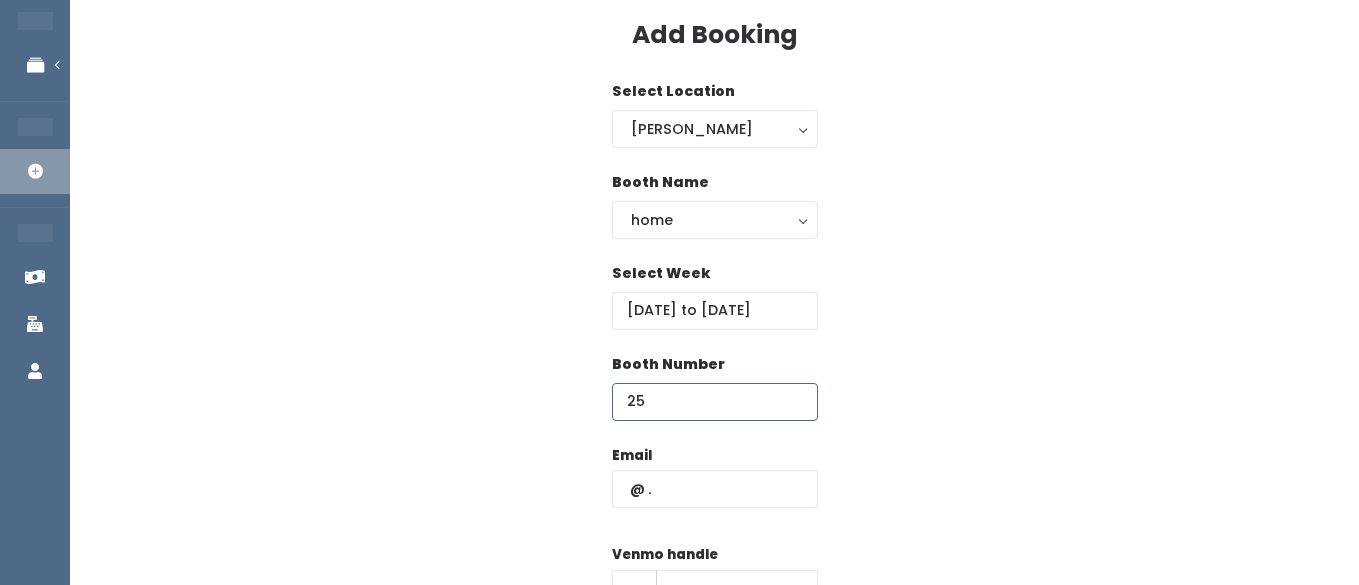 scroll, scrollTop: 97, scrollLeft: 0, axis: vertical 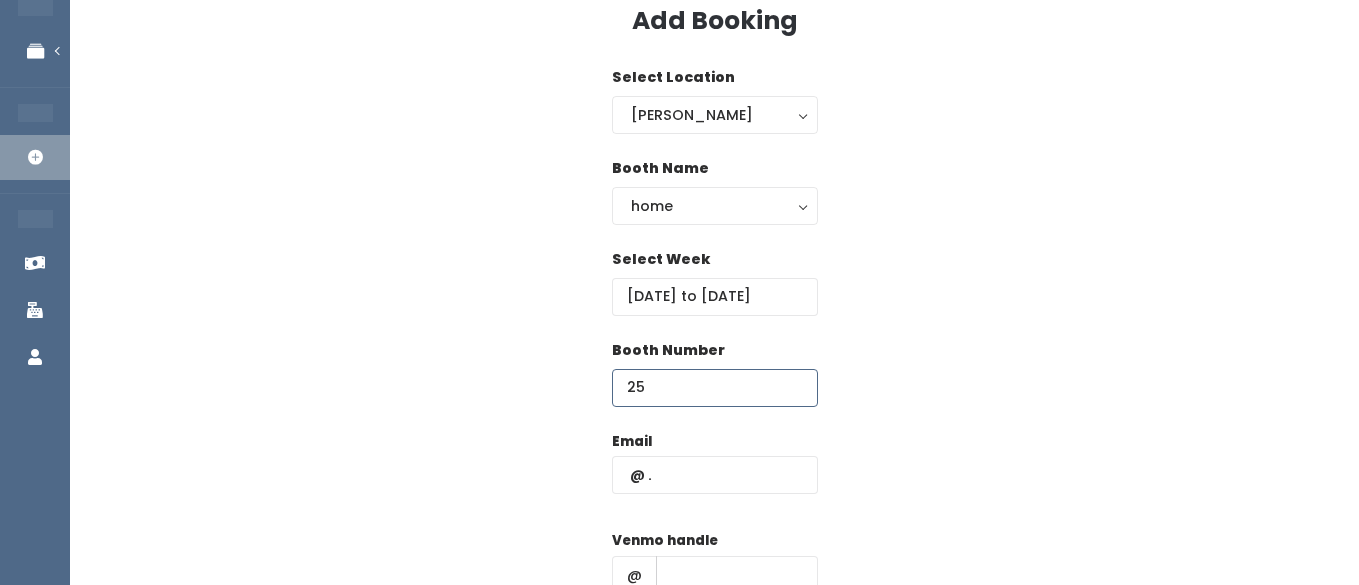 type on "25" 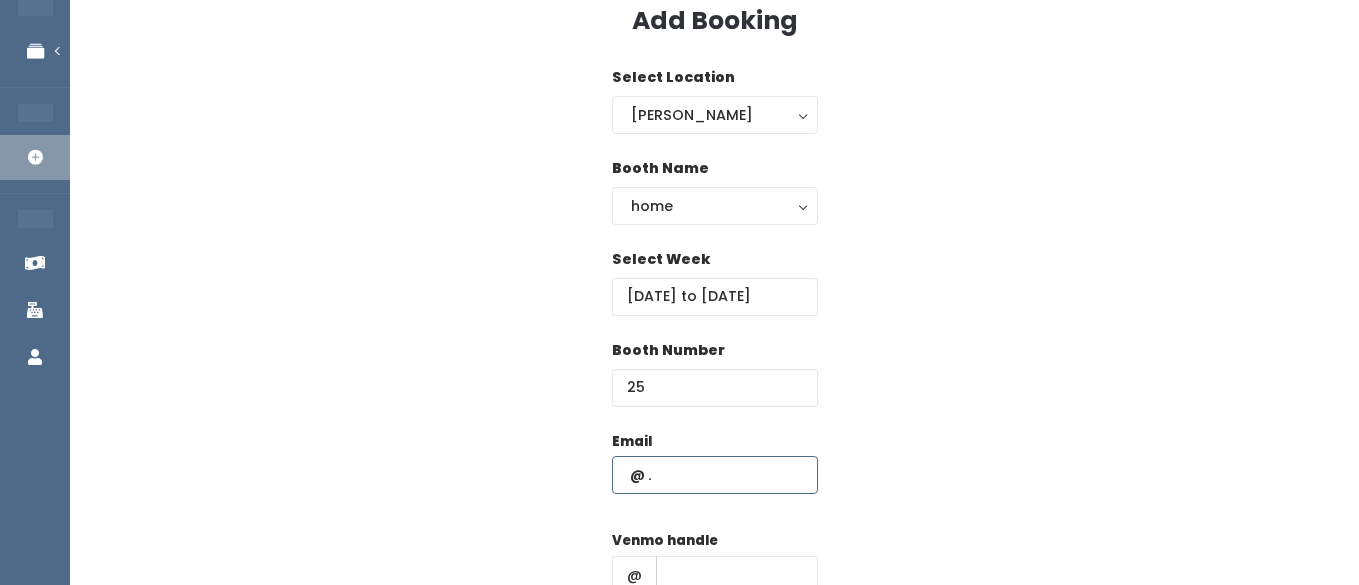 click at bounding box center (715, 475) 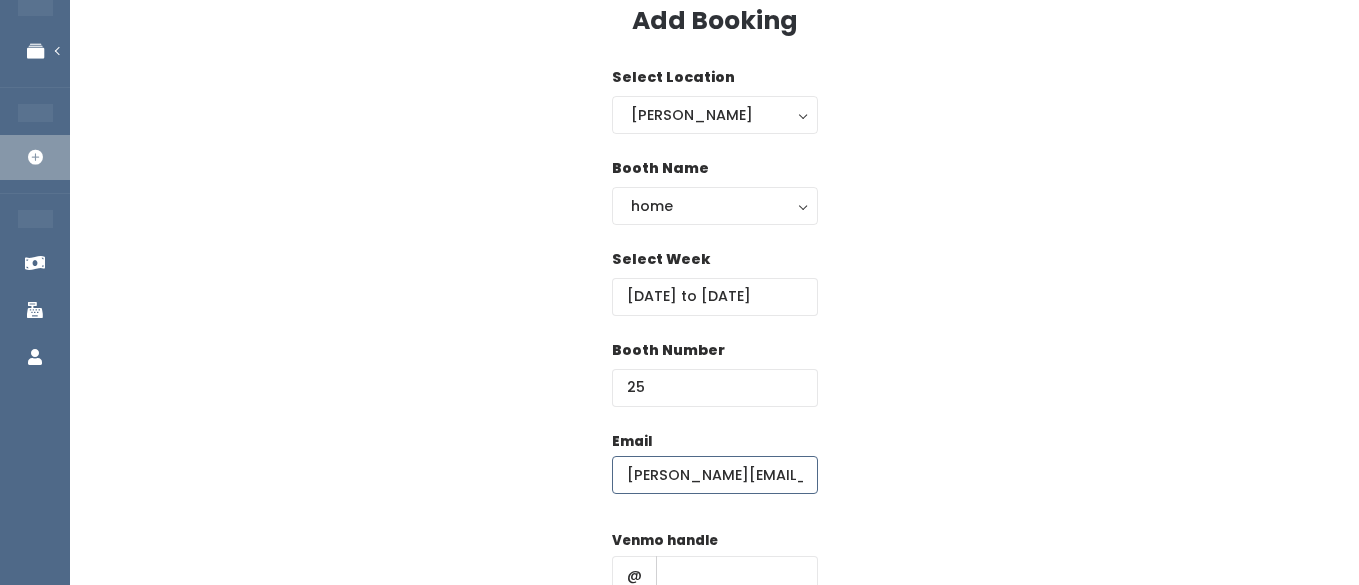 scroll, scrollTop: 0, scrollLeft: 12, axis: horizontal 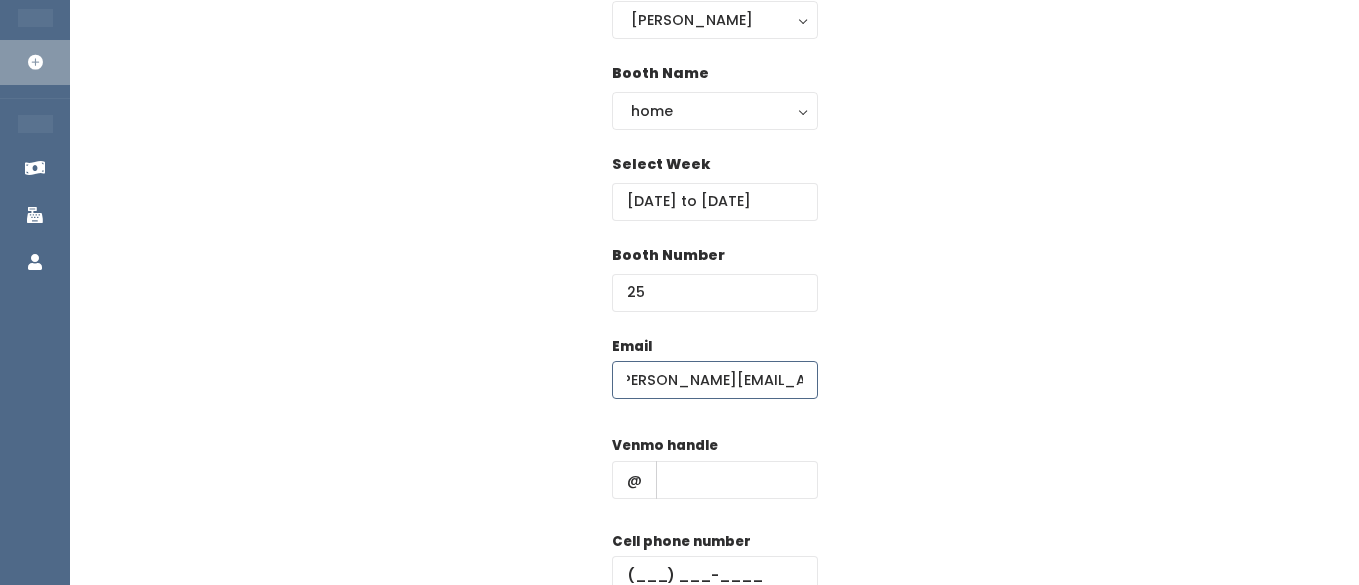 type on "torie.bateson@gmail.com" 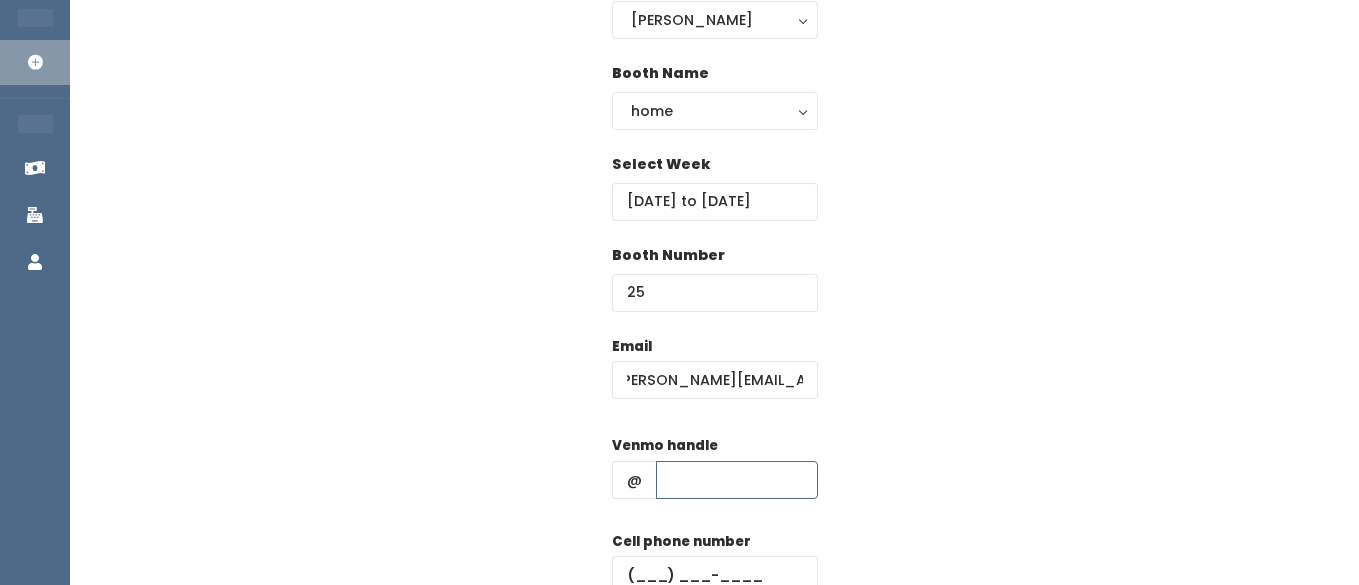 click at bounding box center [737, 480] 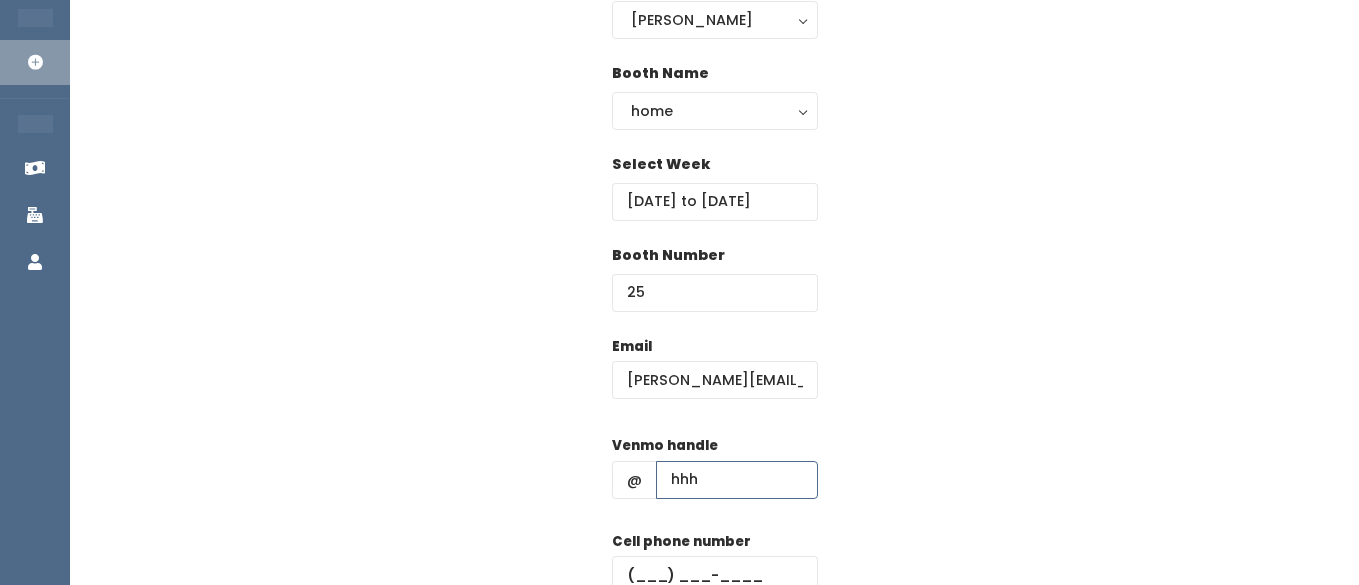 type on "hhh" 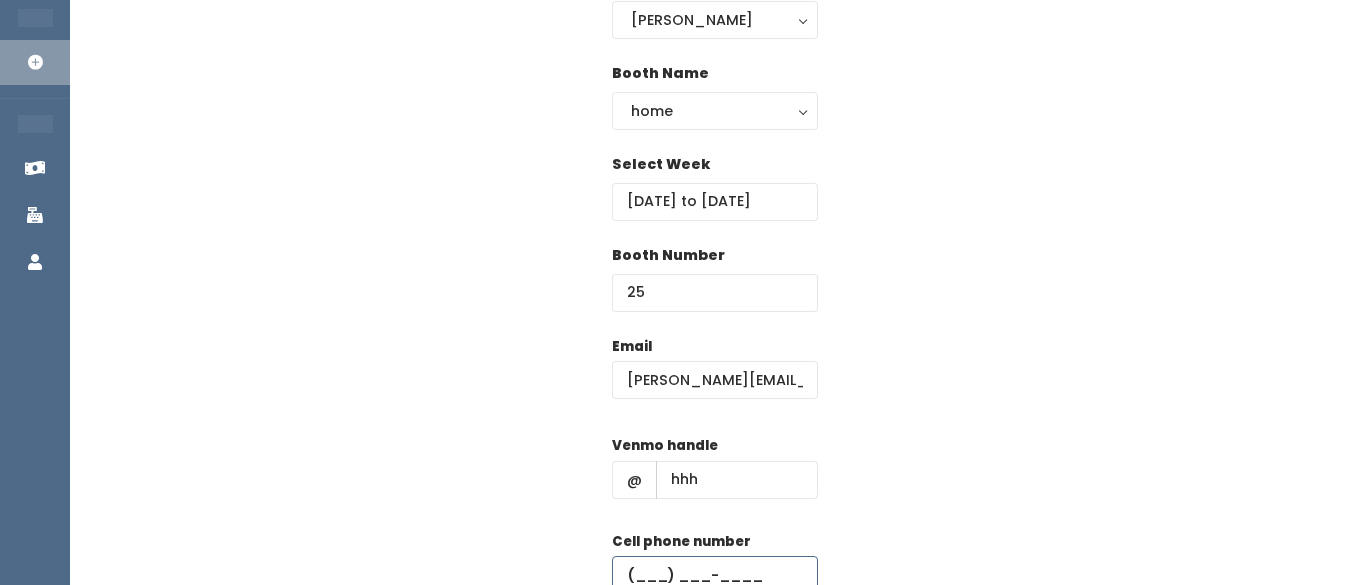 click at bounding box center [715, 575] 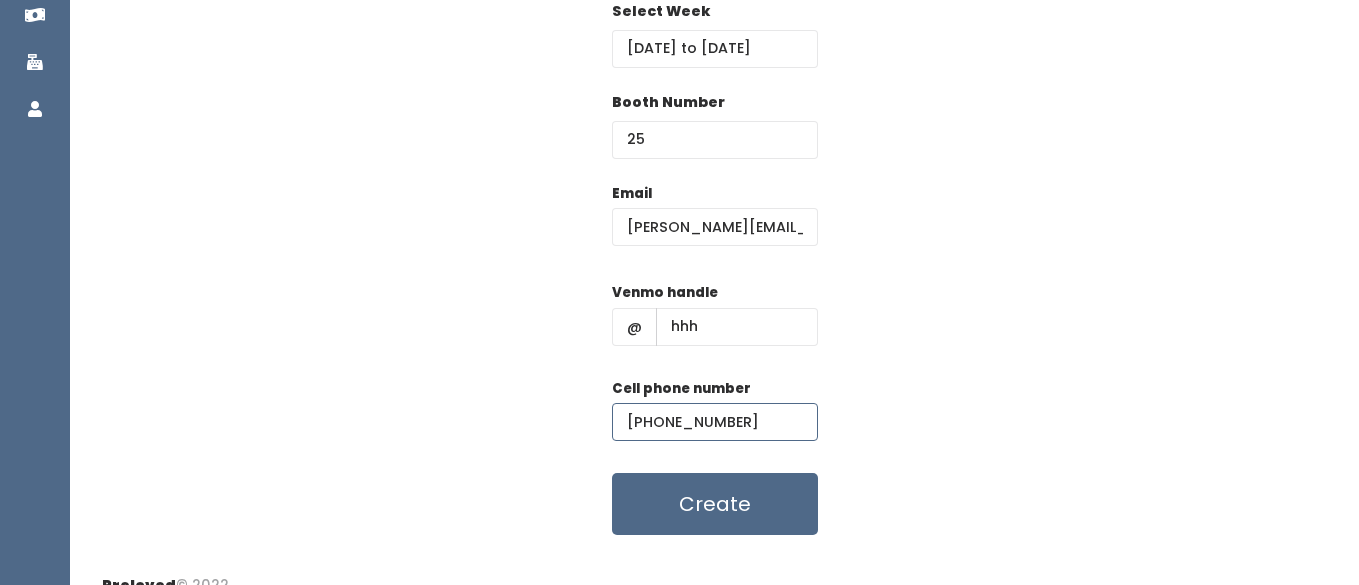 scroll, scrollTop: 349, scrollLeft: 0, axis: vertical 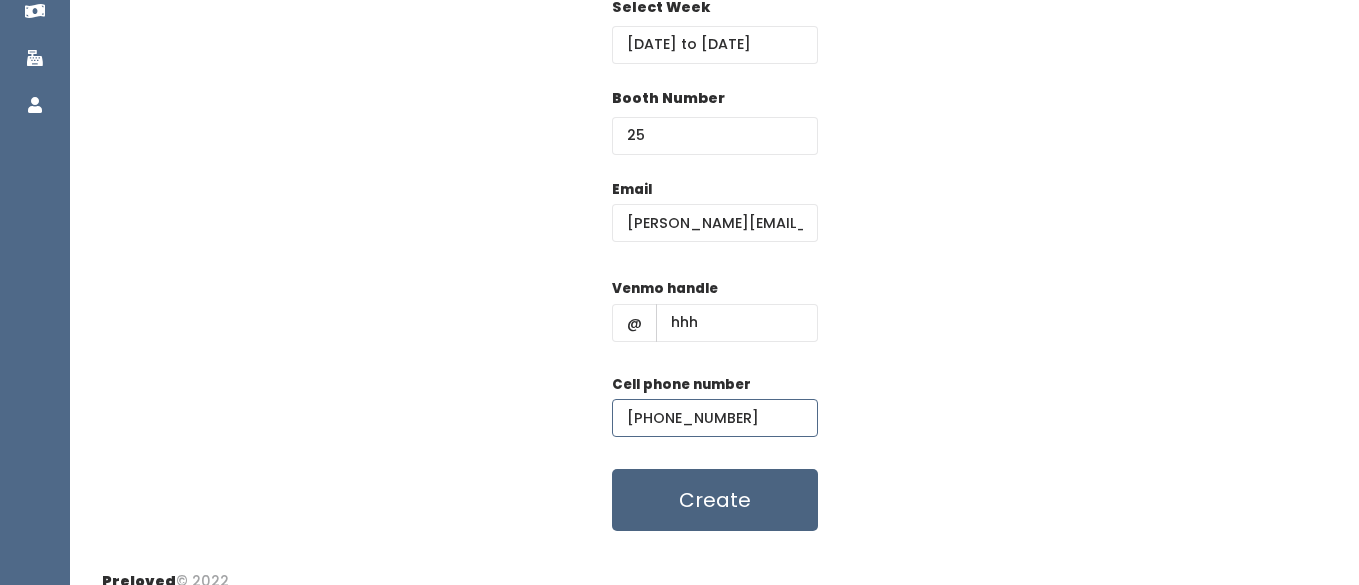 type on "[PHONE_NUMBER]" 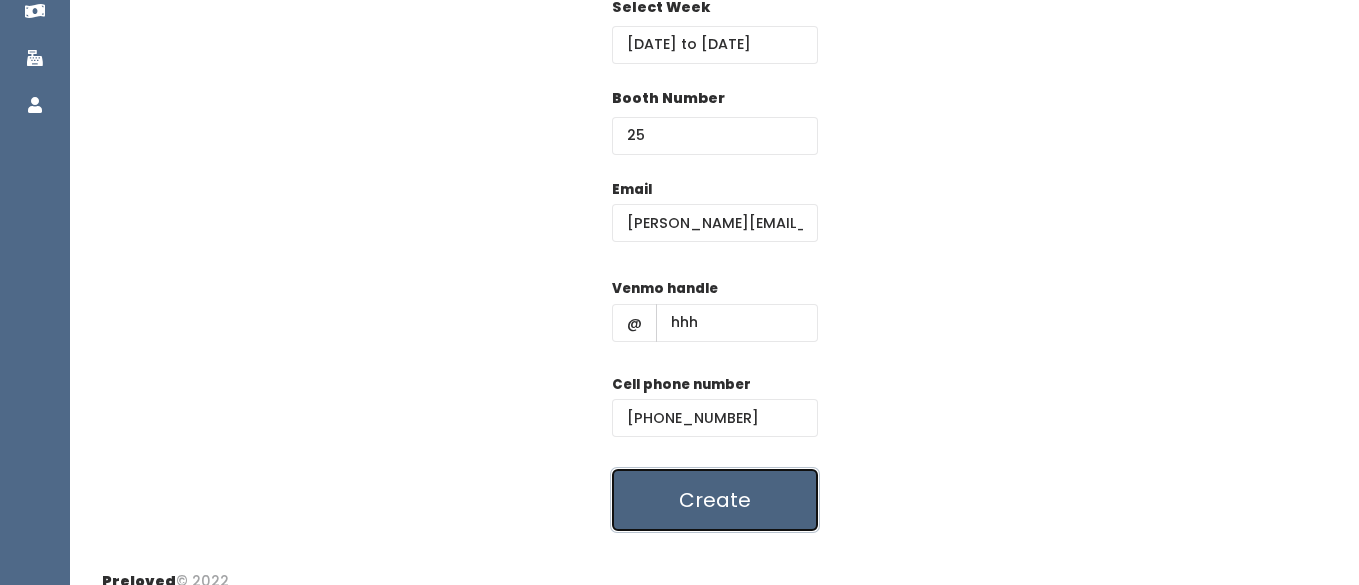click on "Create" at bounding box center [715, 500] 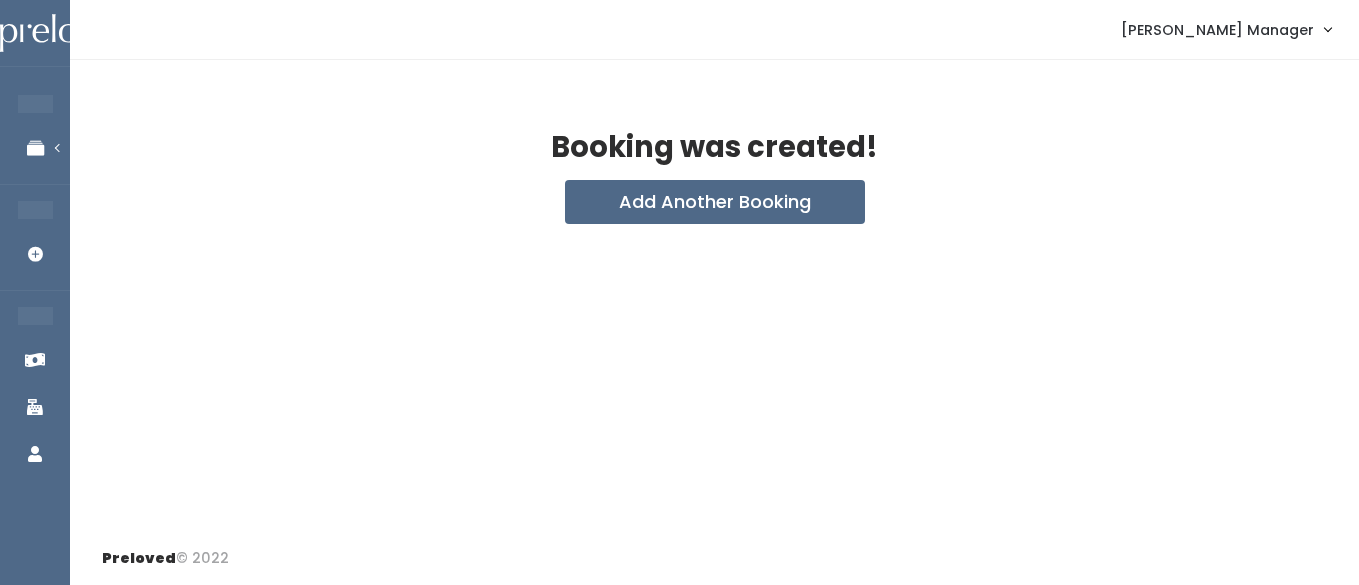 scroll, scrollTop: 0, scrollLeft: 0, axis: both 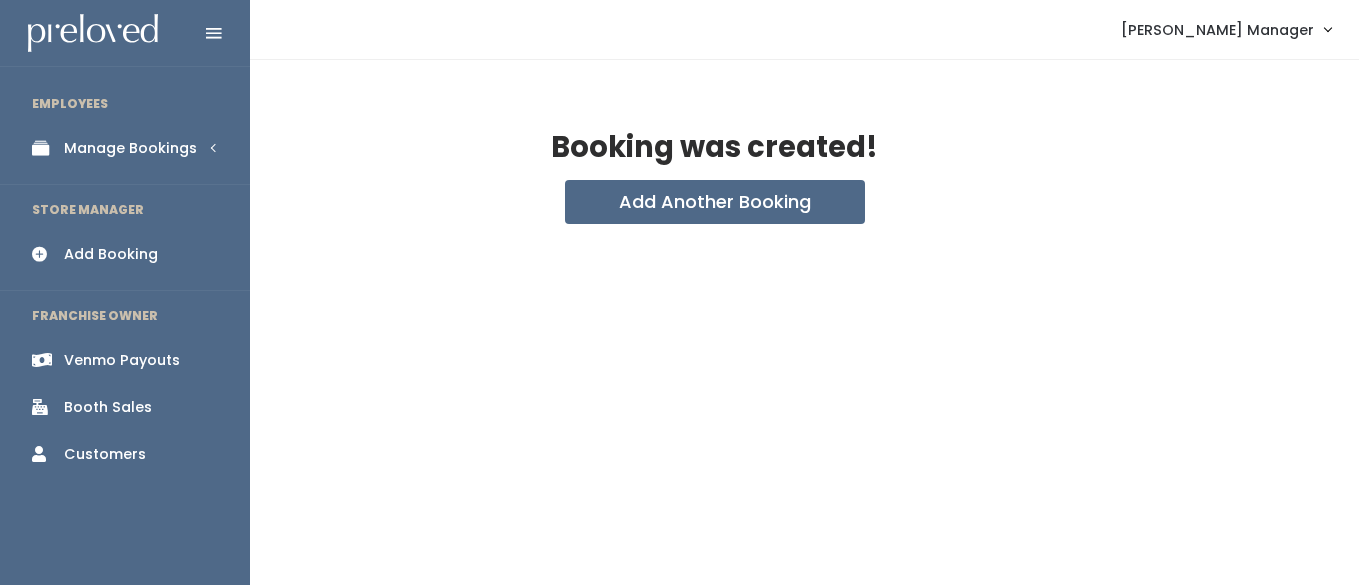 click on "Manage Bookings" at bounding box center (130, 148) 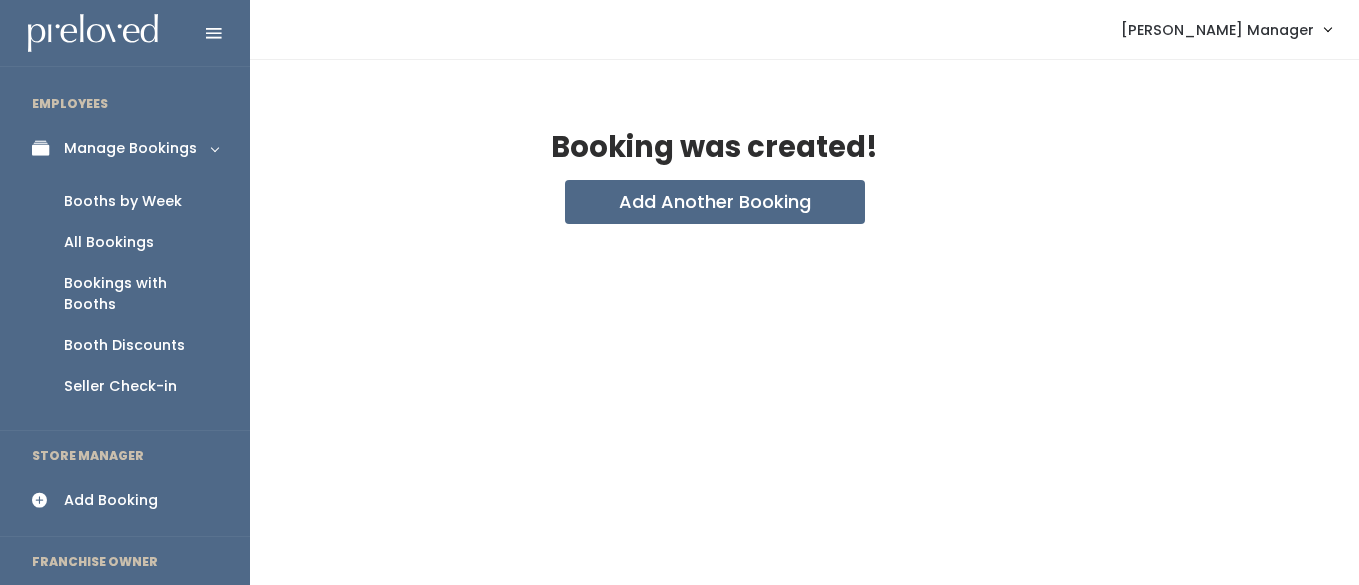 click on "Booths by Week" at bounding box center [123, 201] 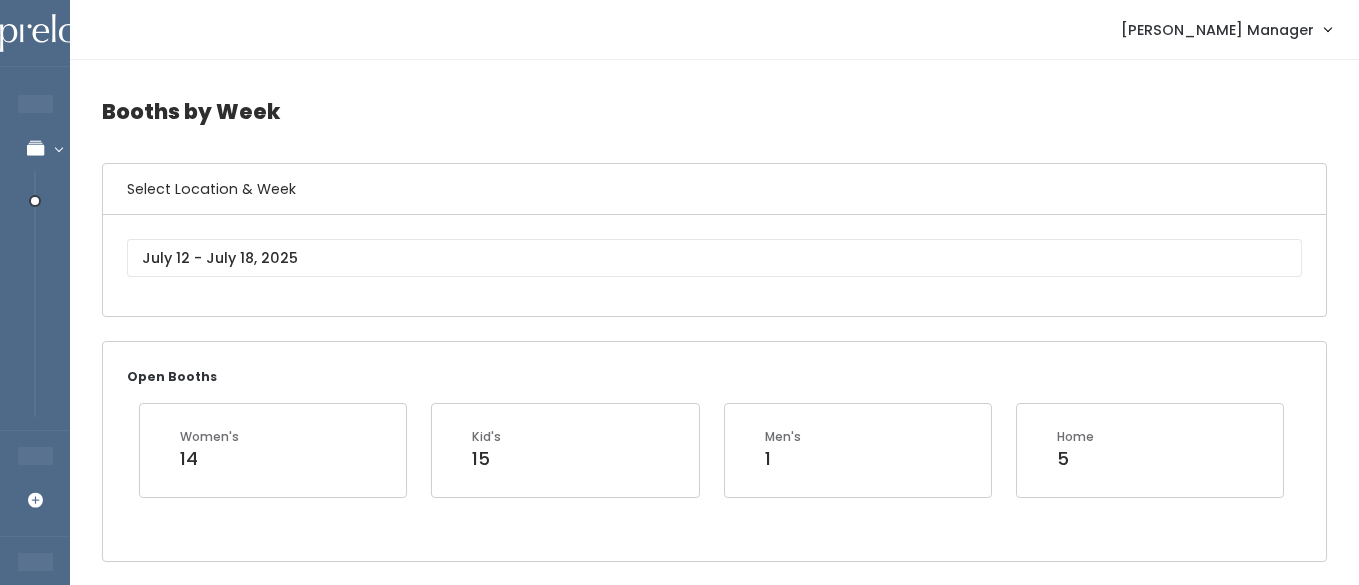 scroll, scrollTop: 0, scrollLeft: 0, axis: both 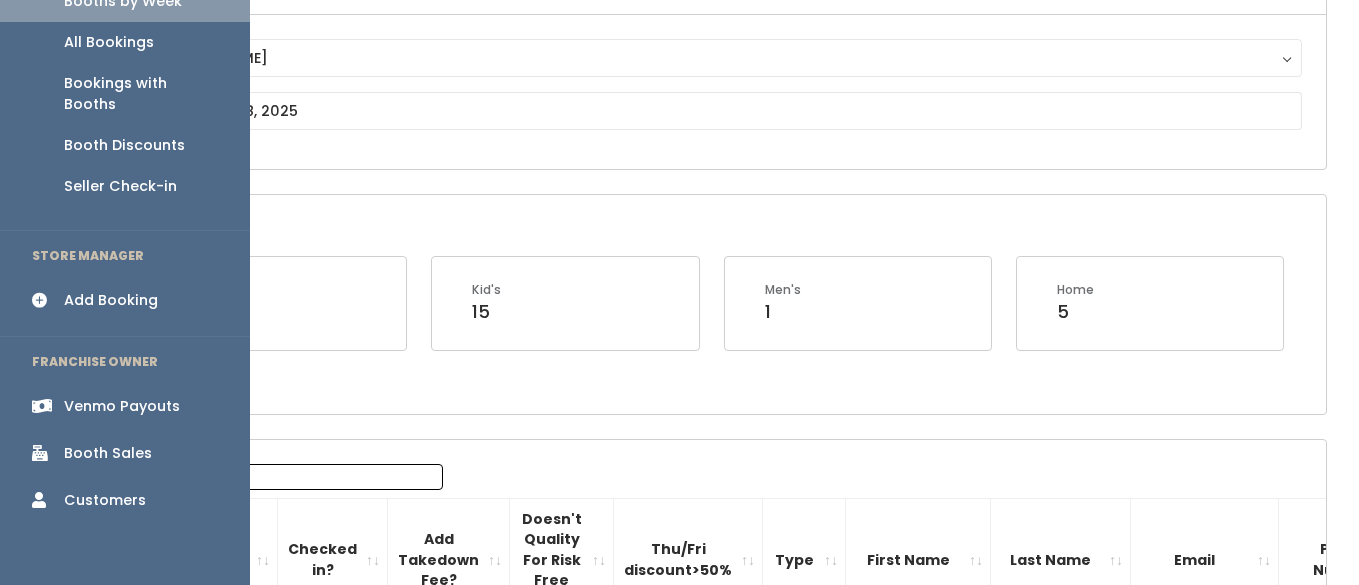 click on "Bookings with Booths" at bounding box center (141, 94) 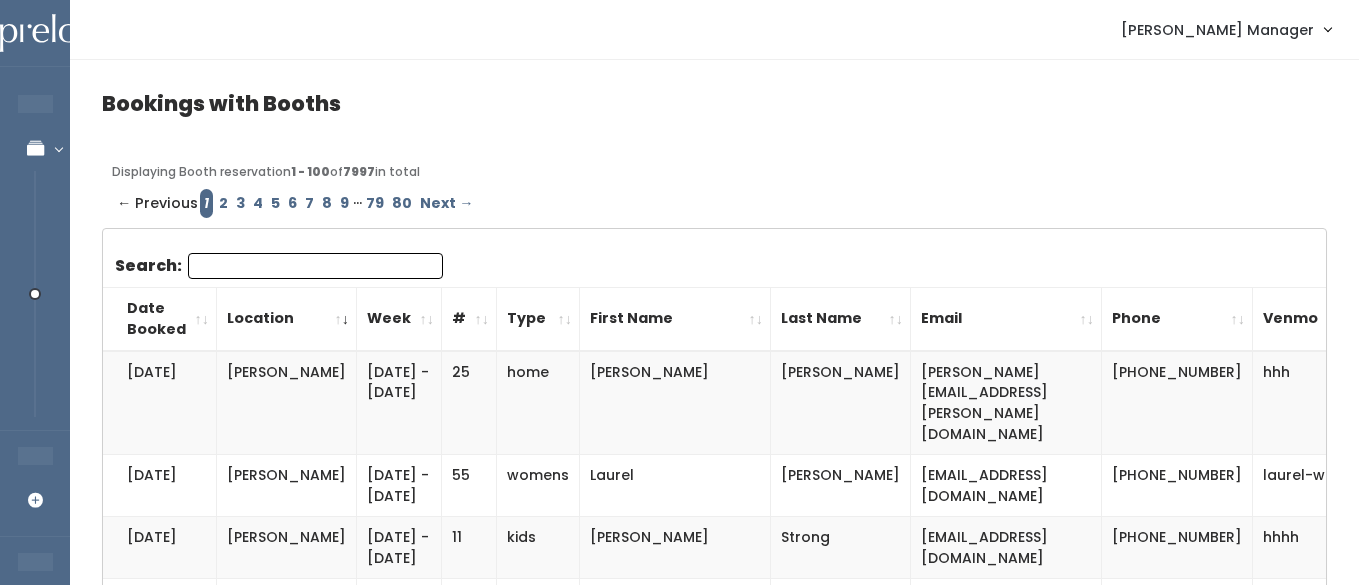 scroll, scrollTop: 0, scrollLeft: 0, axis: both 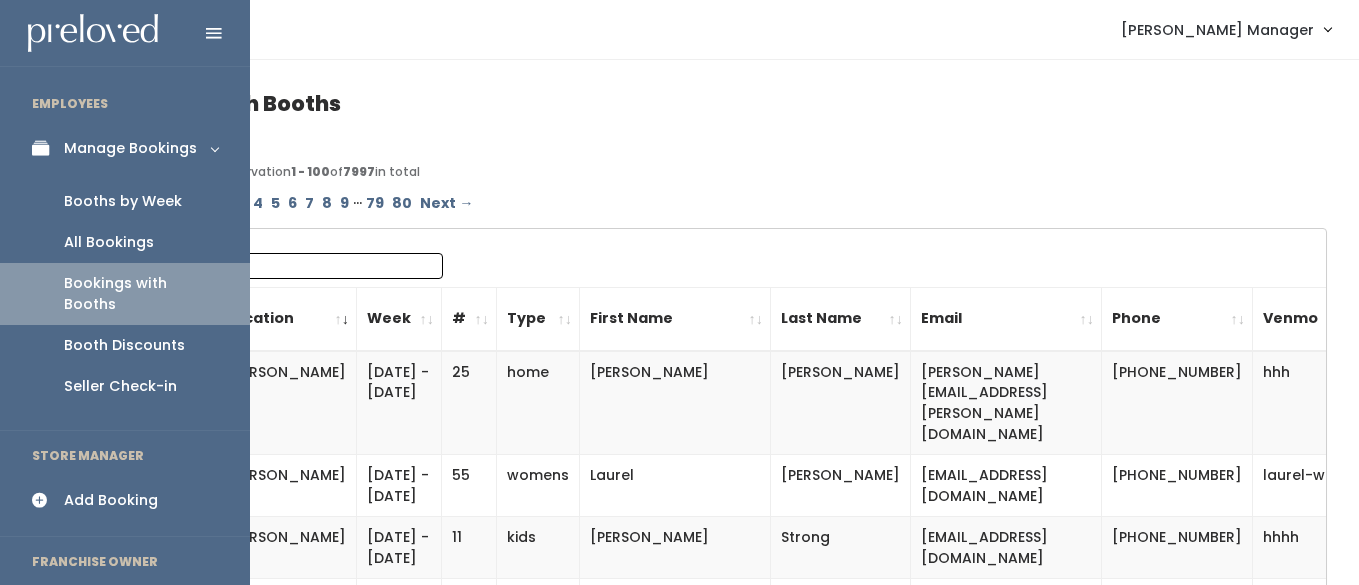 click on "Manage Bookings" at bounding box center [130, 148] 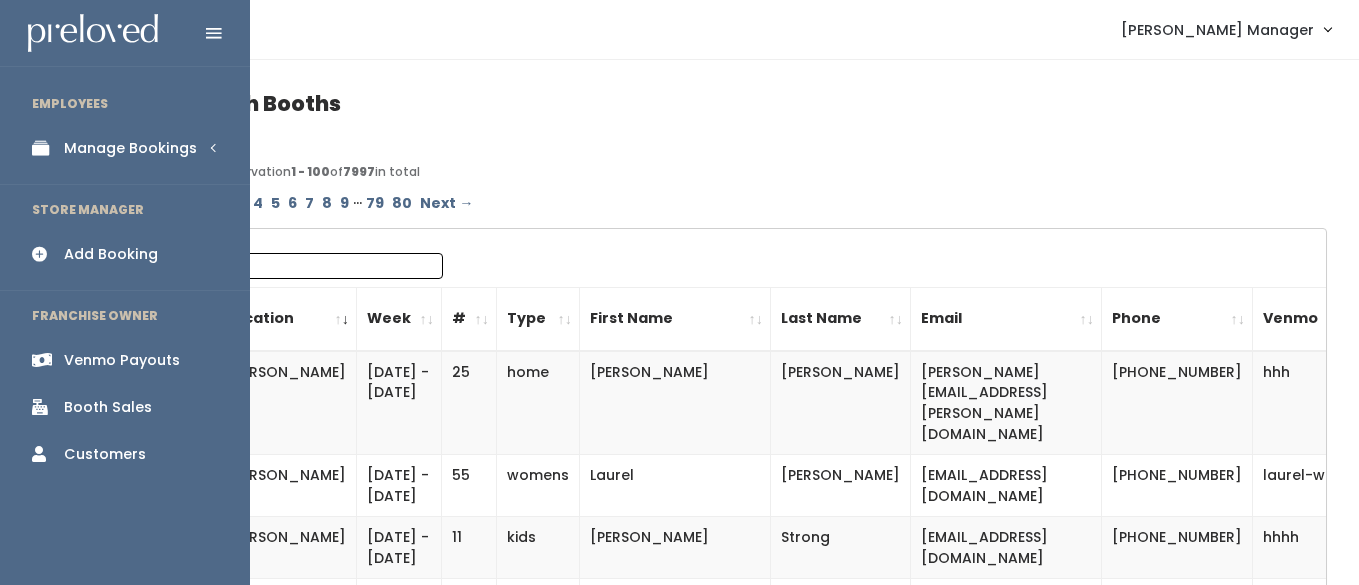 click on "Manage Bookings" at bounding box center [130, 148] 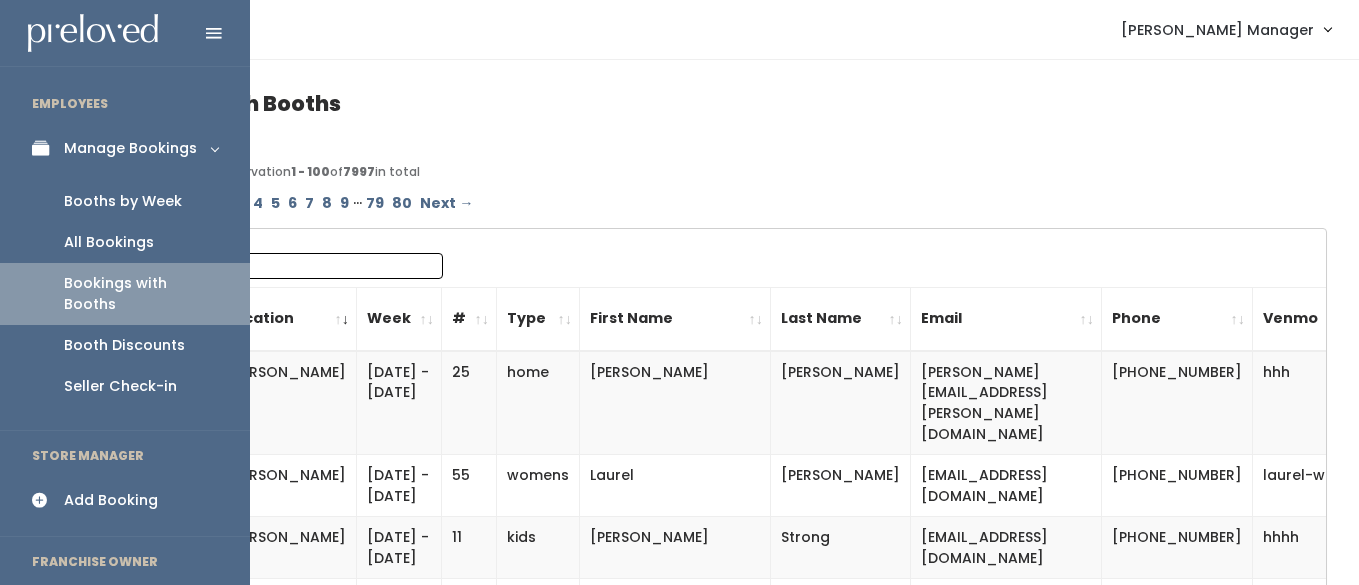click on "Booths by Week" at bounding box center [123, 201] 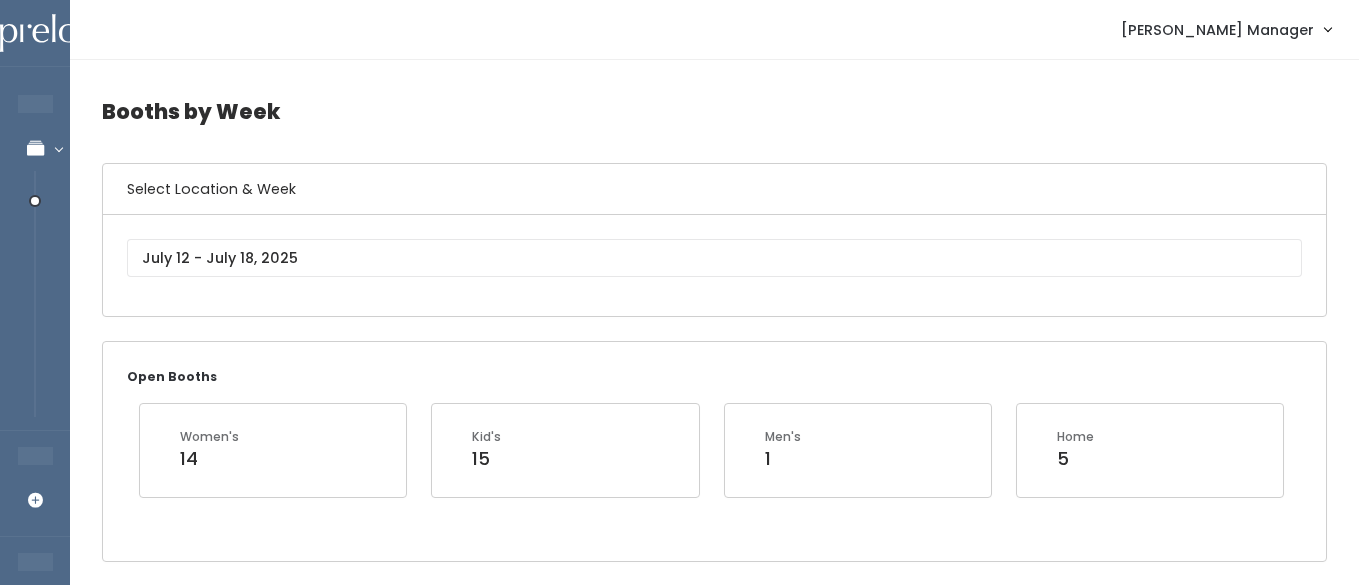 scroll, scrollTop: 0, scrollLeft: 0, axis: both 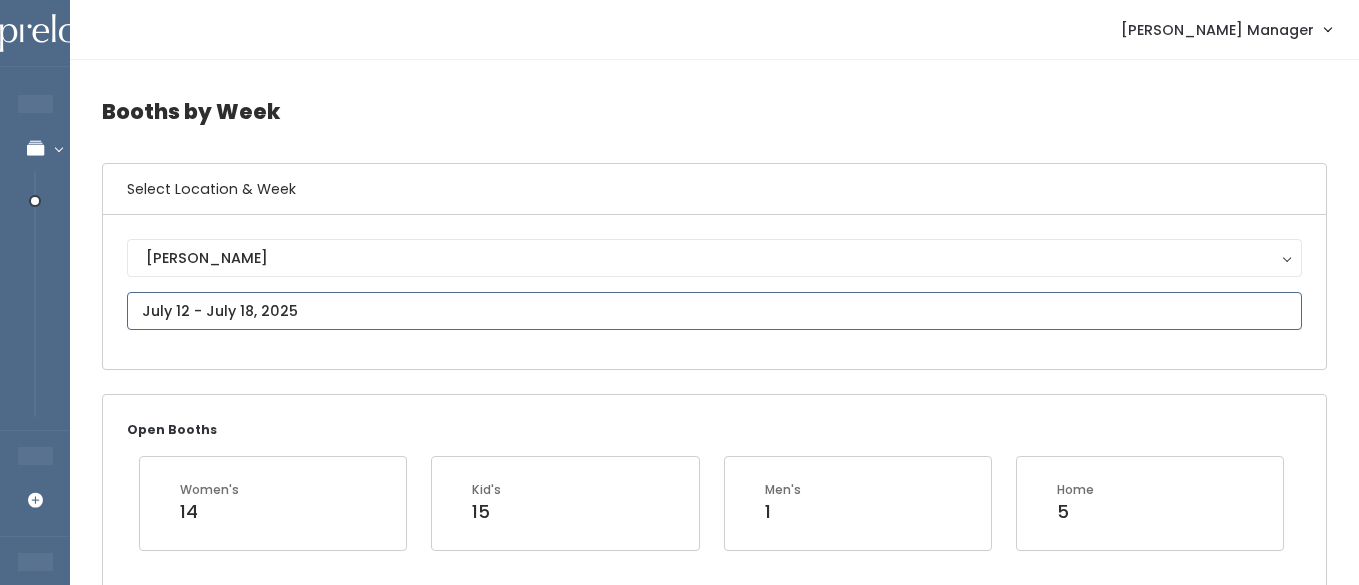 click at bounding box center [714, 311] 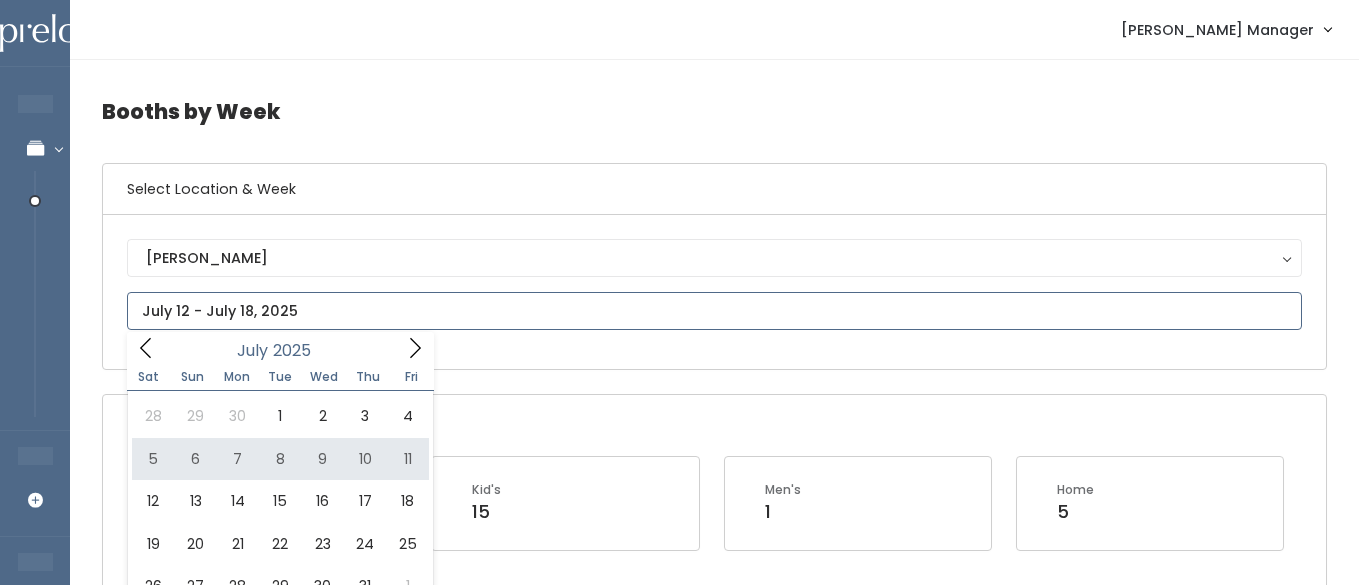 type on "July 5 to July 11" 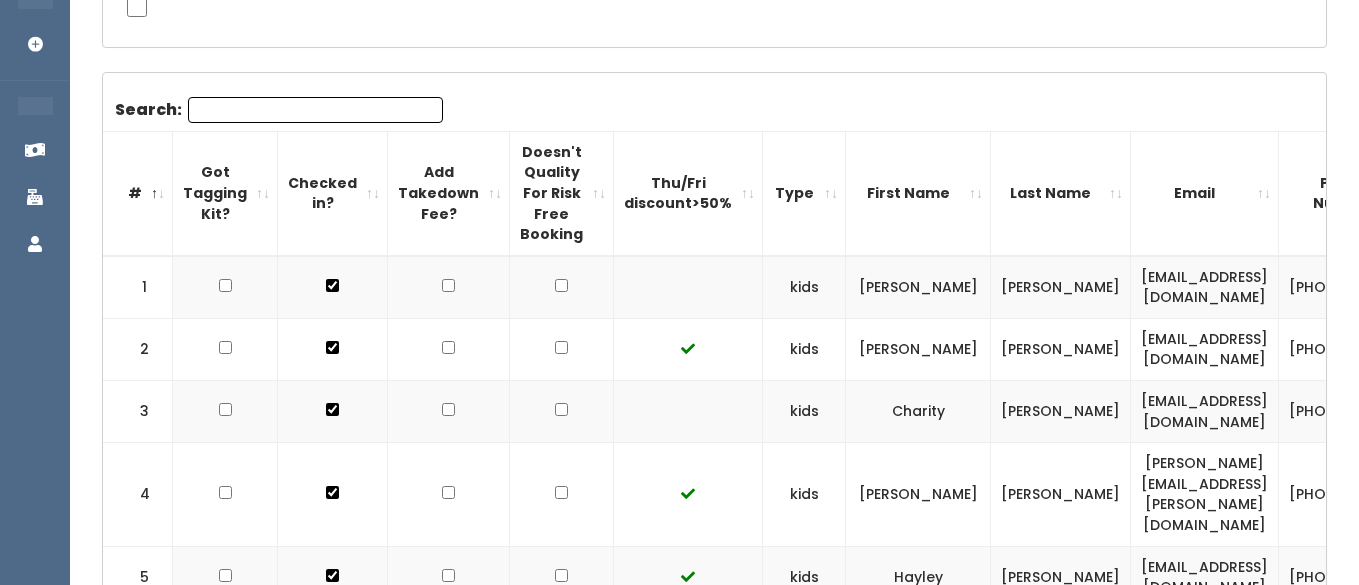 scroll, scrollTop: 457, scrollLeft: 0, axis: vertical 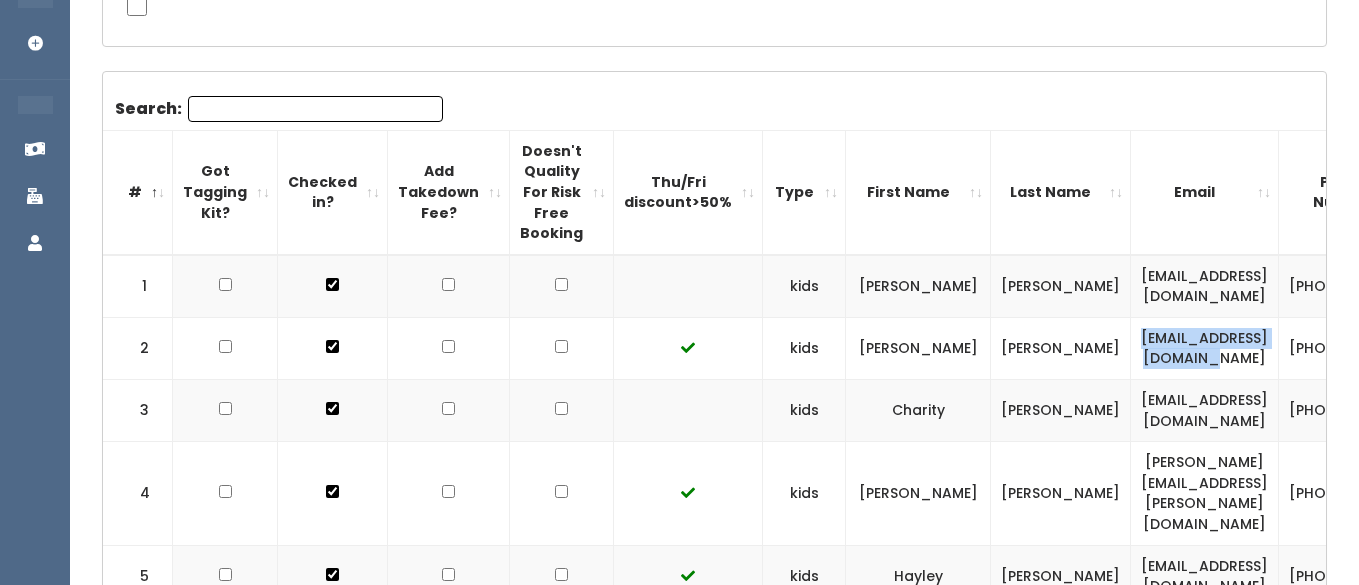 drag, startPoint x: 1231, startPoint y: 350, endPoint x: 1007, endPoint y: 338, distance: 224.3212 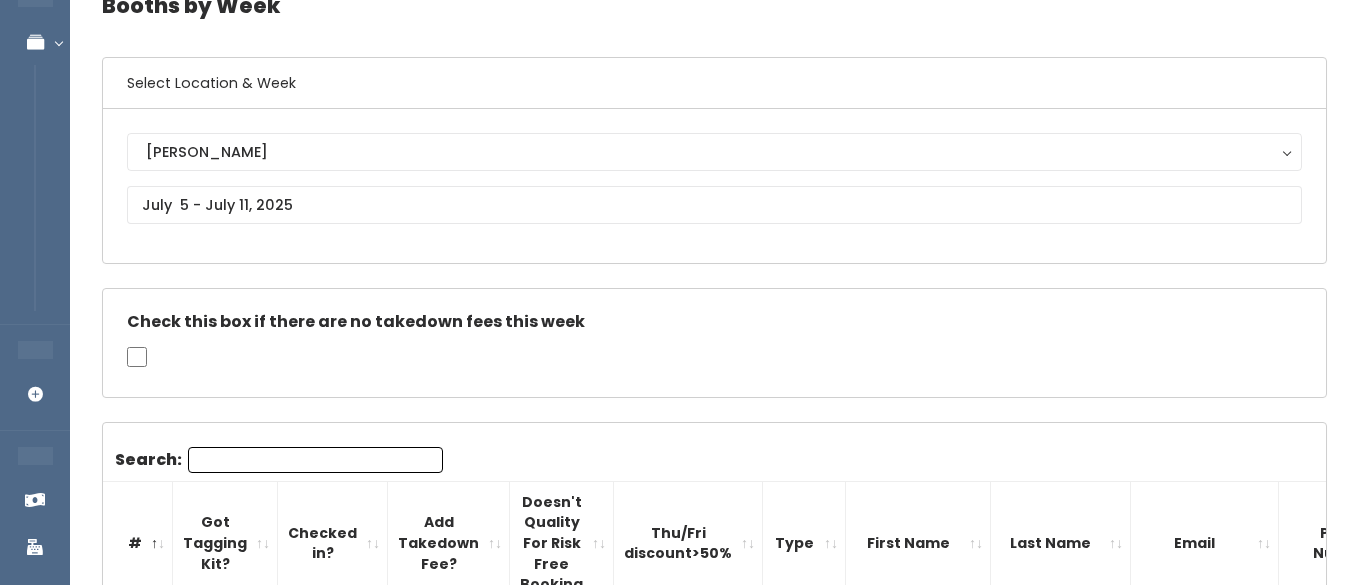 scroll, scrollTop: 0, scrollLeft: 0, axis: both 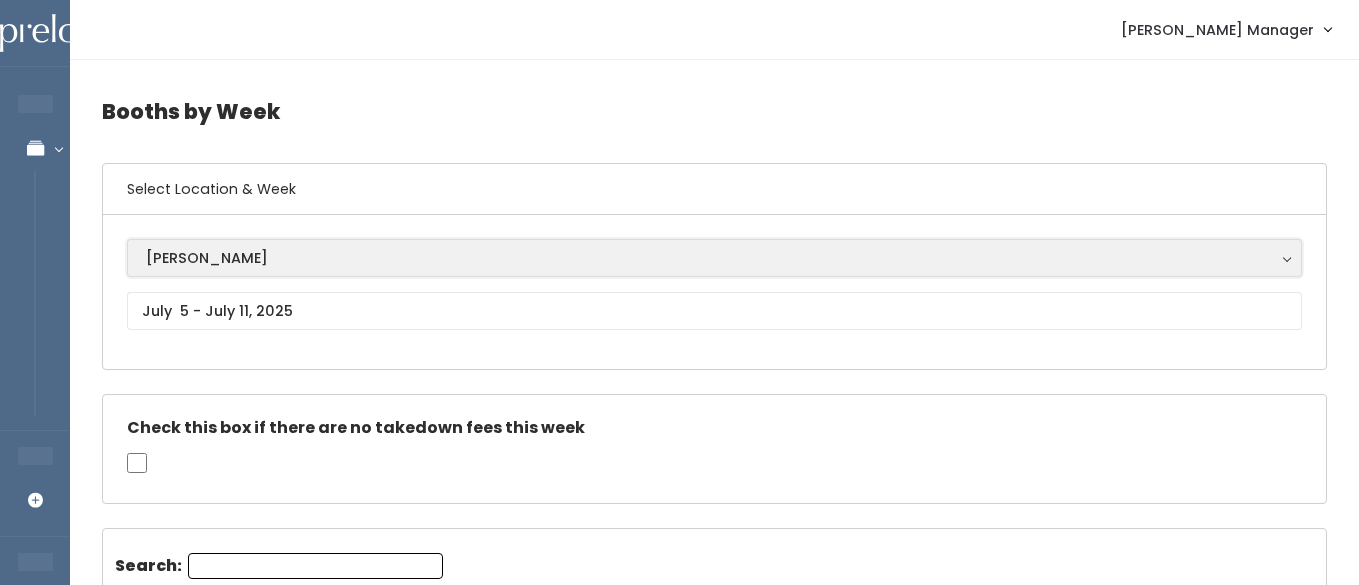 click on "[PERSON_NAME]" at bounding box center [714, 258] 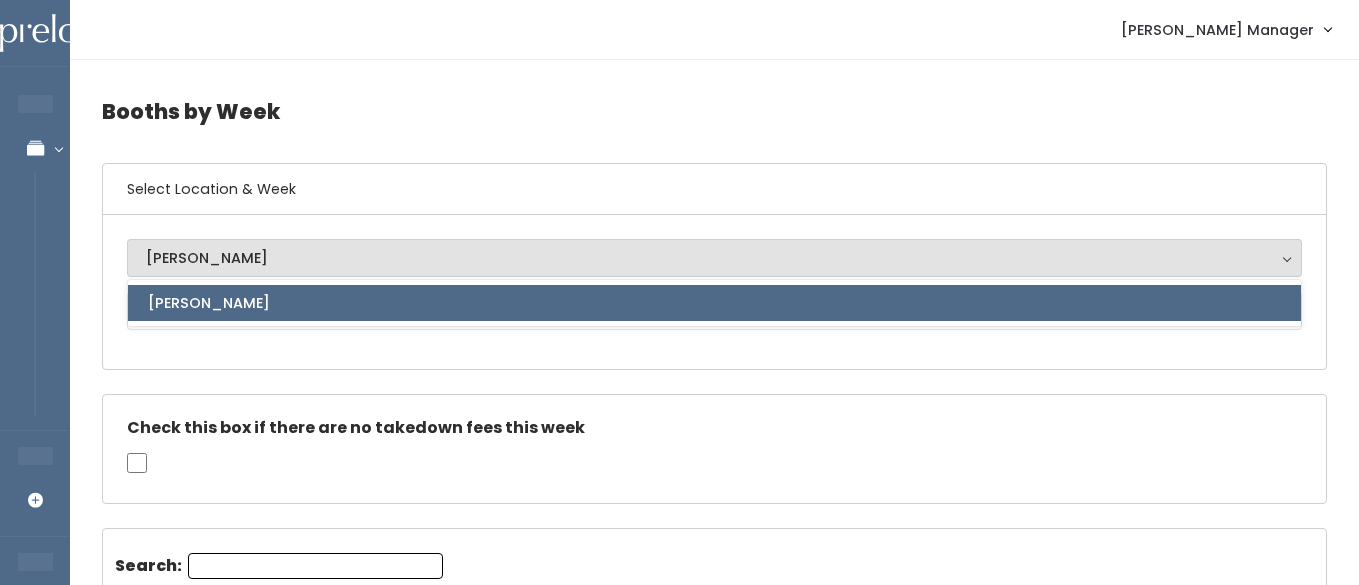click on "Sandy
Sandy
Sandy" at bounding box center (714, 292) 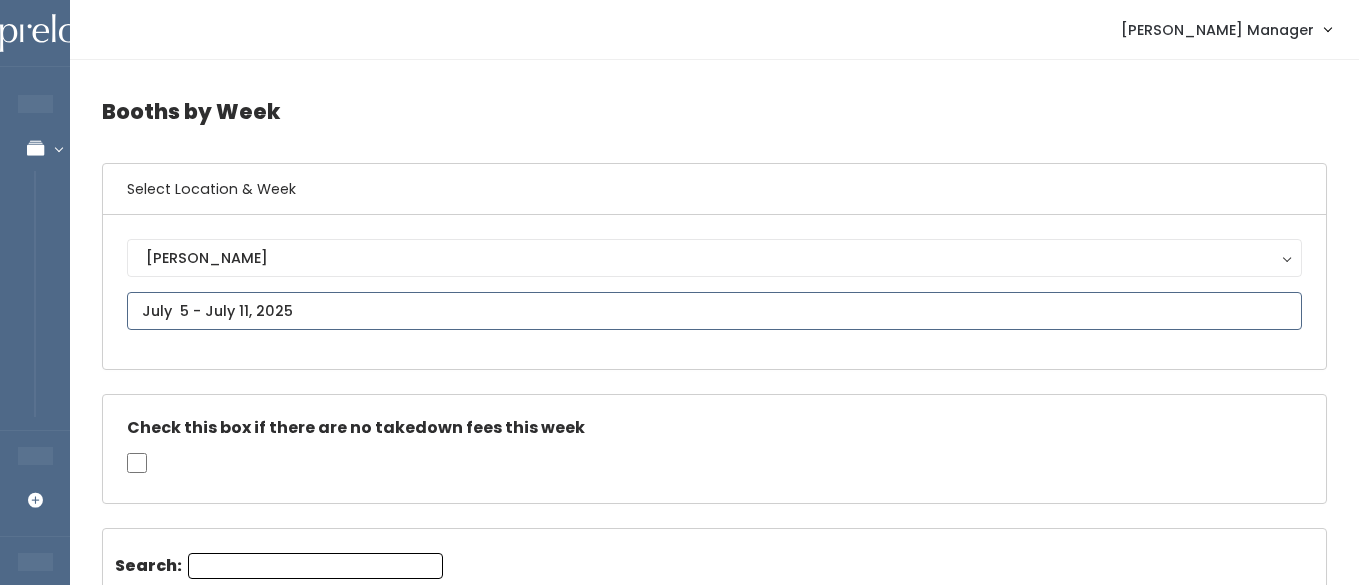 click at bounding box center (714, 311) 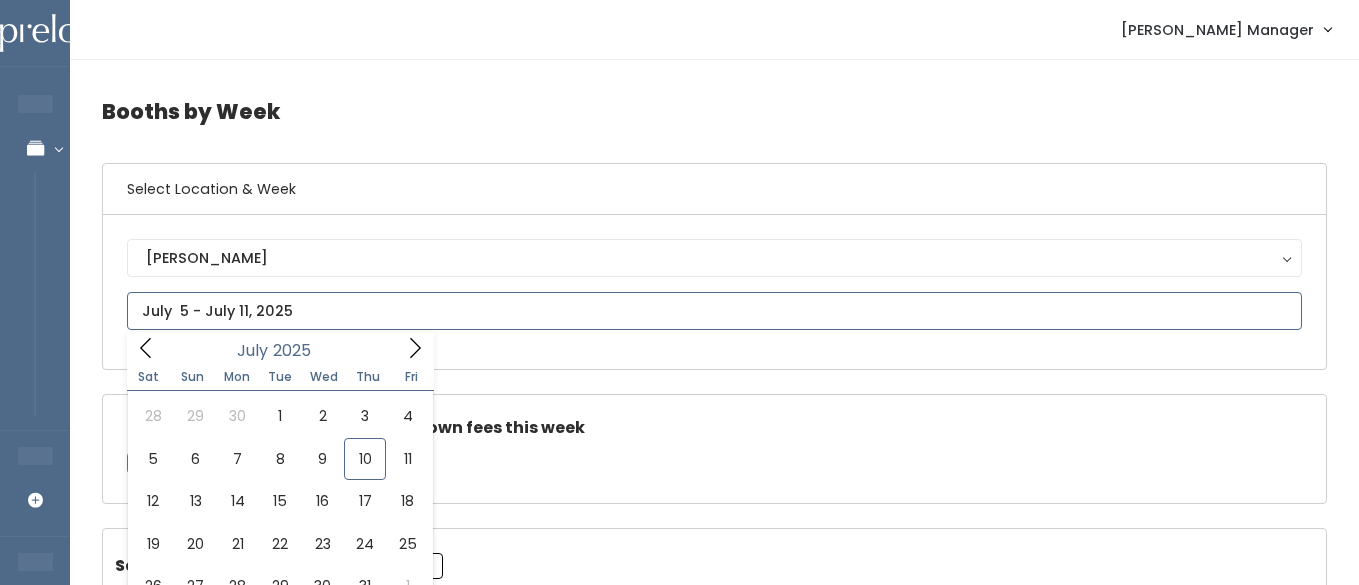 click on "July  2025" at bounding box center [280, 347] 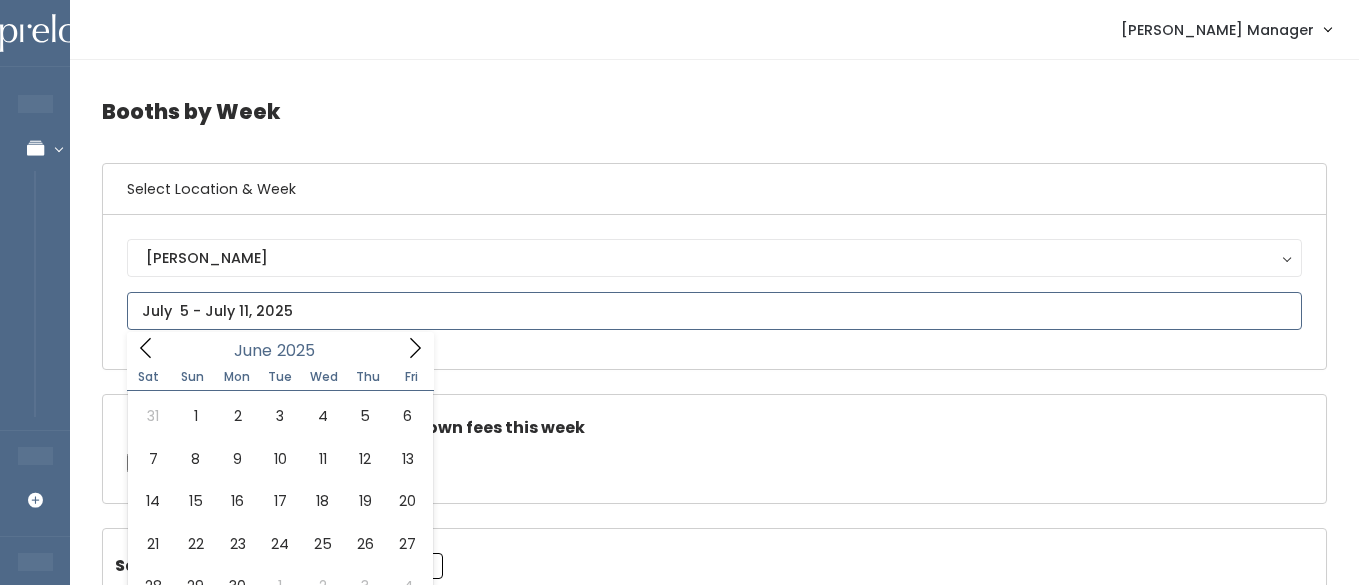 click 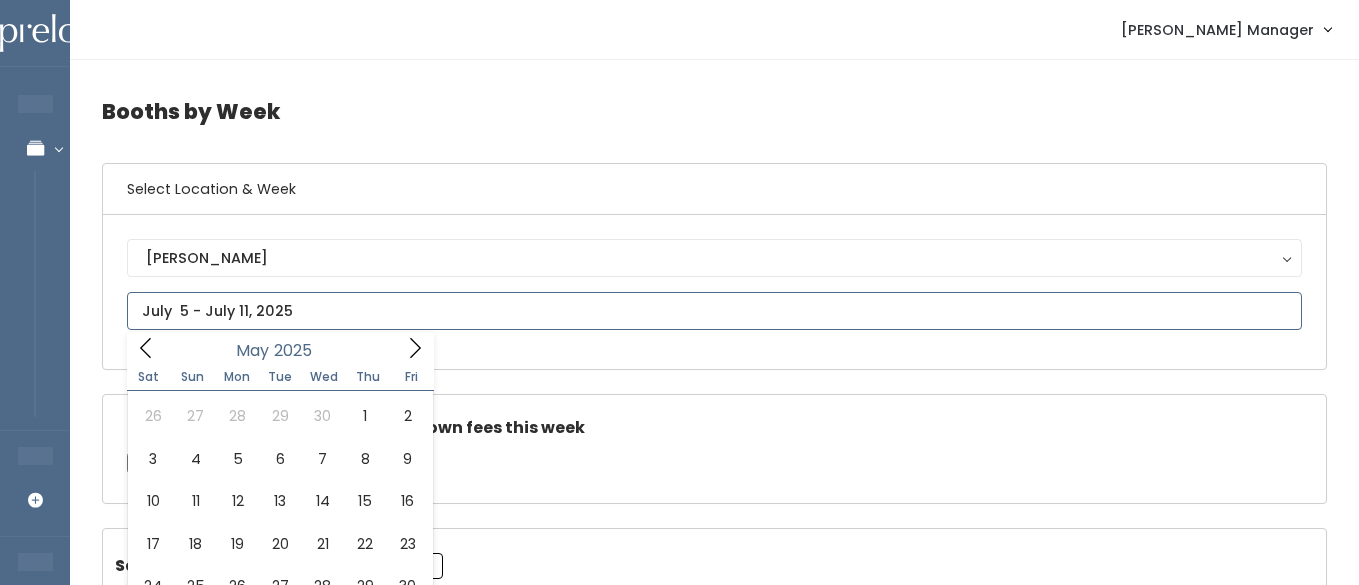 click 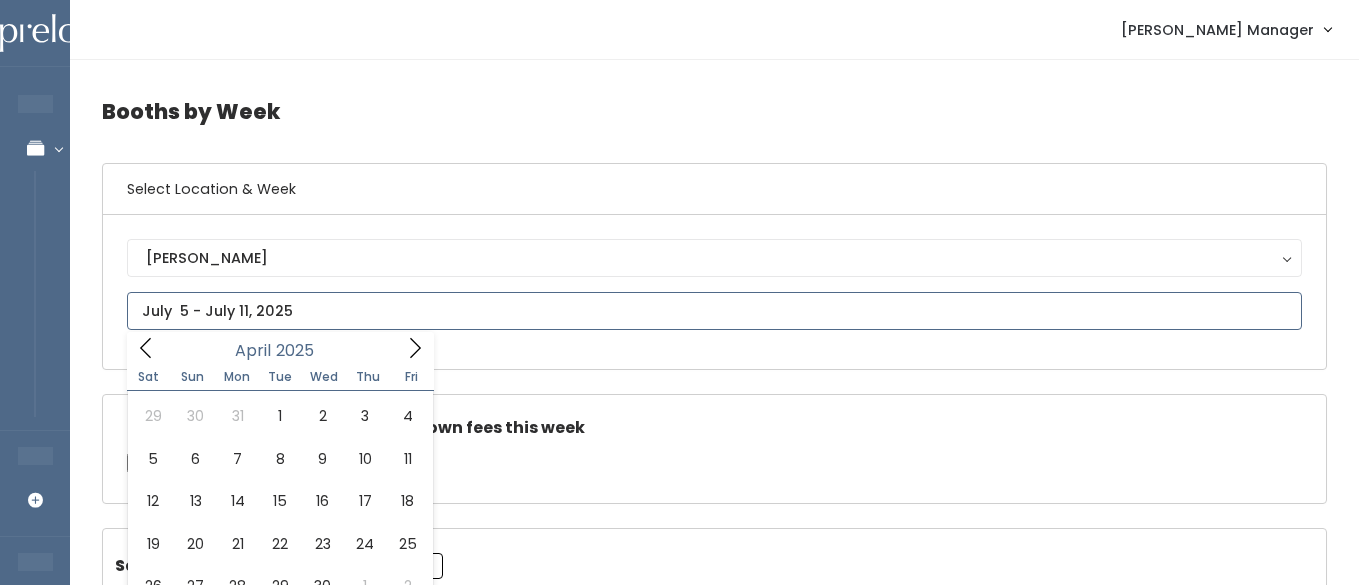 click 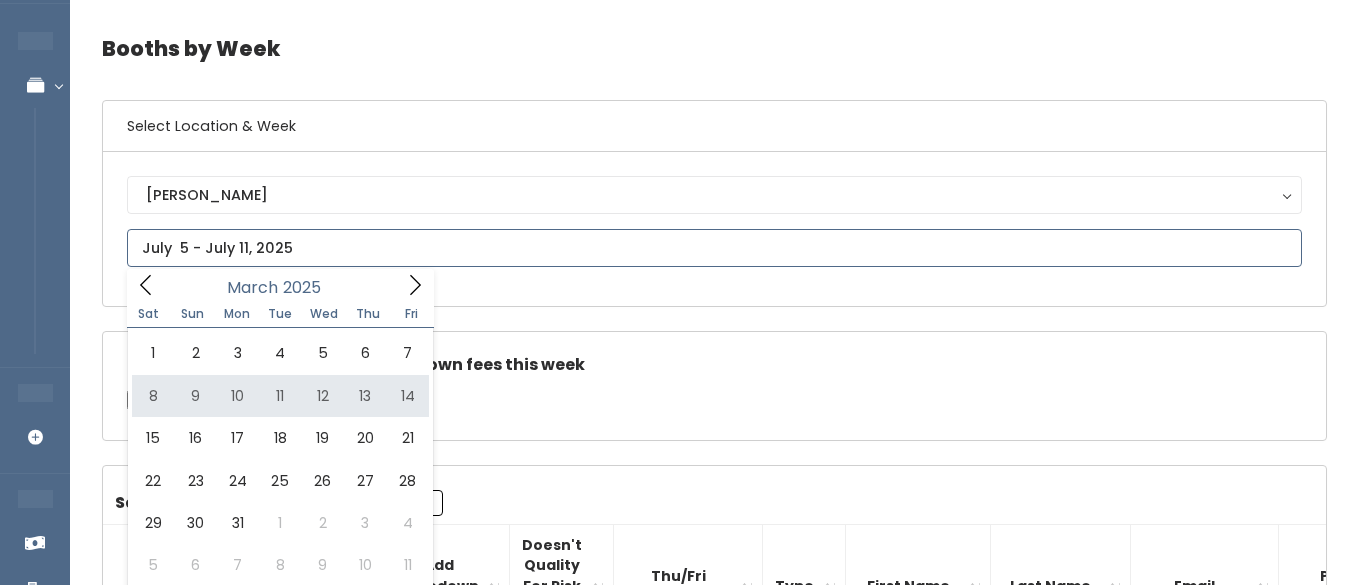 scroll, scrollTop: 65, scrollLeft: 0, axis: vertical 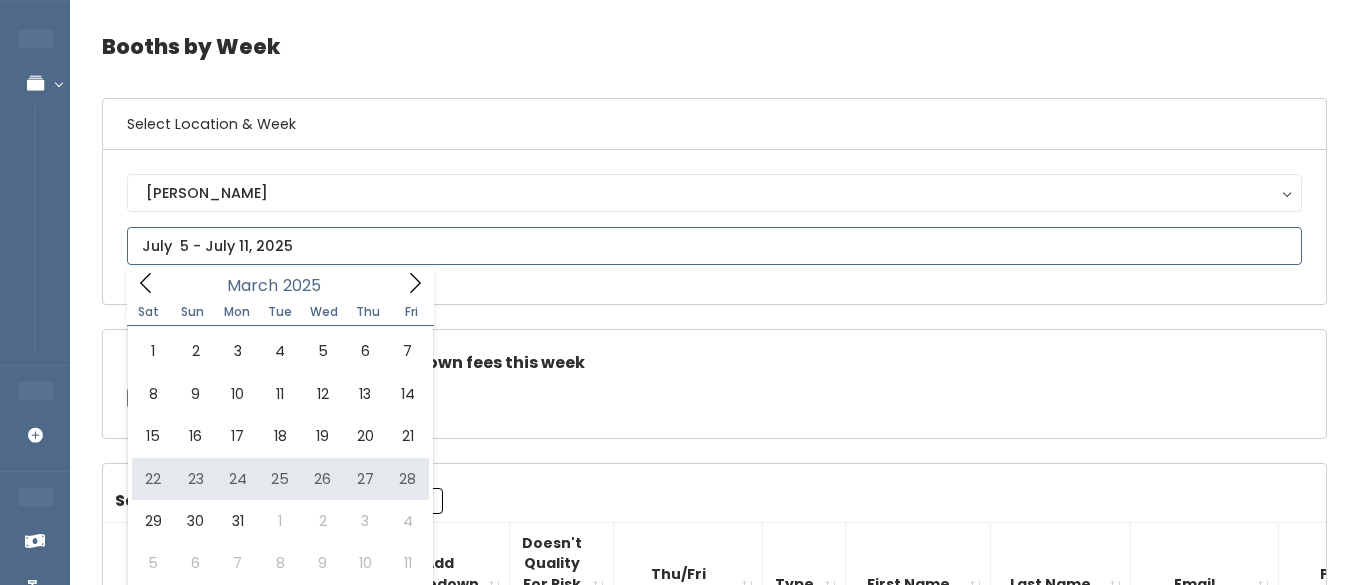 type on "March 22 to March 28" 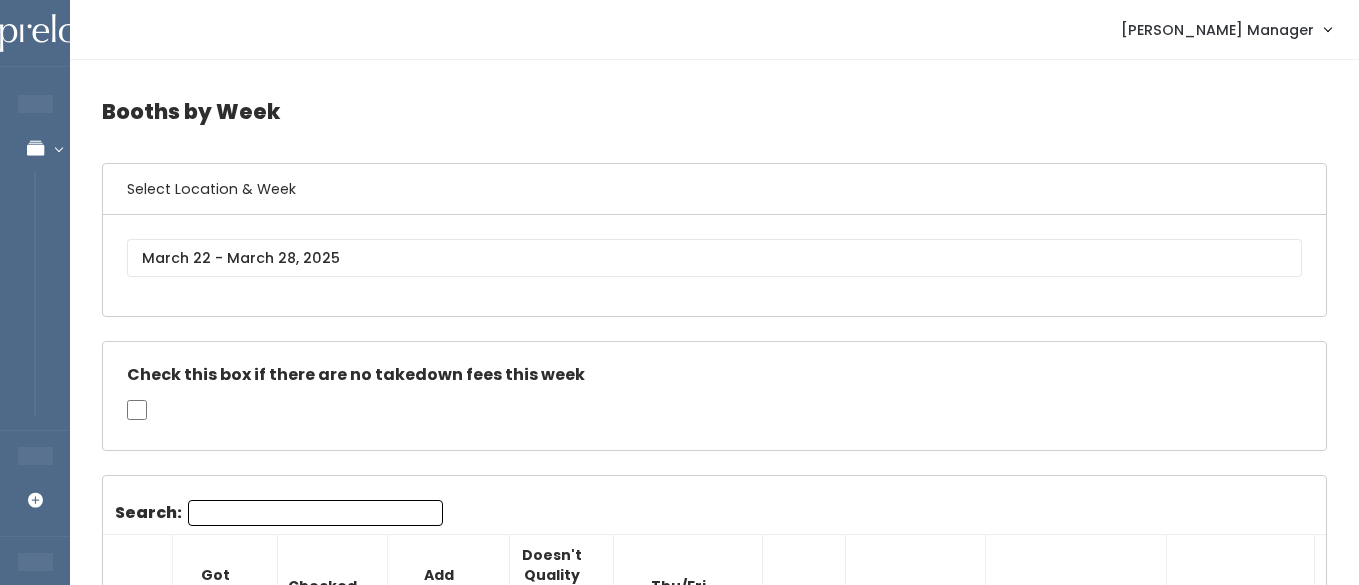 scroll, scrollTop: 0, scrollLeft: 0, axis: both 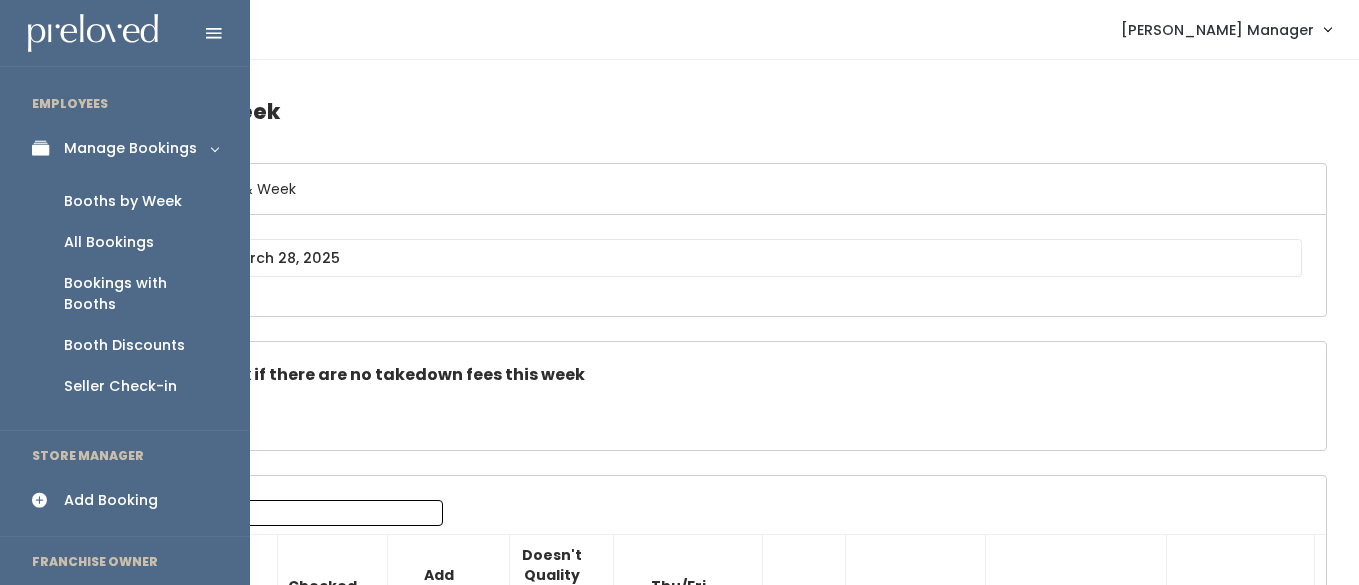 click at bounding box center (46, 148) 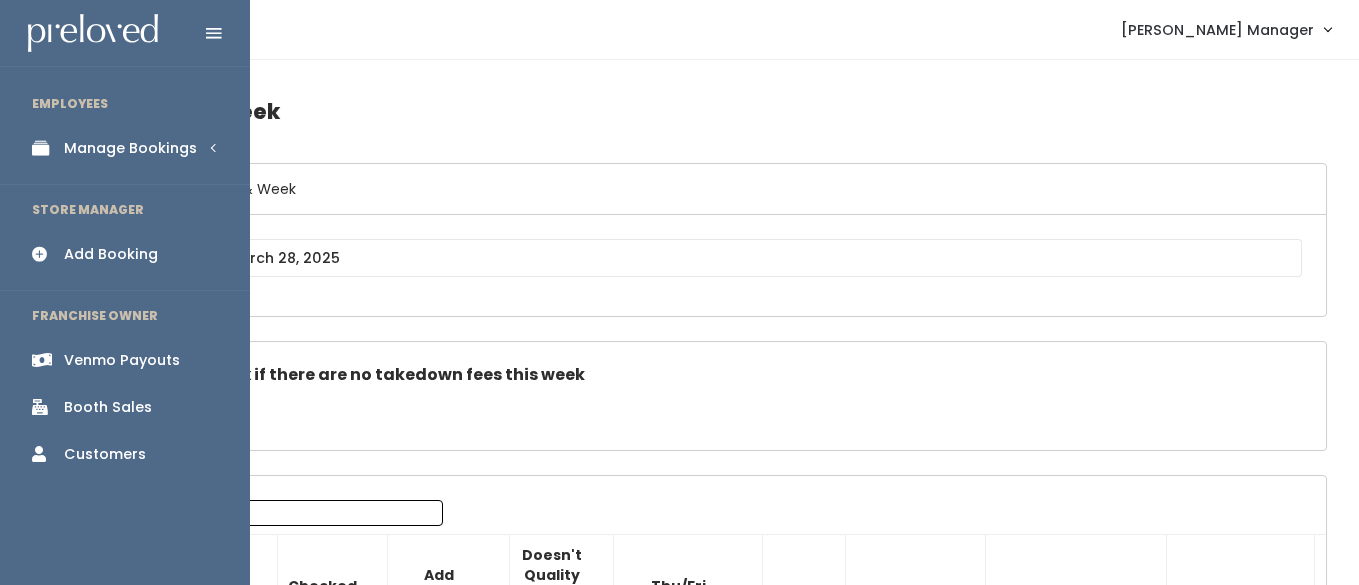 scroll, scrollTop: 0, scrollLeft: 0, axis: both 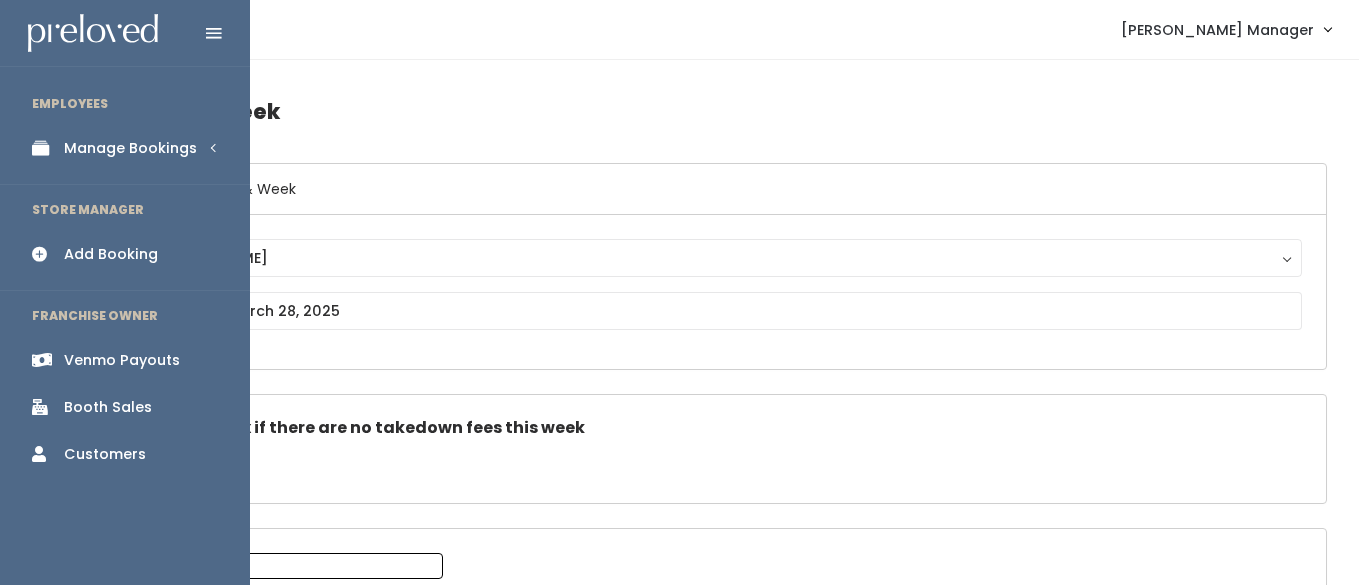 click on "Booth Sales" at bounding box center (108, 407) 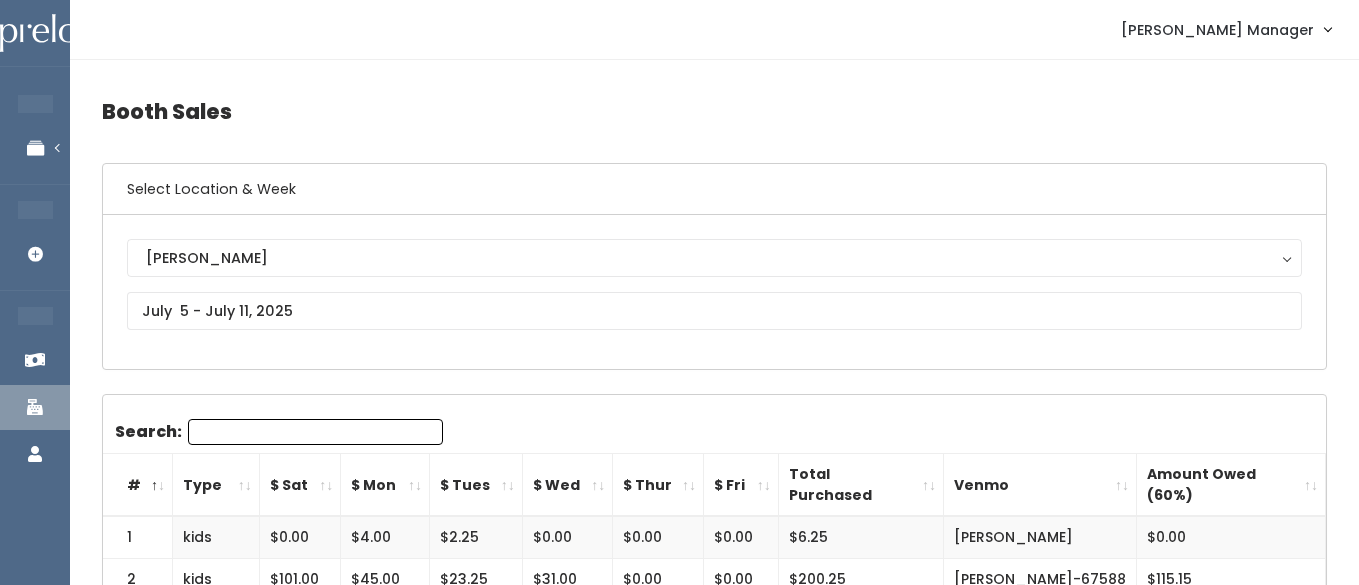 scroll, scrollTop: 0, scrollLeft: 0, axis: both 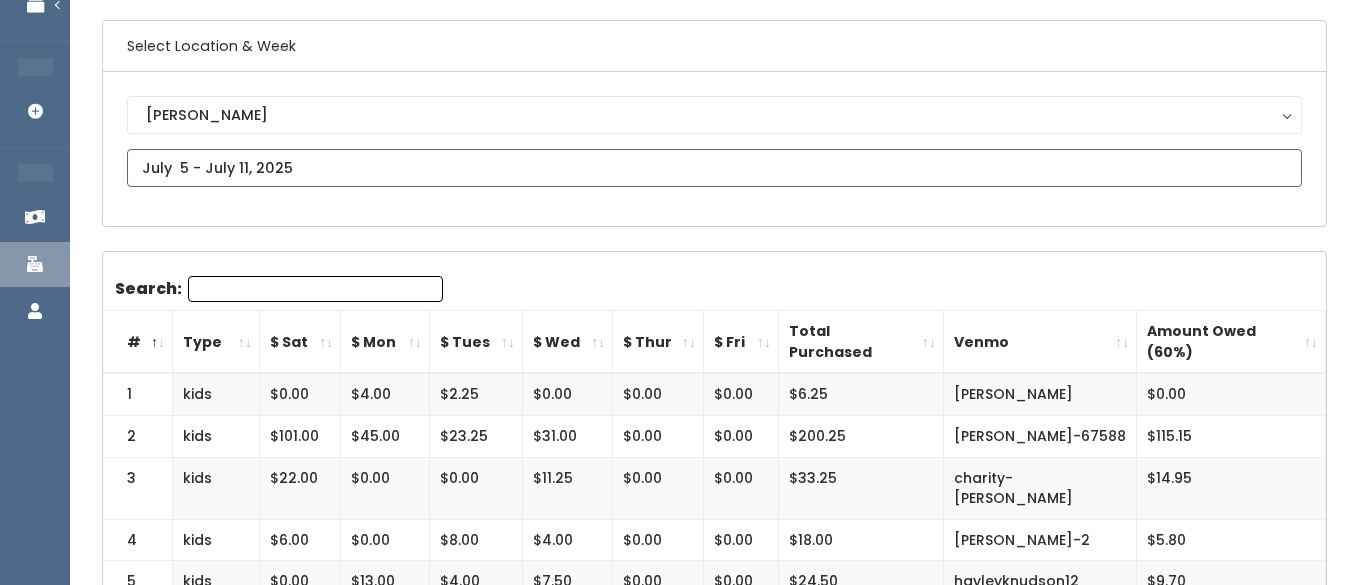 click at bounding box center [714, 168] 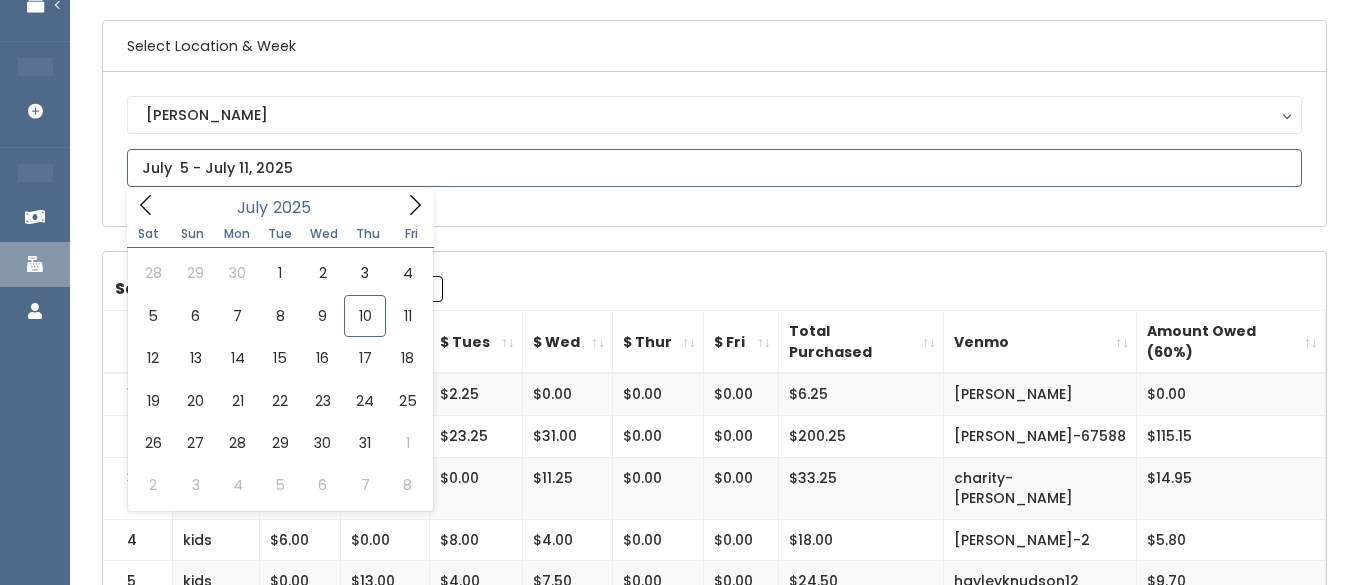 click at bounding box center (146, 204) 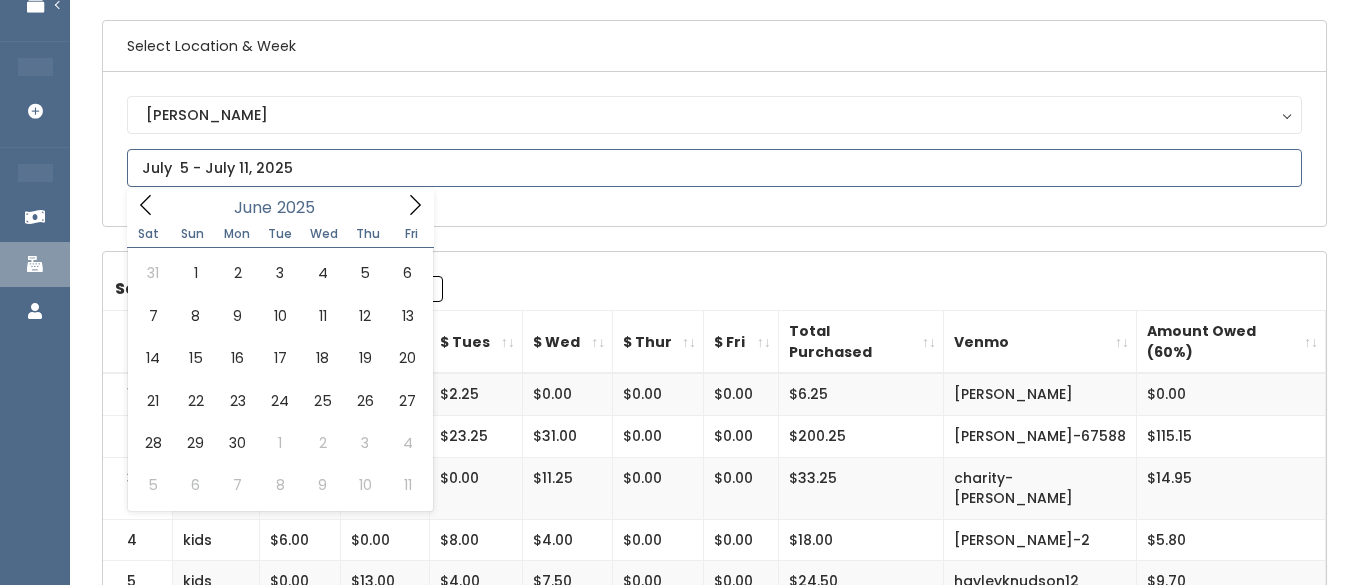 click at bounding box center (146, 204) 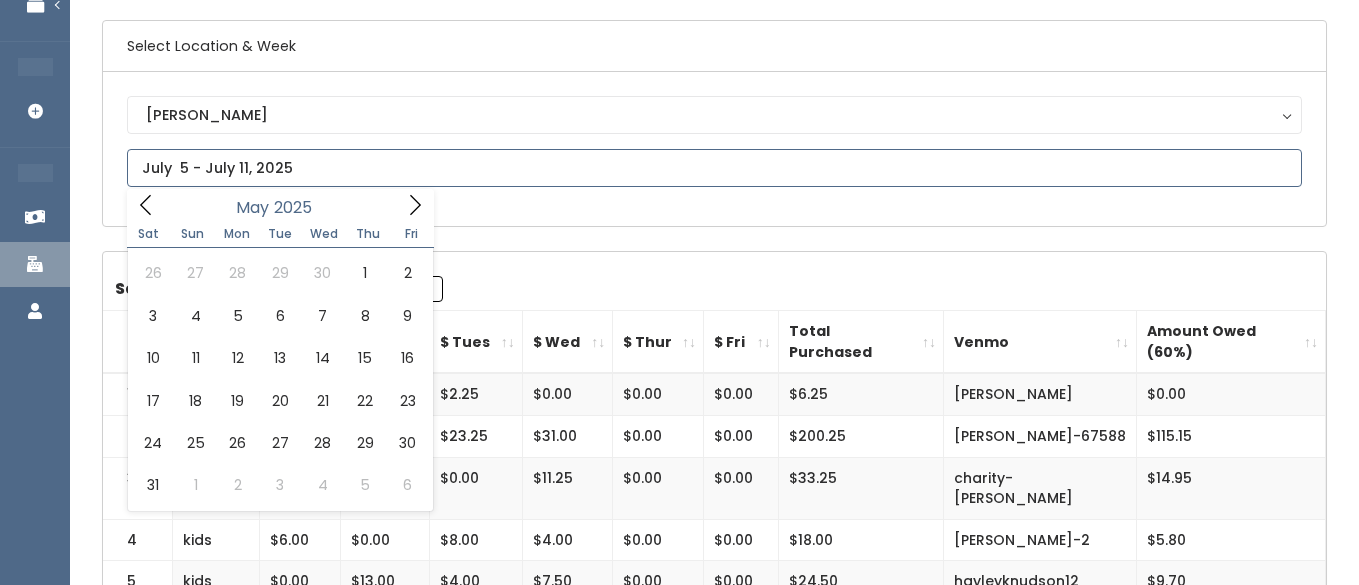 click at bounding box center [146, 204] 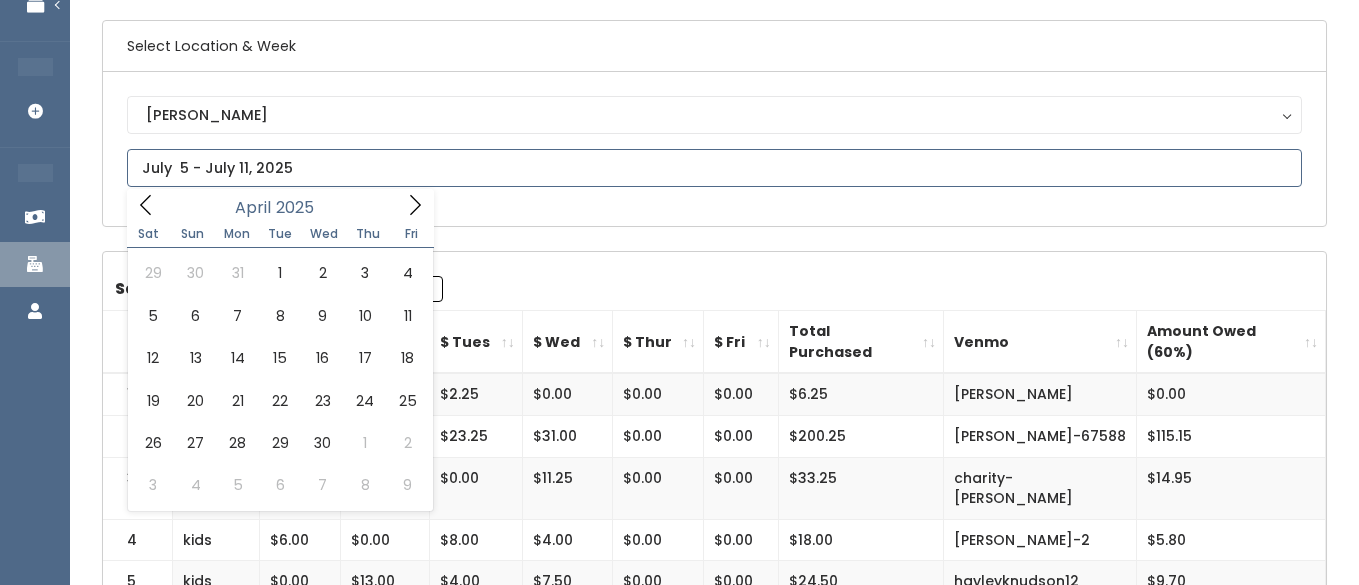 click at bounding box center [146, 204] 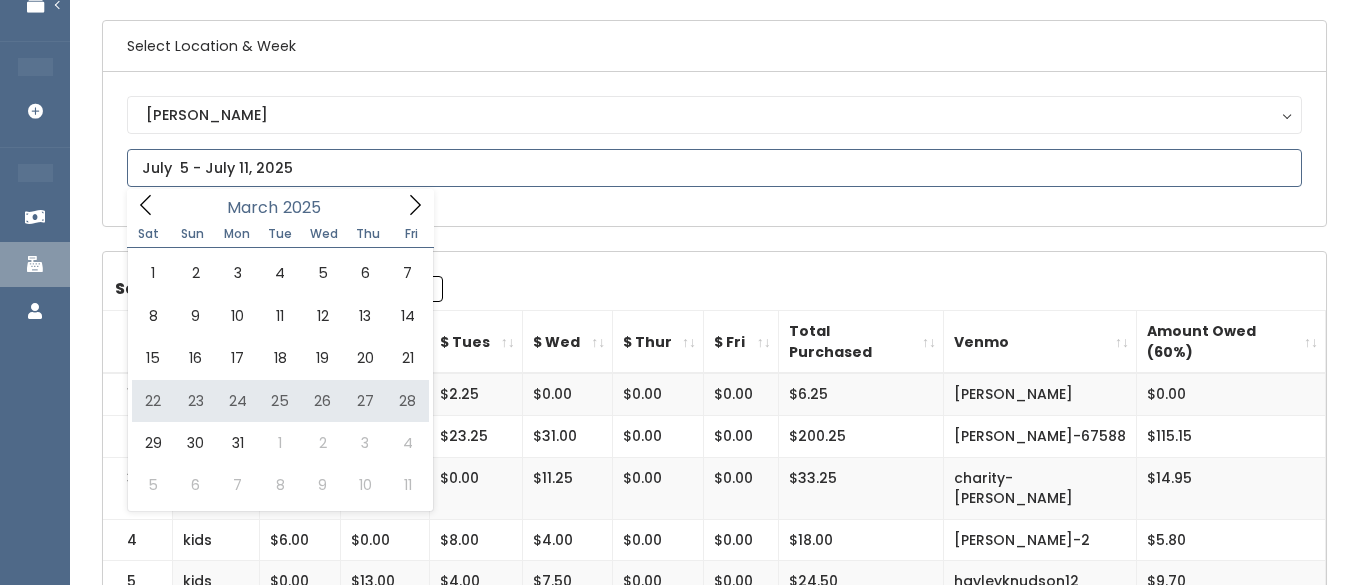 type on "March 22 to March 28" 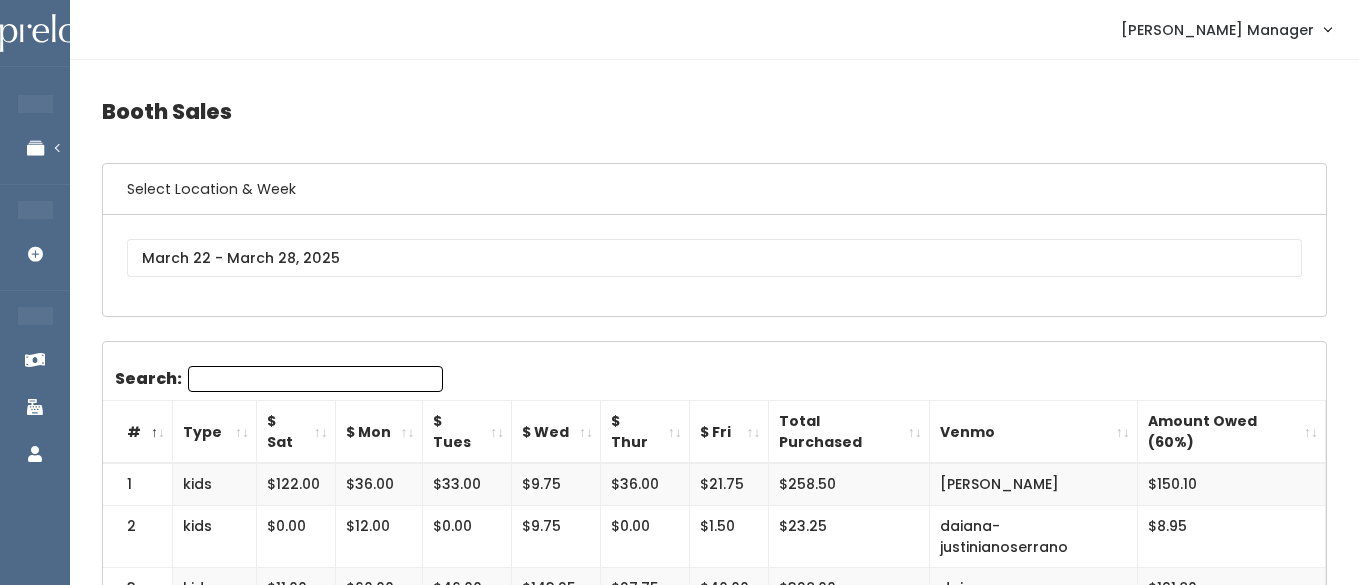 scroll, scrollTop: 0, scrollLeft: 0, axis: both 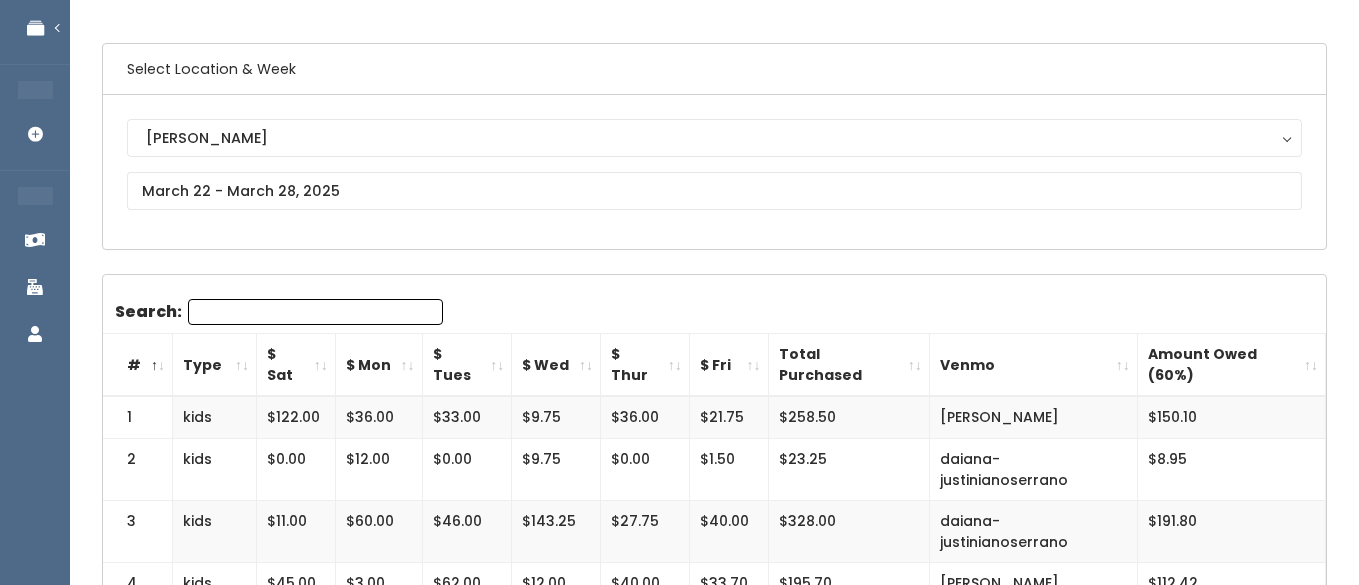 drag, startPoint x: 1052, startPoint y: 396, endPoint x: 935, endPoint y: 396, distance: 117 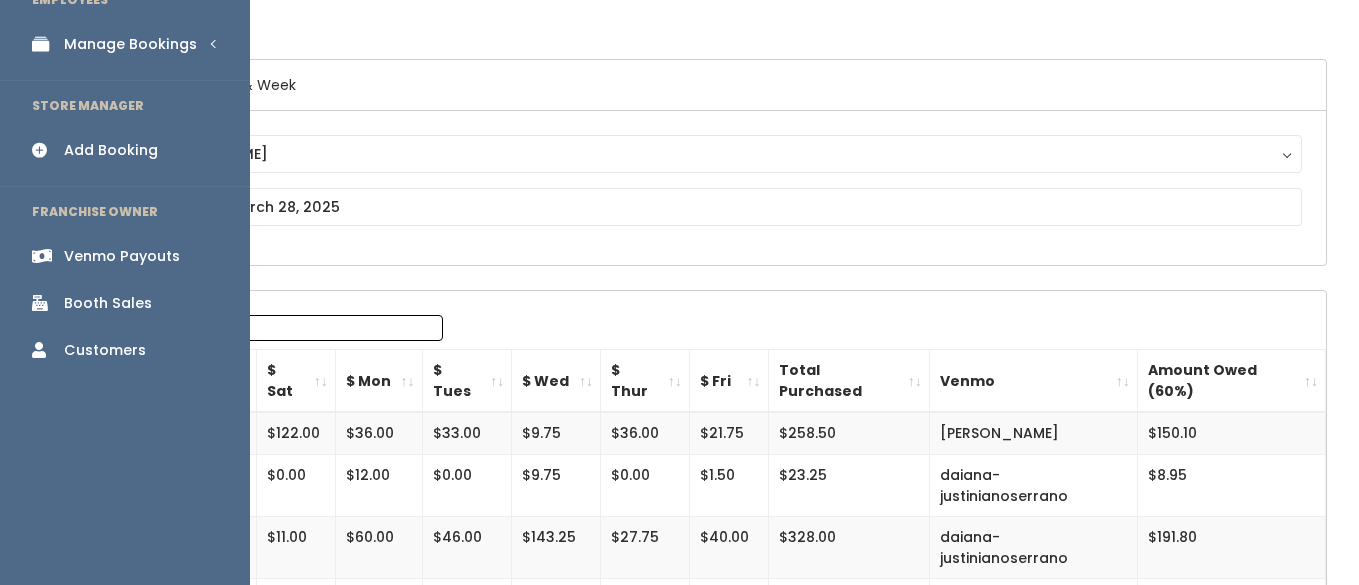 scroll, scrollTop: 62, scrollLeft: 0, axis: vertical 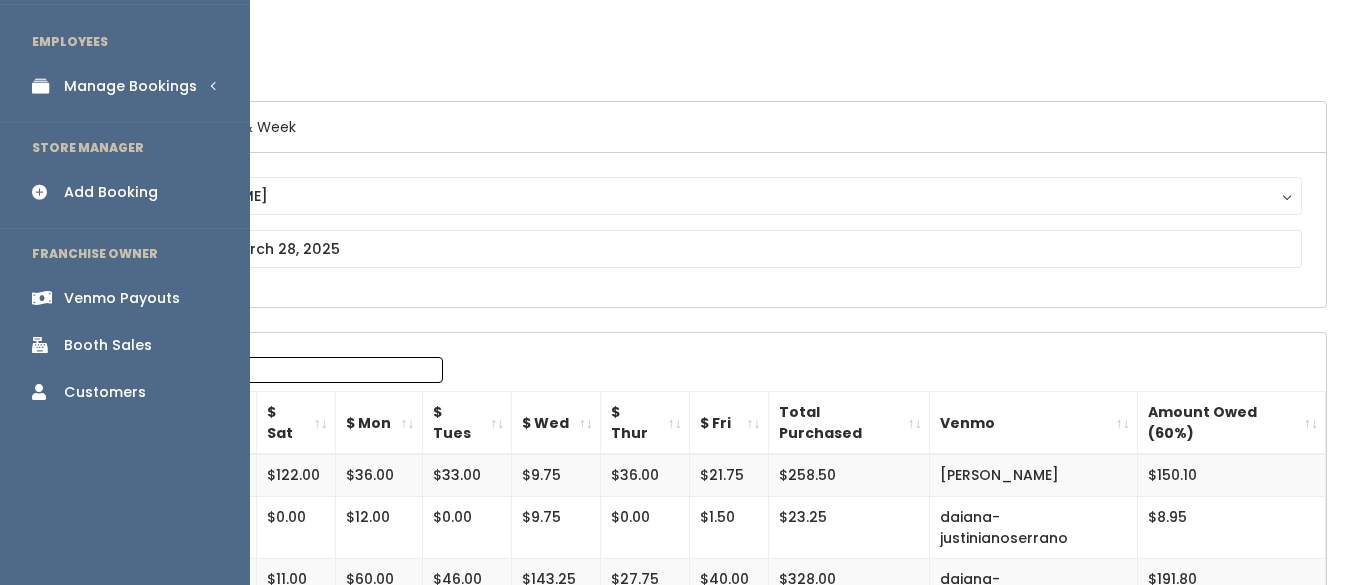 click on "Manage Bookings" at bounding box center [130, 86] 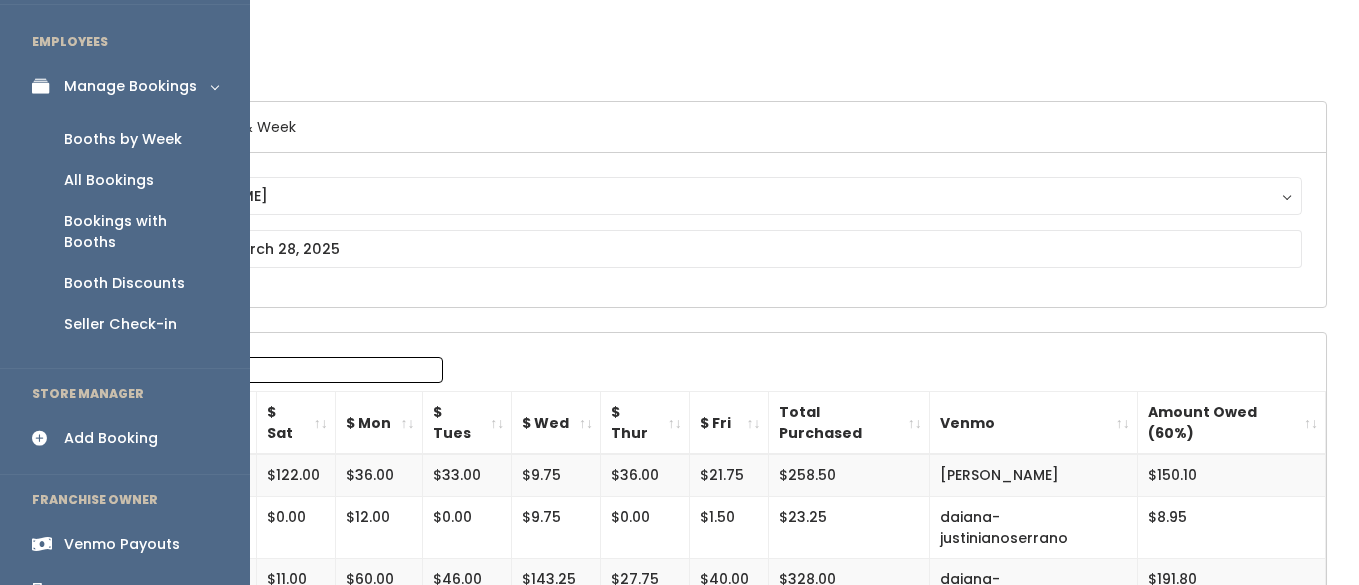 click on "Booths by Week" at bounding box center (123, 139) 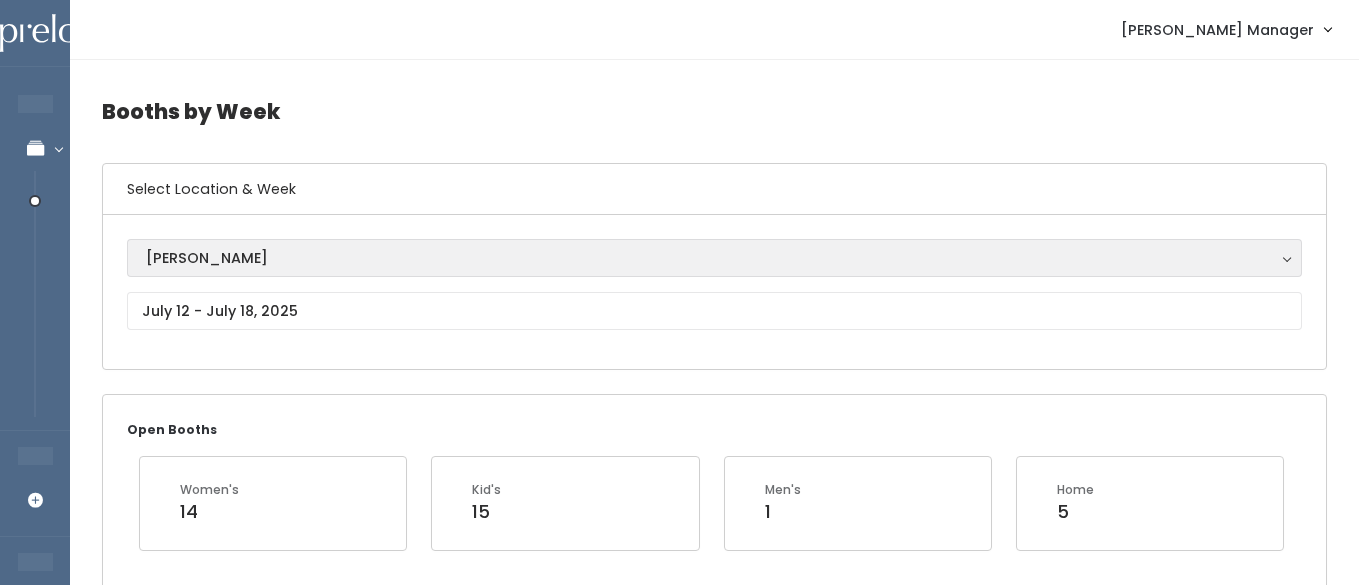 scroll, scrollTop: 0, scrollLeft: 0, axis: both 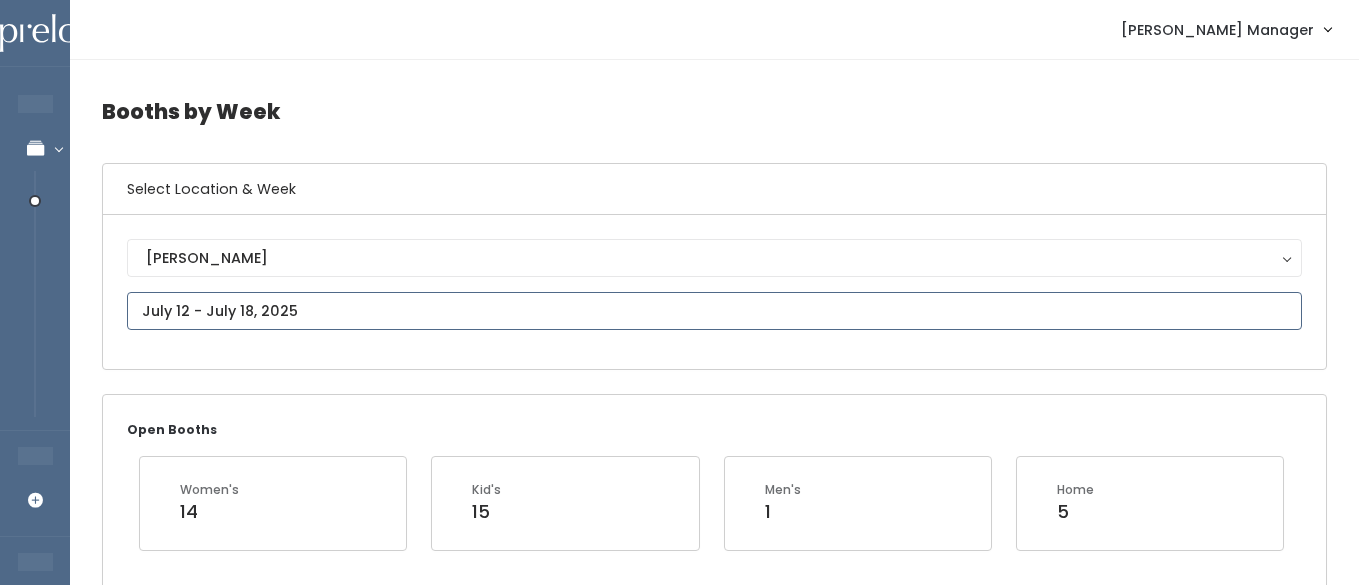 click at bounding box center (714, 311) 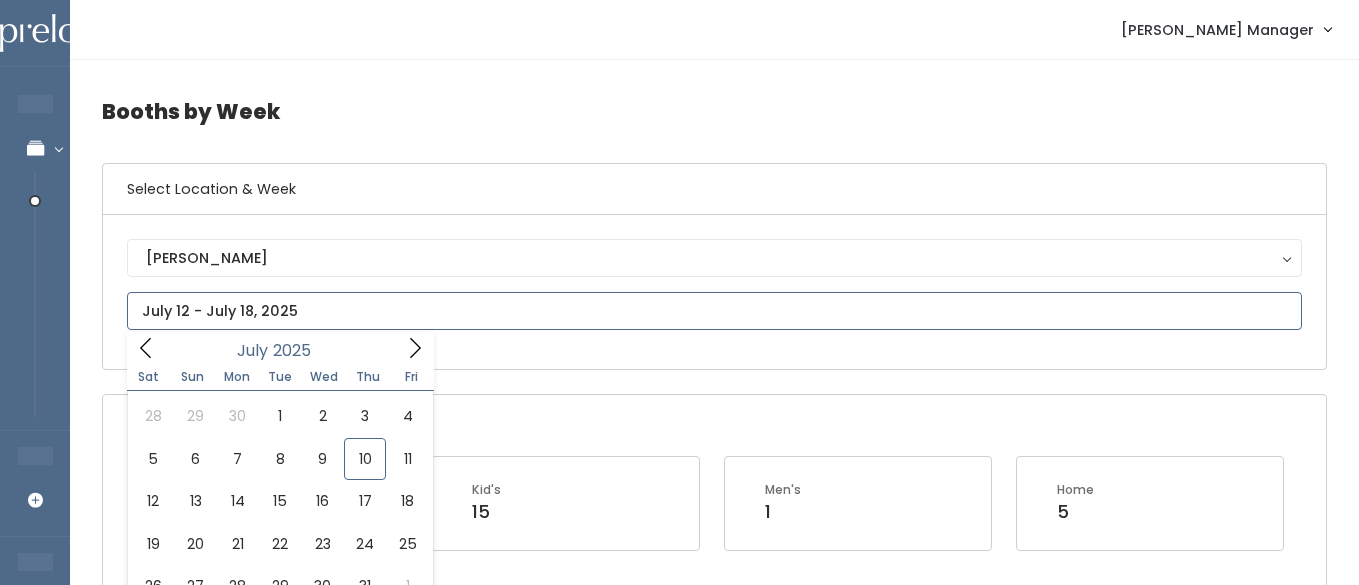 click 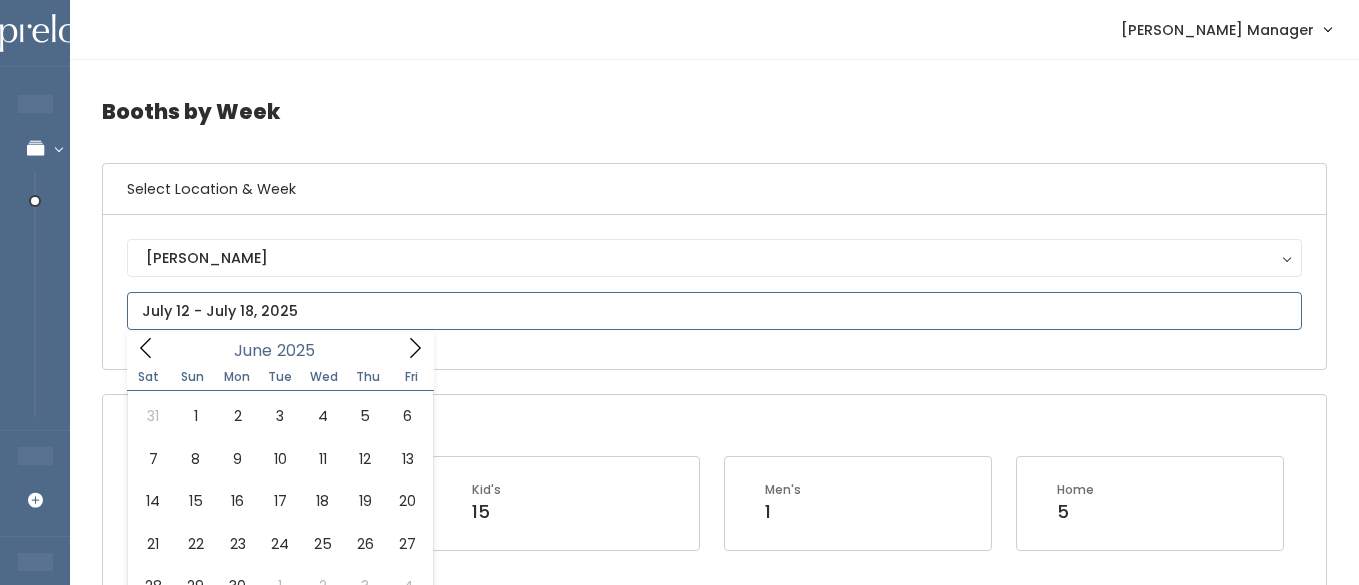 click 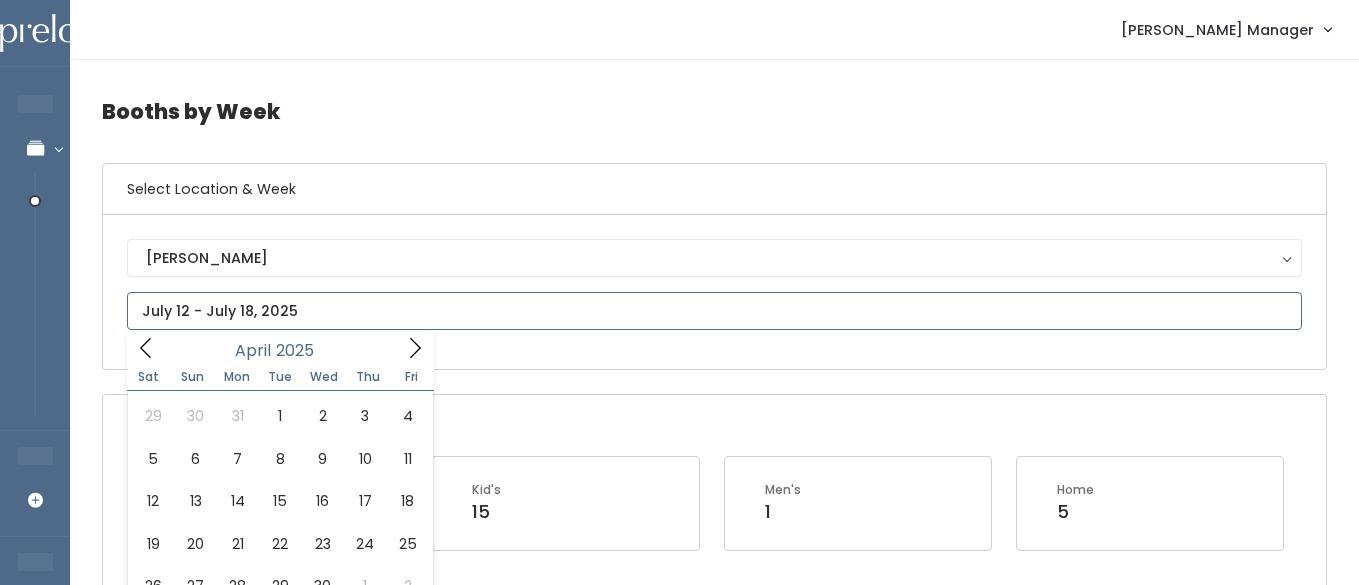 click 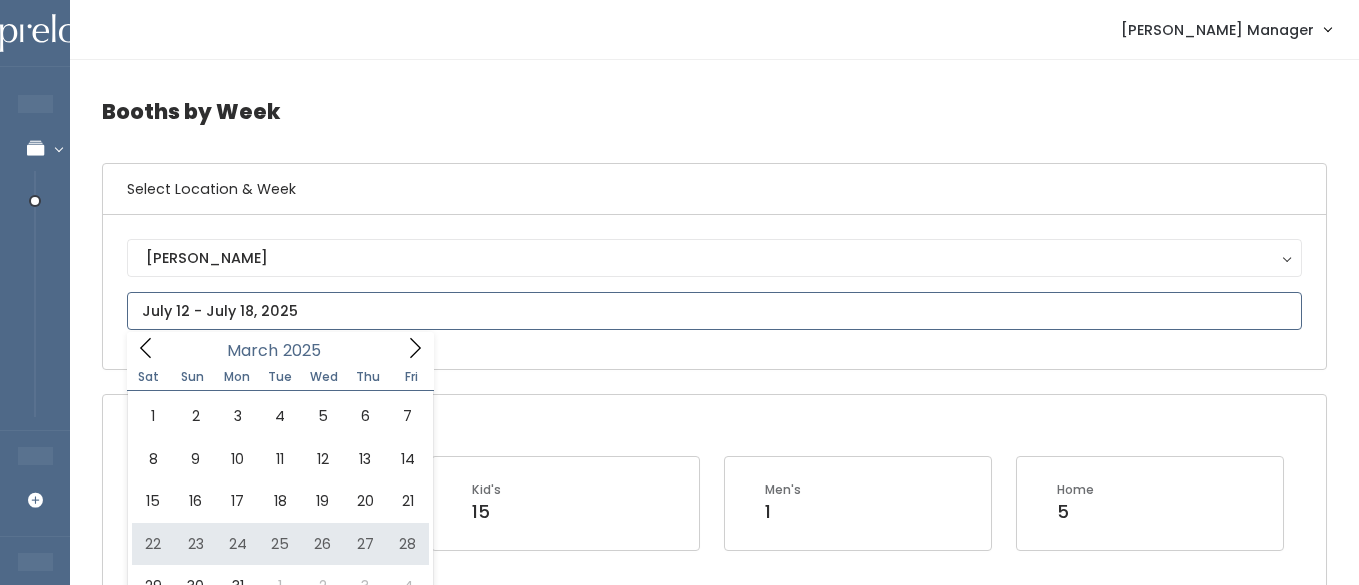 type on "March 22 to March 28" 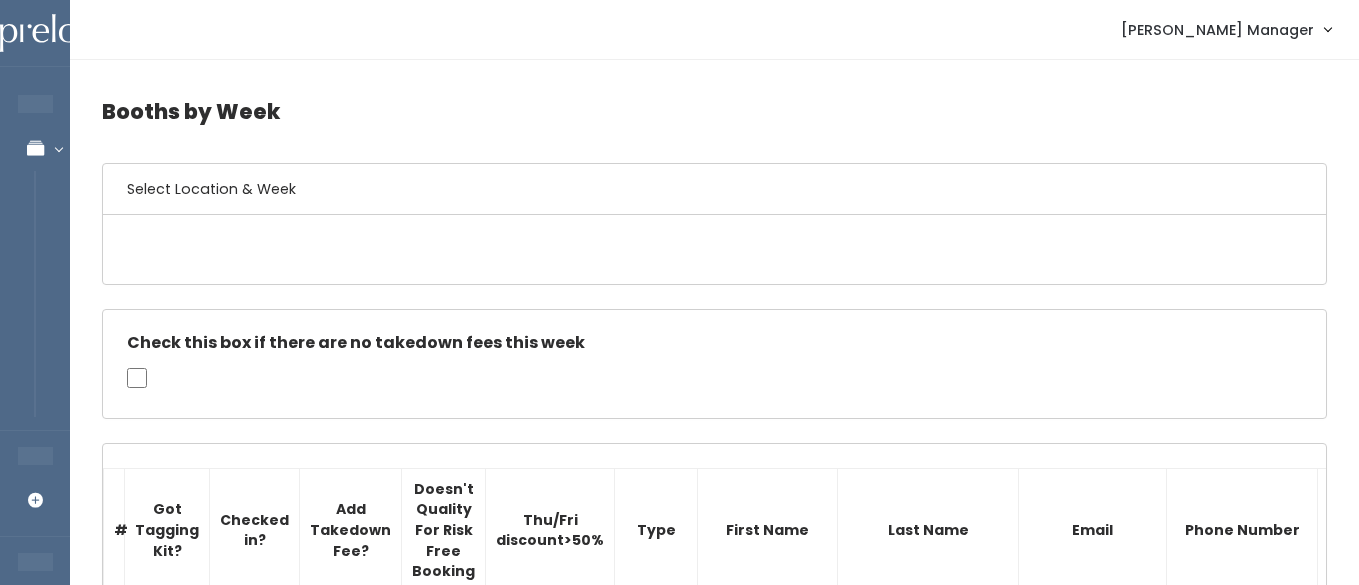 scroll, scrollTop: 184, scrollLeft: 0, axis: vertical 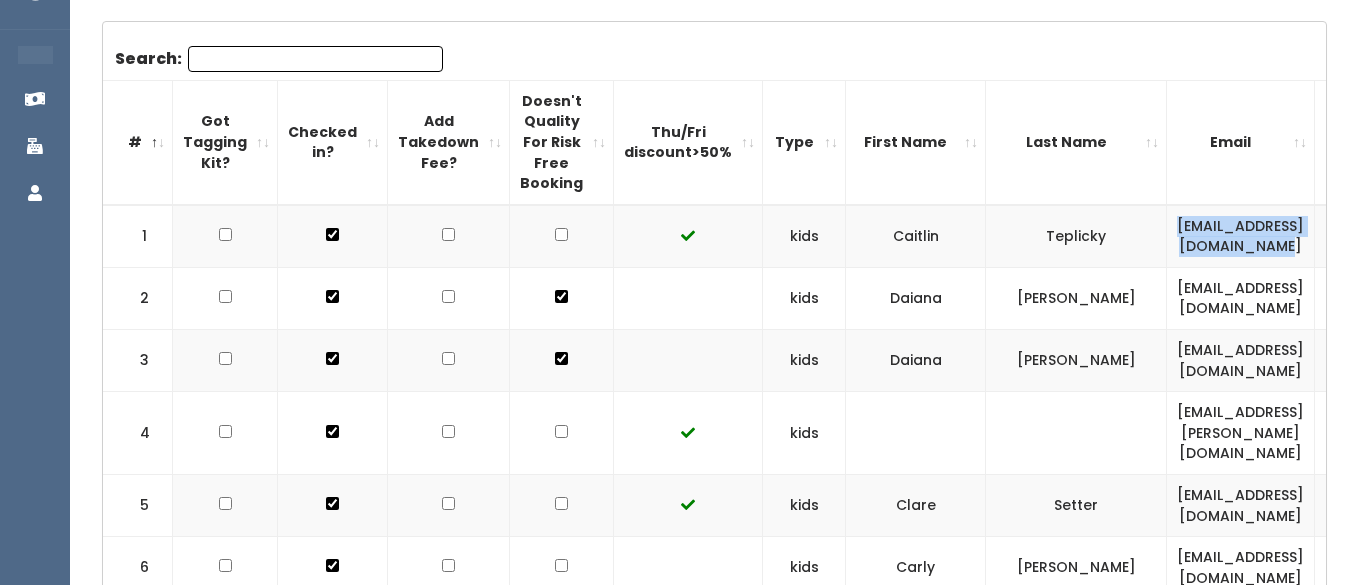 drag, startPoint x: 1259, startPoint y: 236, endPoint x: 1023, endPoint y: 238, distance: 236.00847 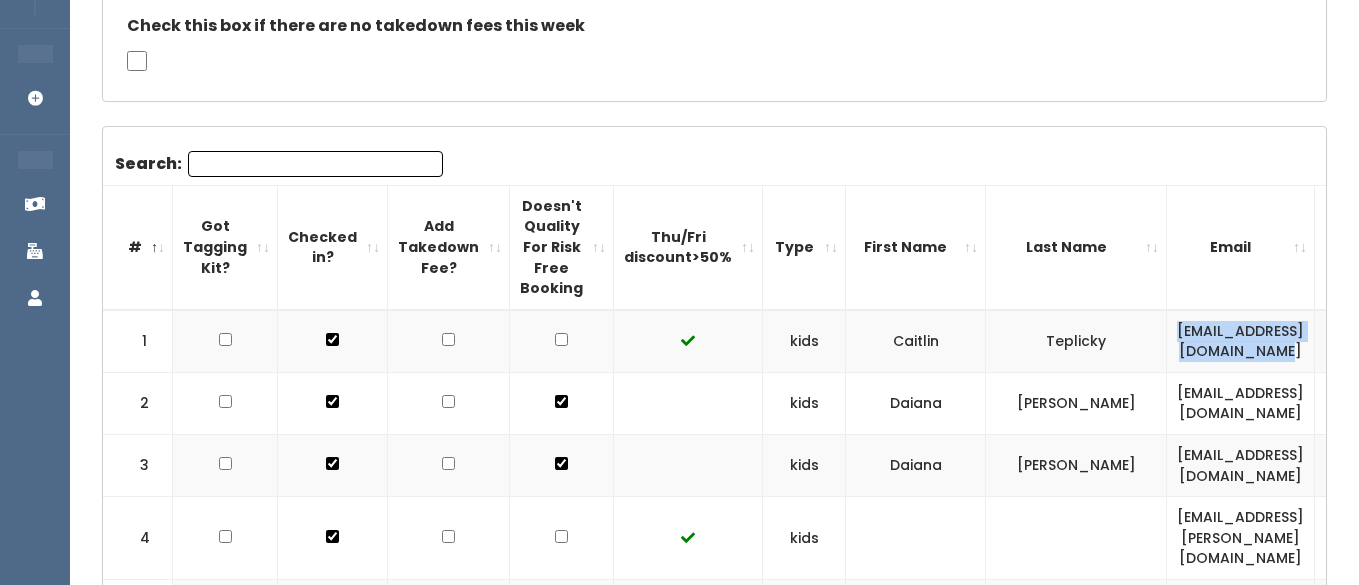 scroll, scrollTop: 327, scrollLeft: 0, axis: vertical 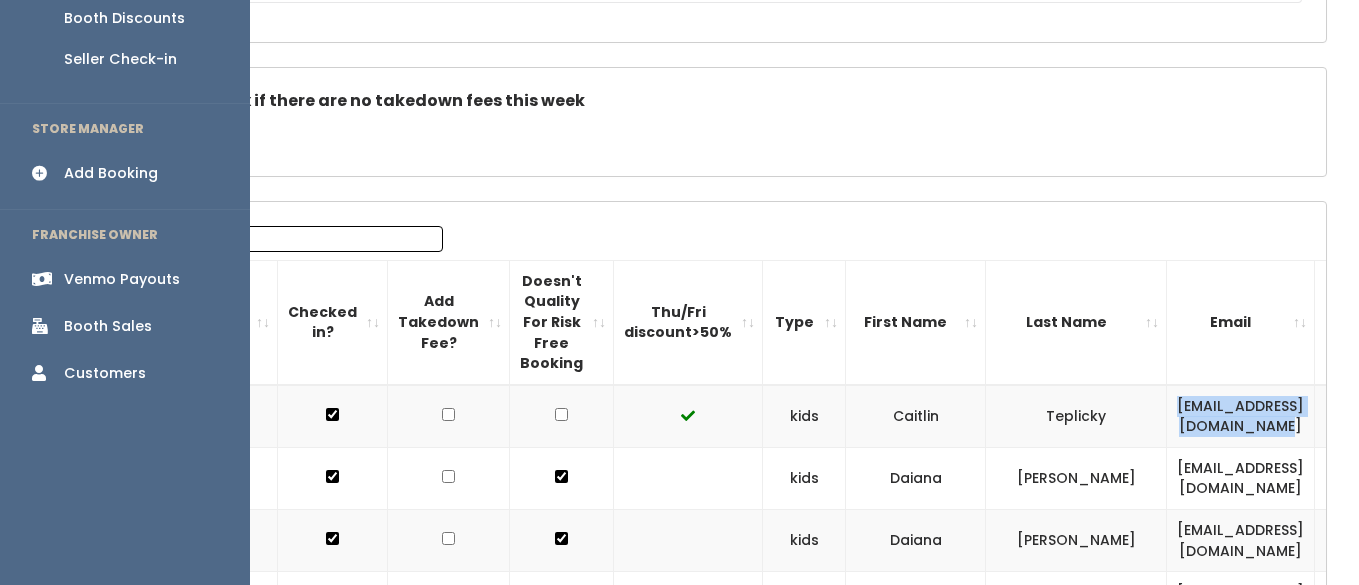click on "Booth Sales" at bounding box center (108, 326) 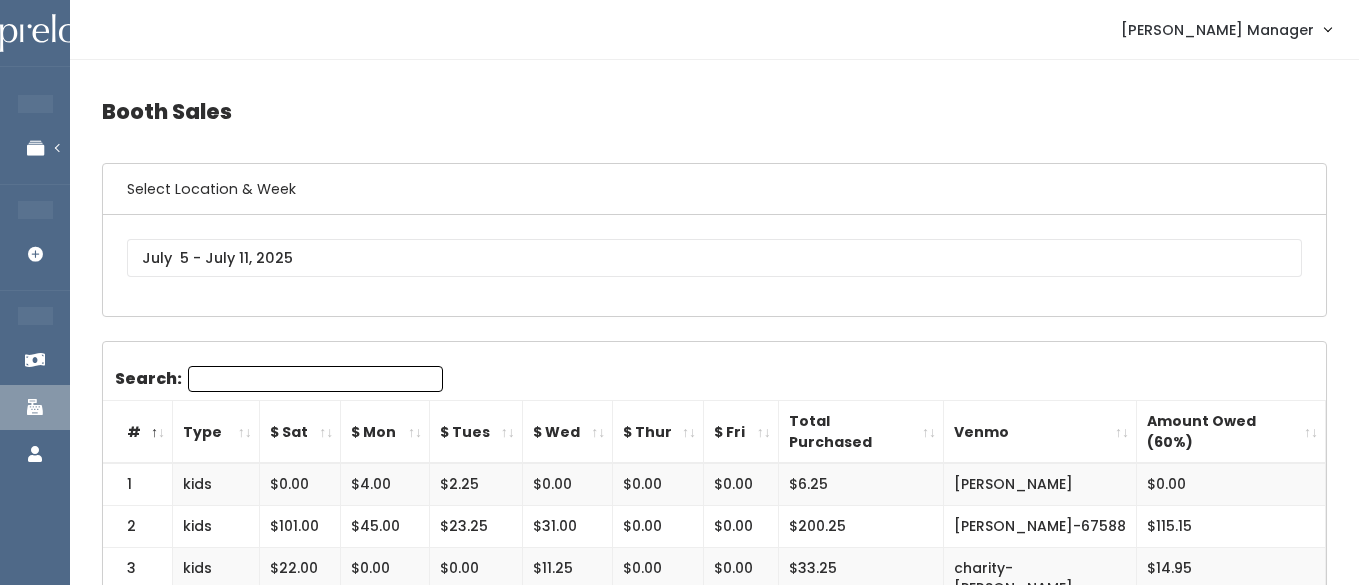 scroll, scrollTop: 0, scrollLeft: 0, axis: both 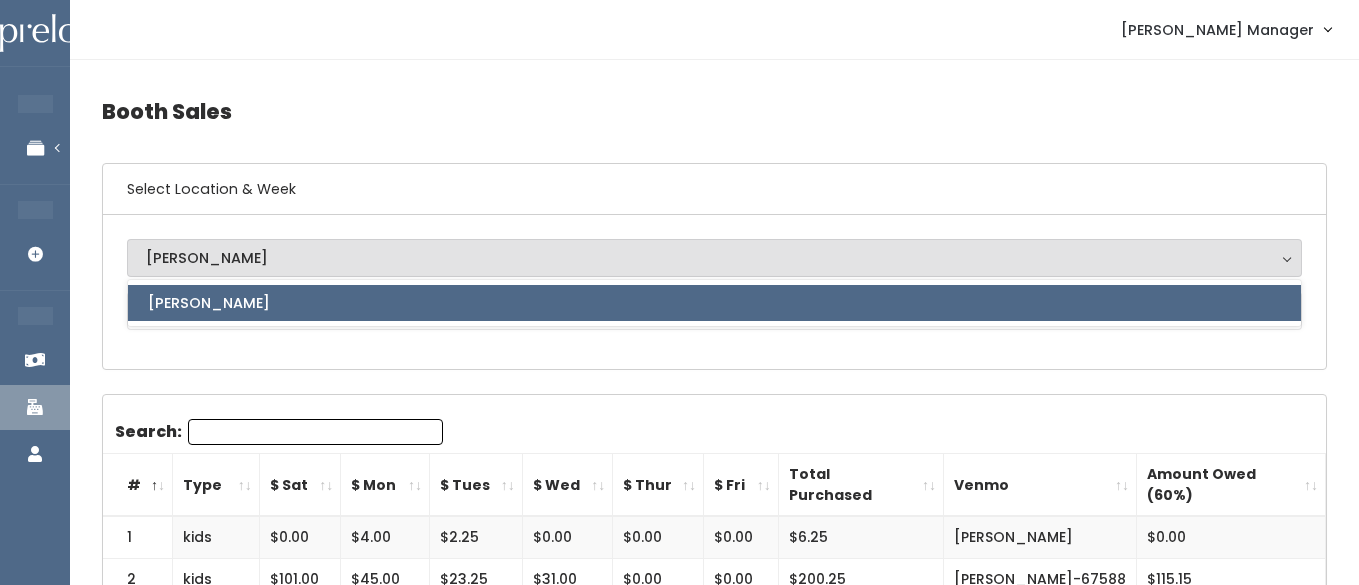 click on "[PERSON_NAME]" at bounding box center [714, 292] 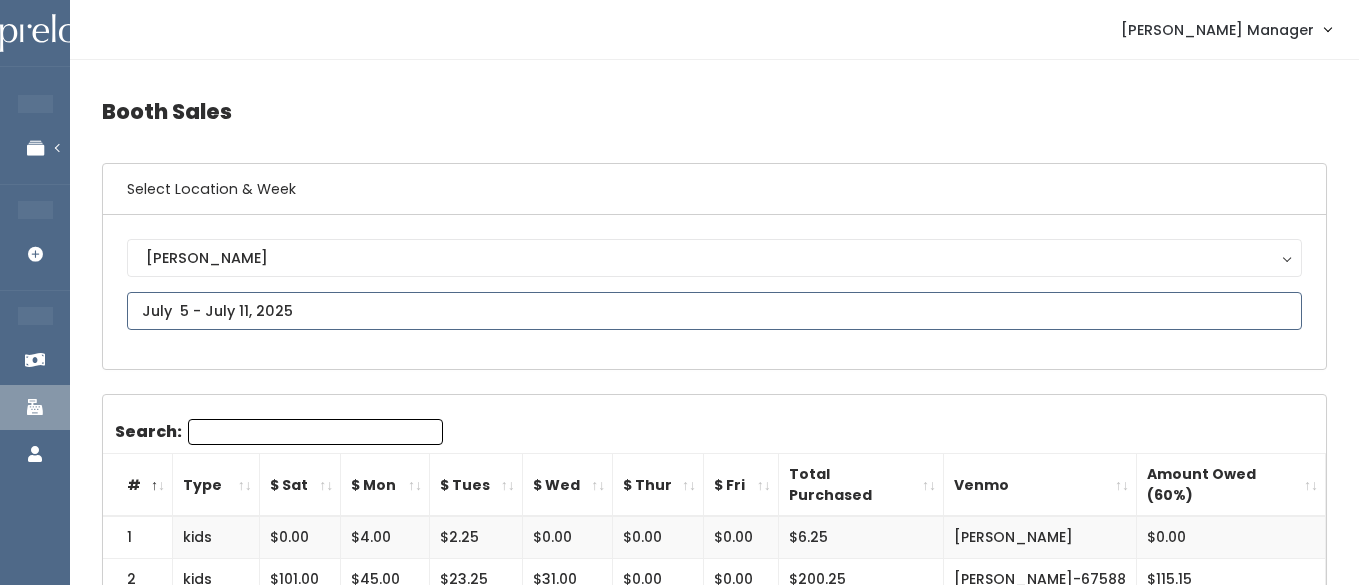 click at bounding box center (714, 311) 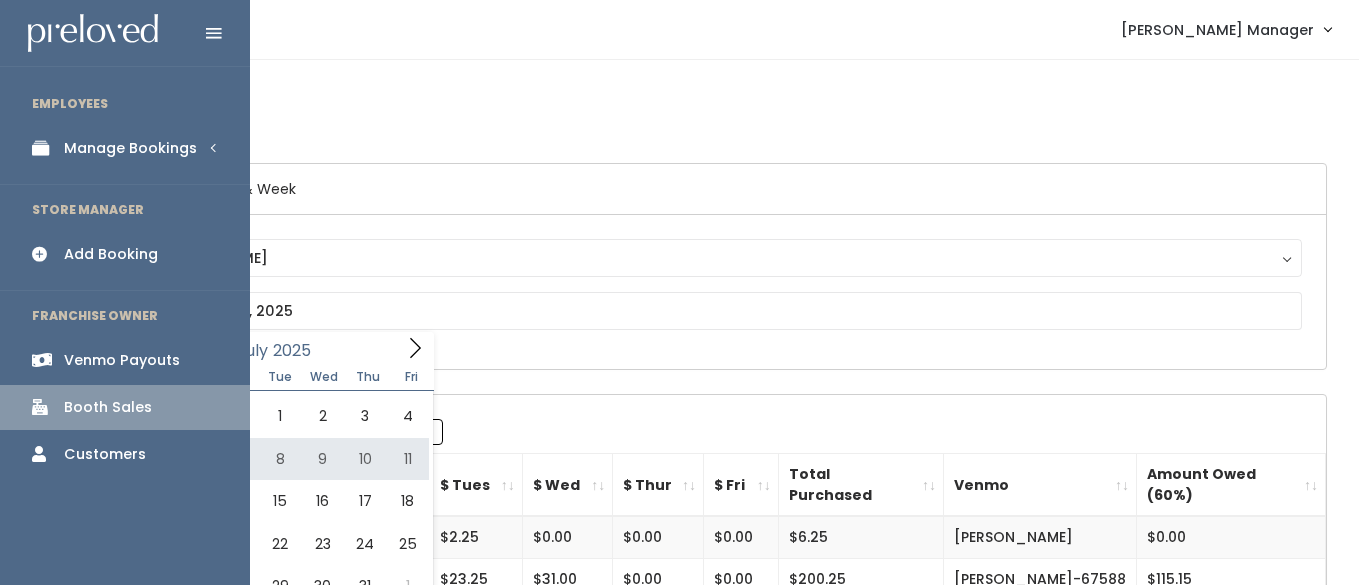 click on "Manage Bookings" at bounding box center [130, 148] 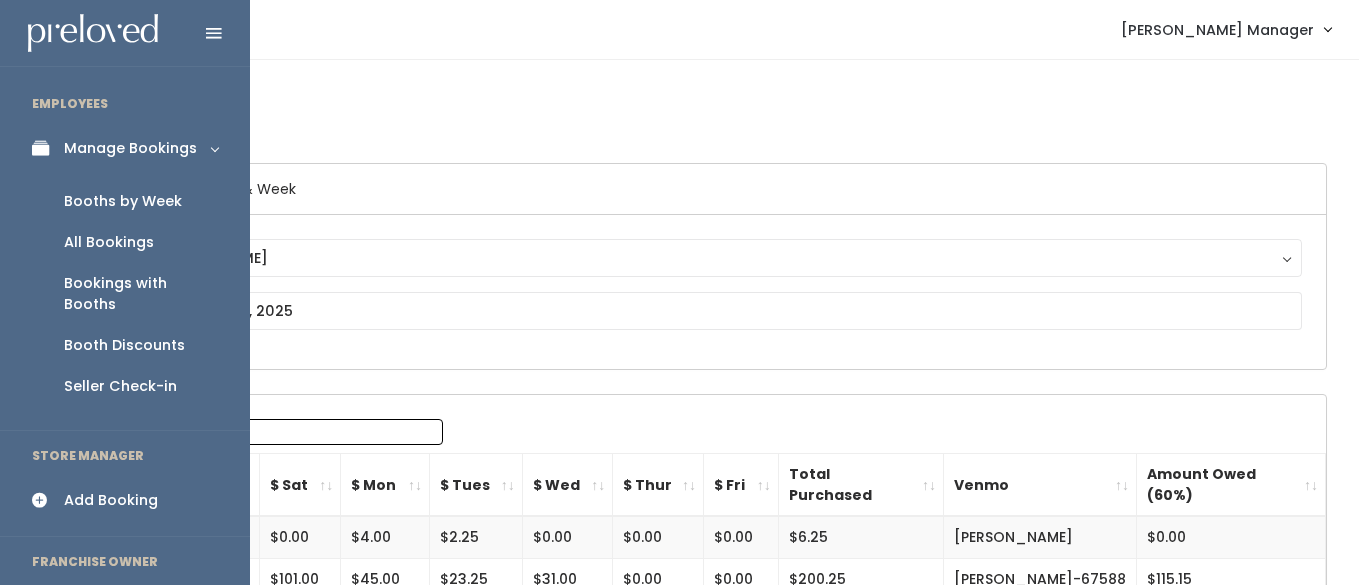 click on "Booths by Week" at bounding box center [123, 201] 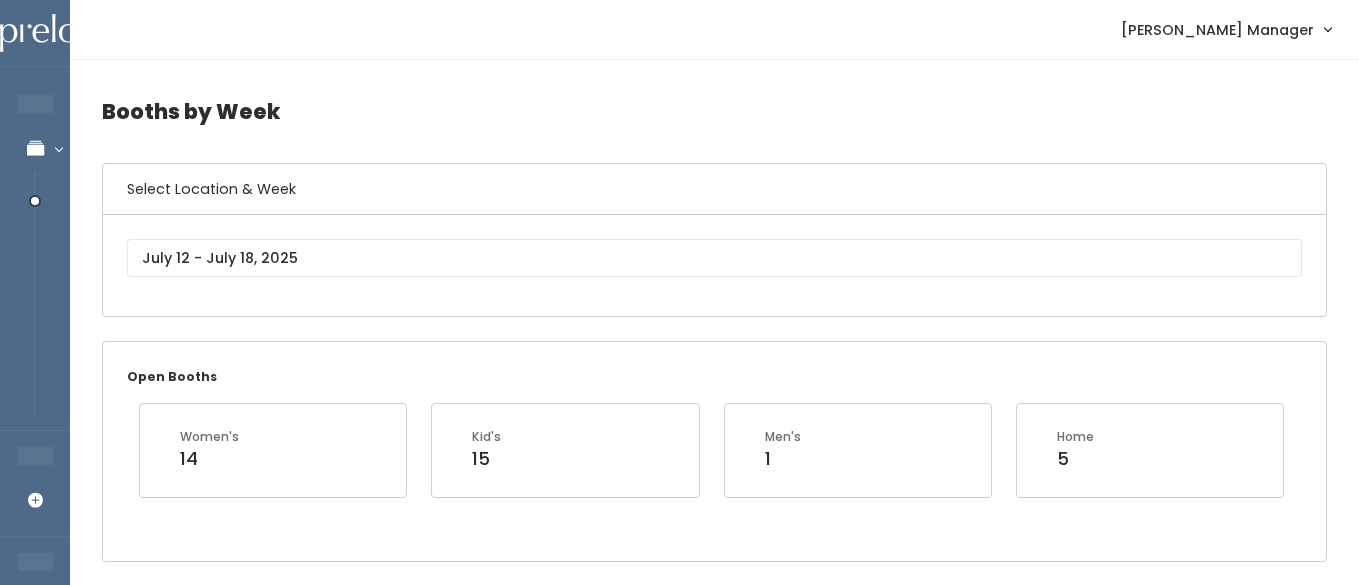 scroll, scrollTop: 0, scrollLeft: 0, axis: both 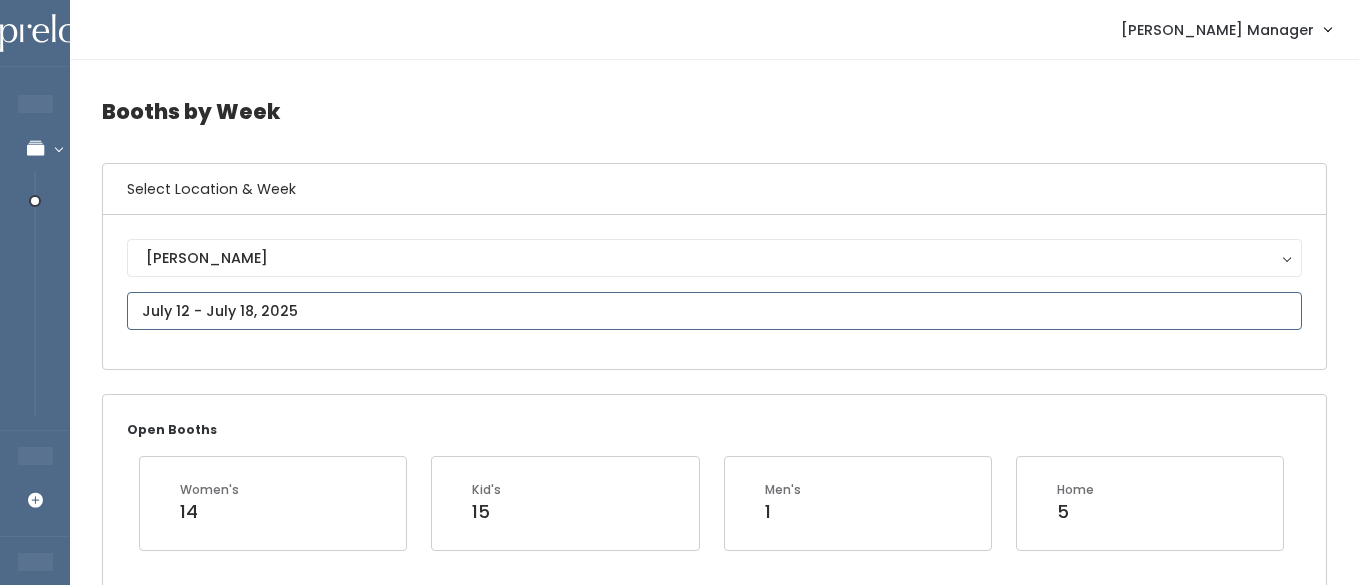 click at bounding box center (714, 311) 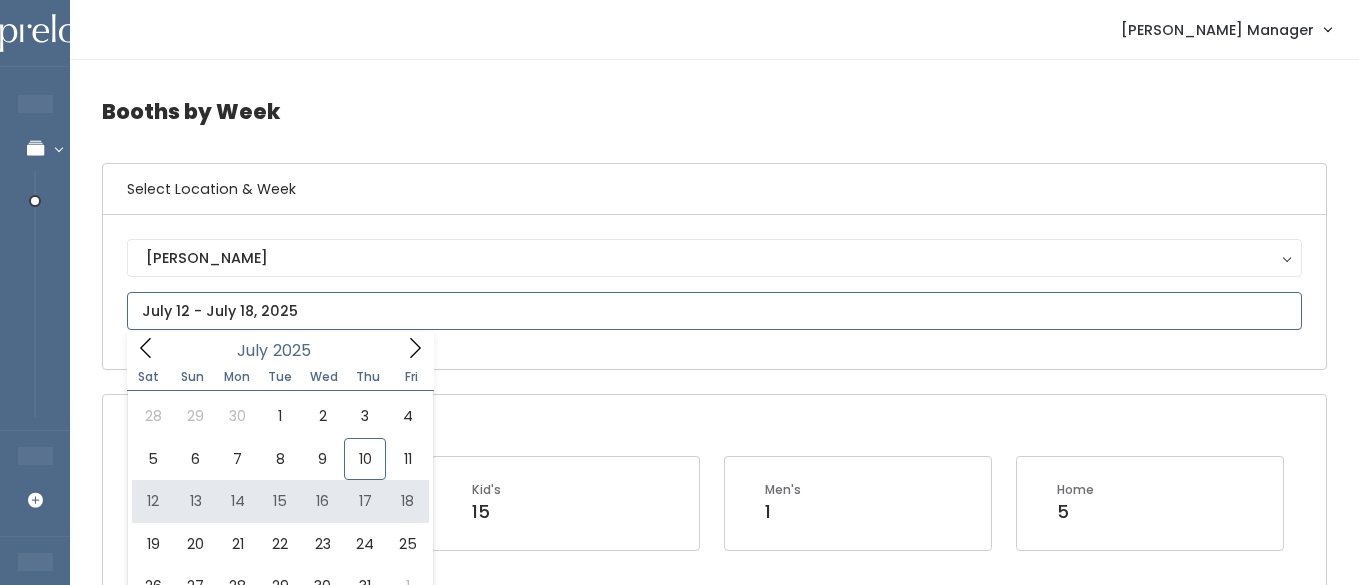 type on "July 12 to July 18" 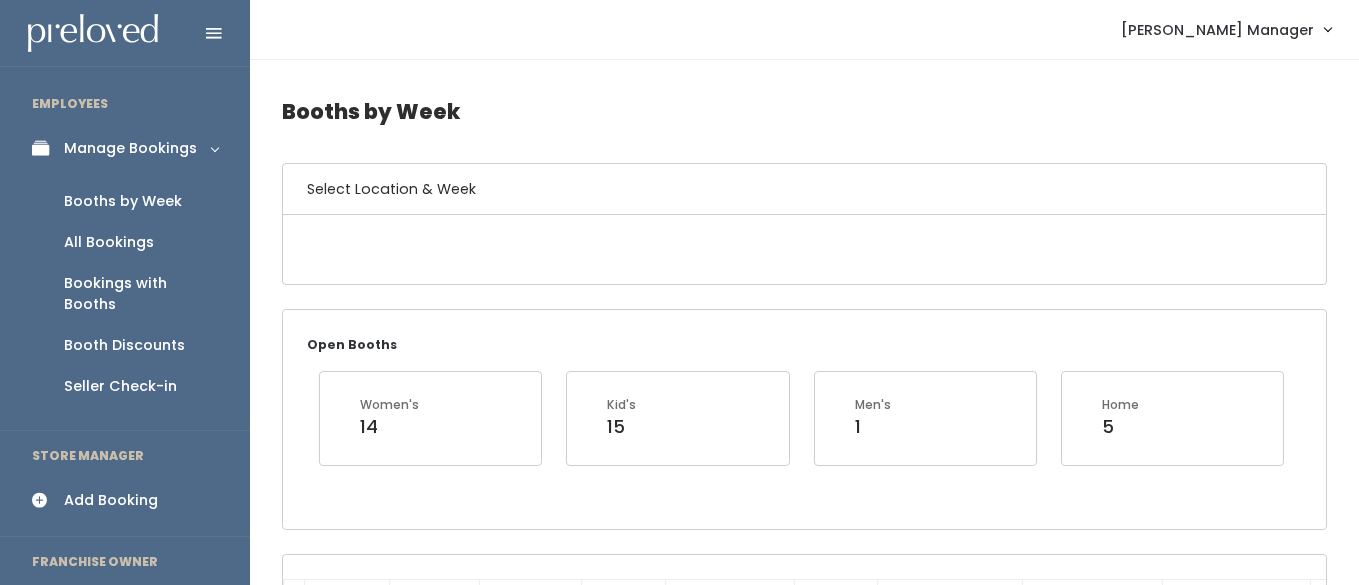scroll, scrollTop: 0, scrollLeft: 0, axis: both 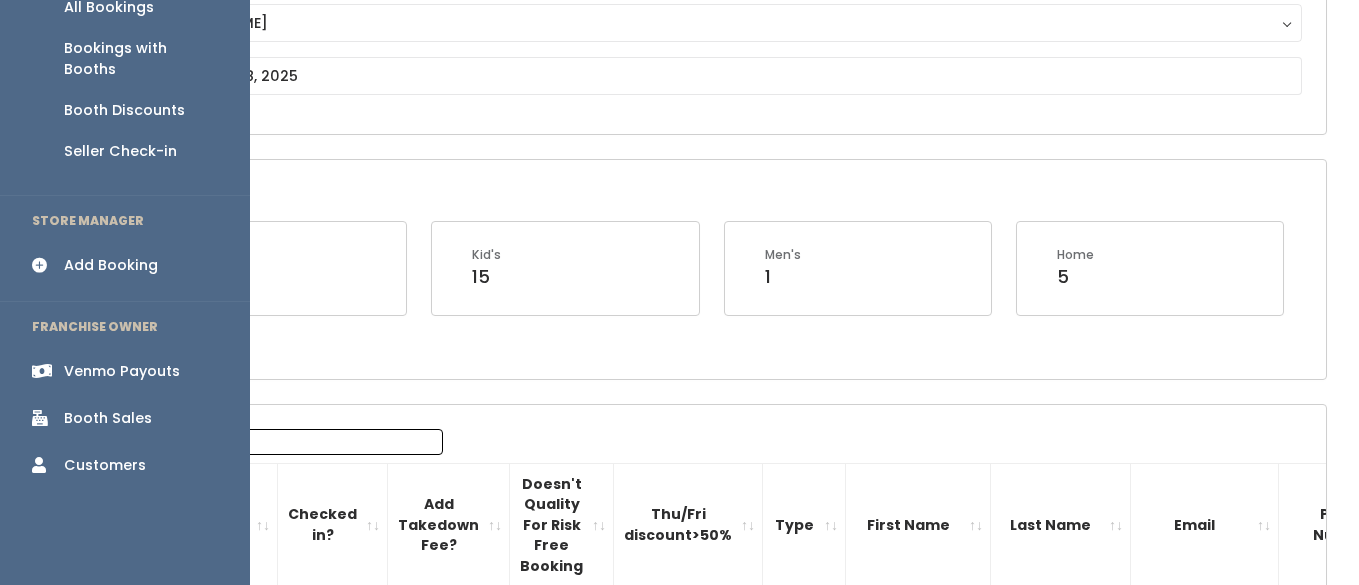 click on "Booth Sales" at bounding box center [108, 418] 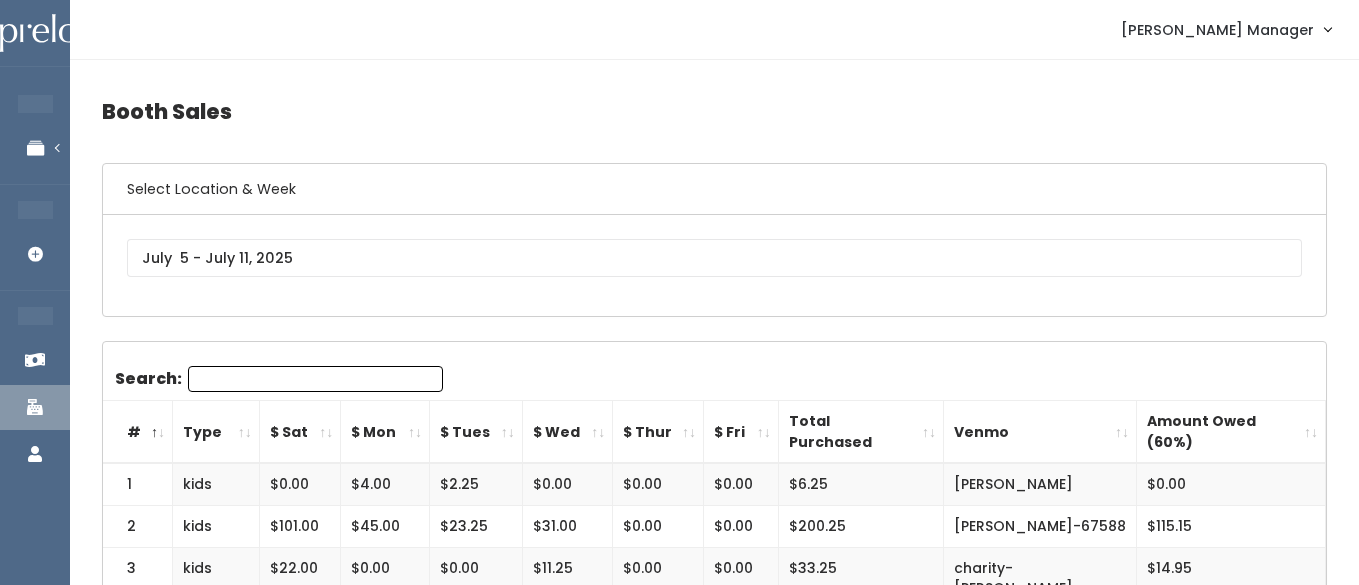 scroll, scrollTop: 0, scrollLeft: 0, axis: both 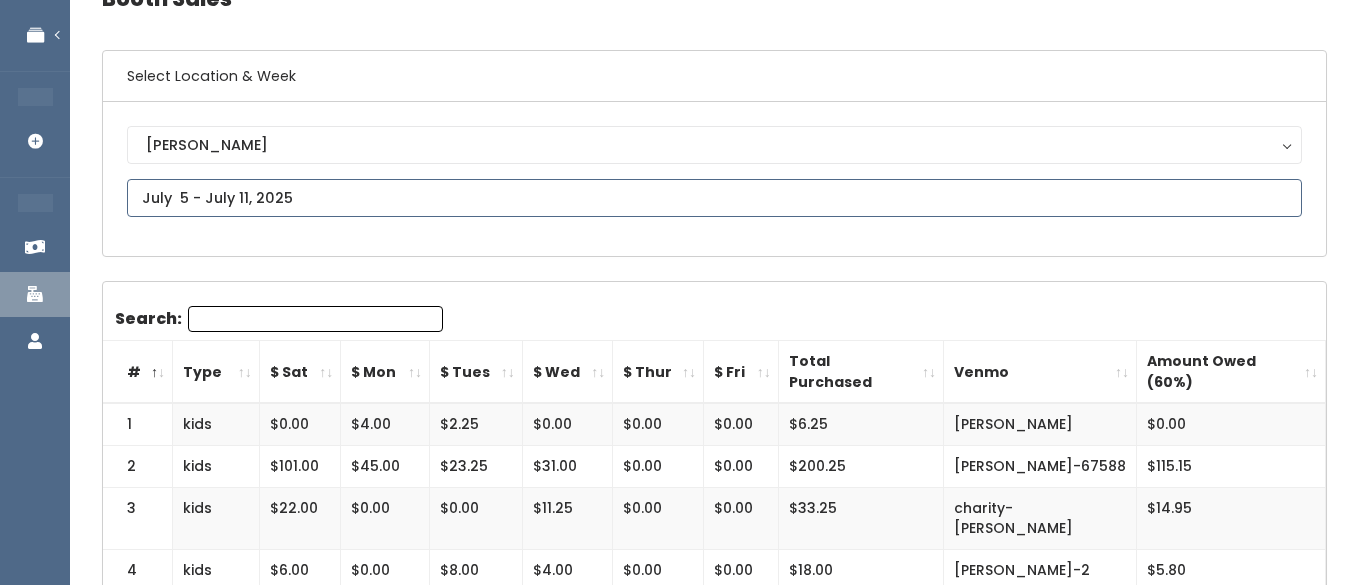 click at bounding box center [714, 198] 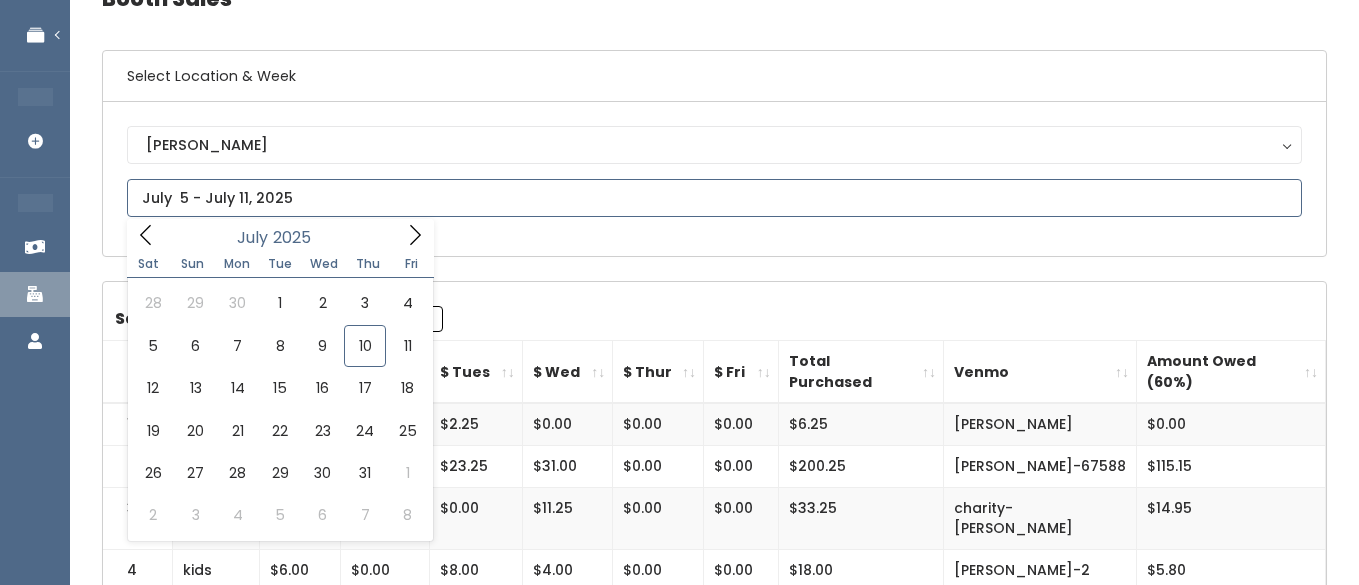 click 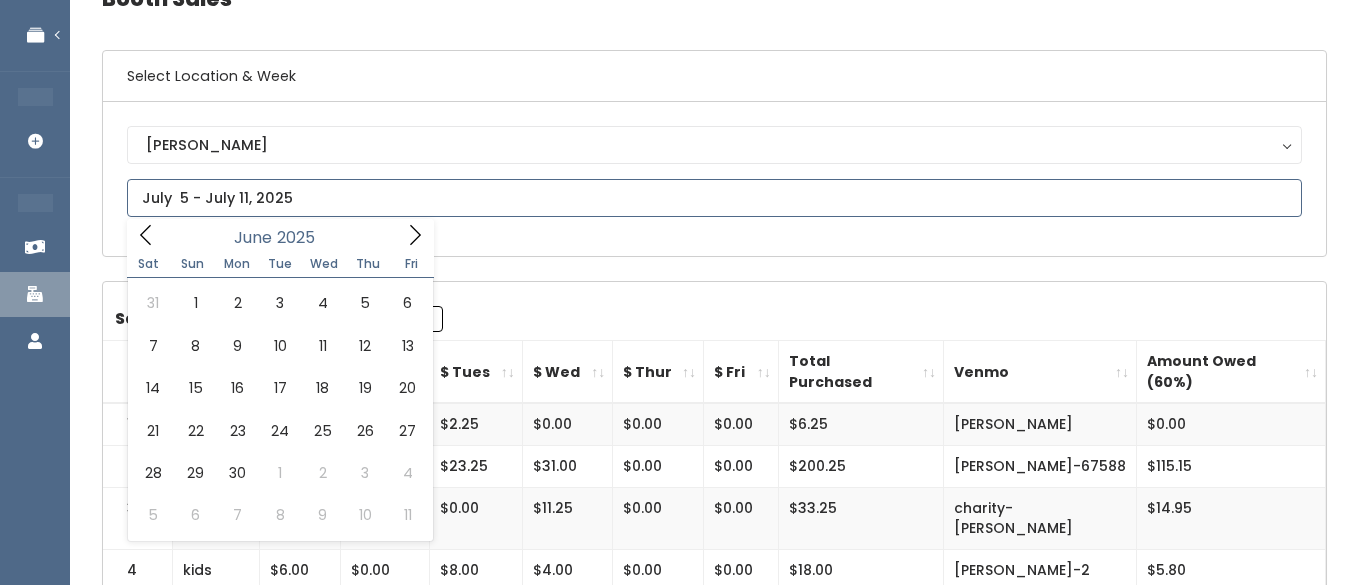 click 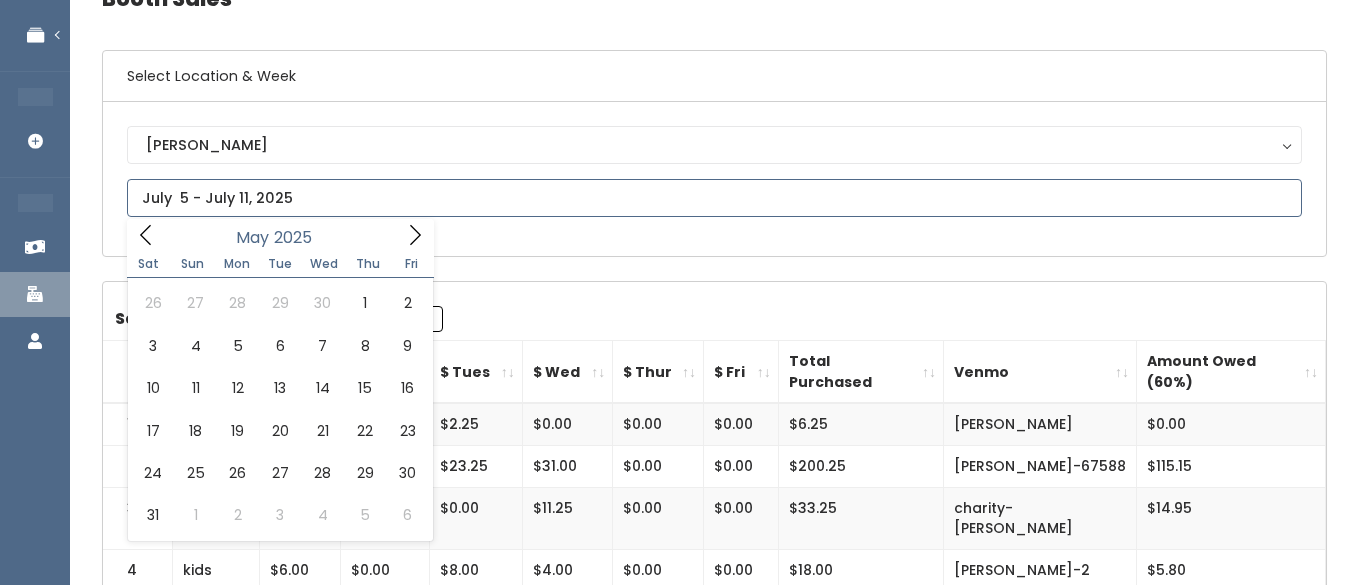 click 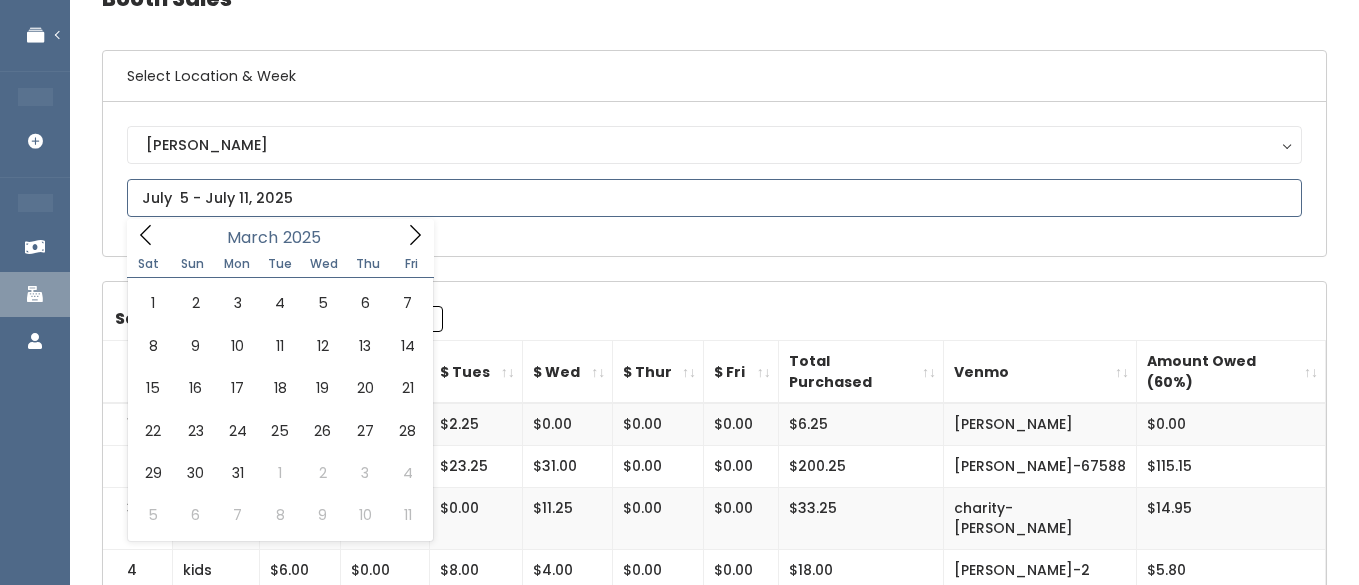 click 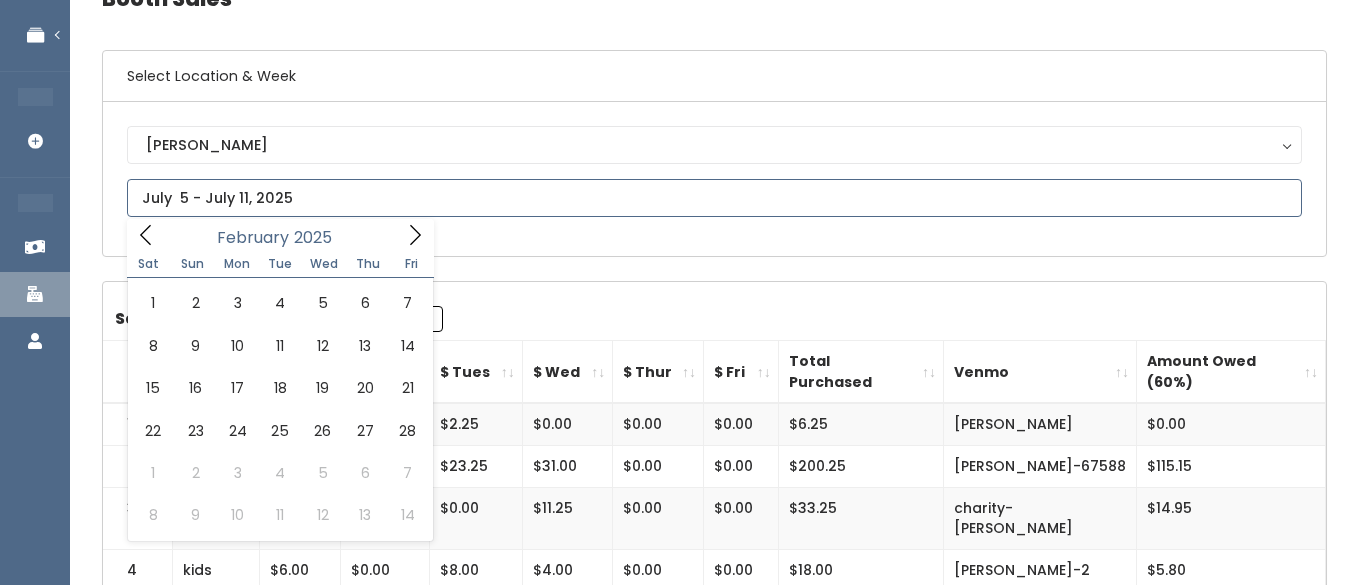 click 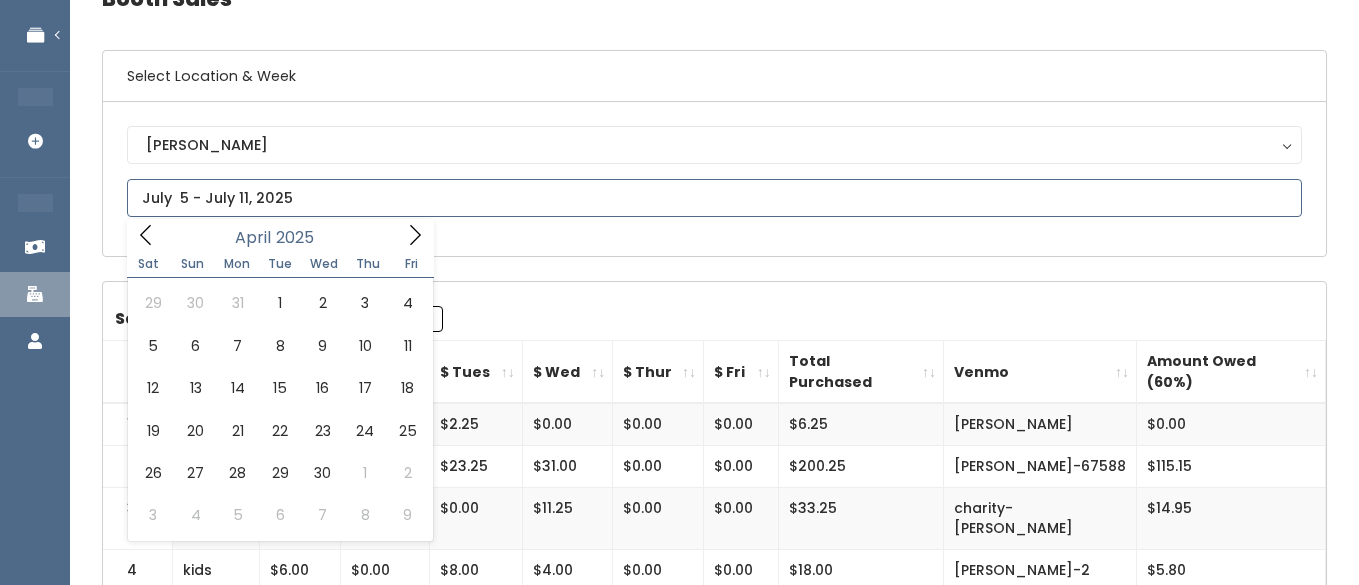 click 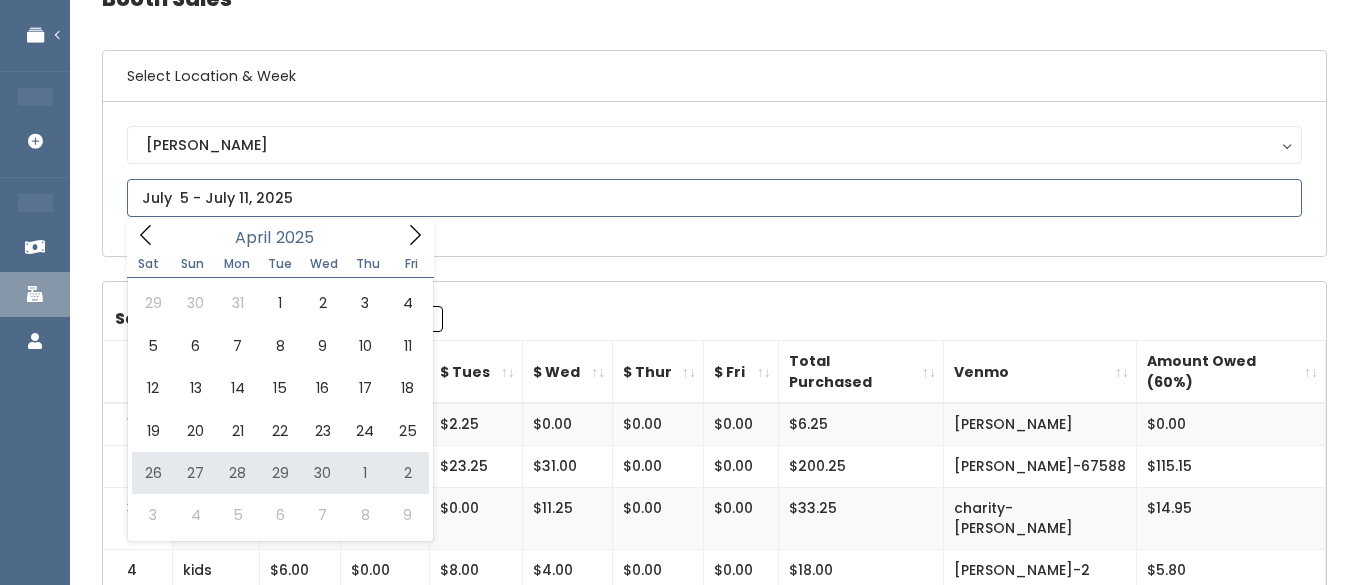type on "April 26 to May 2" 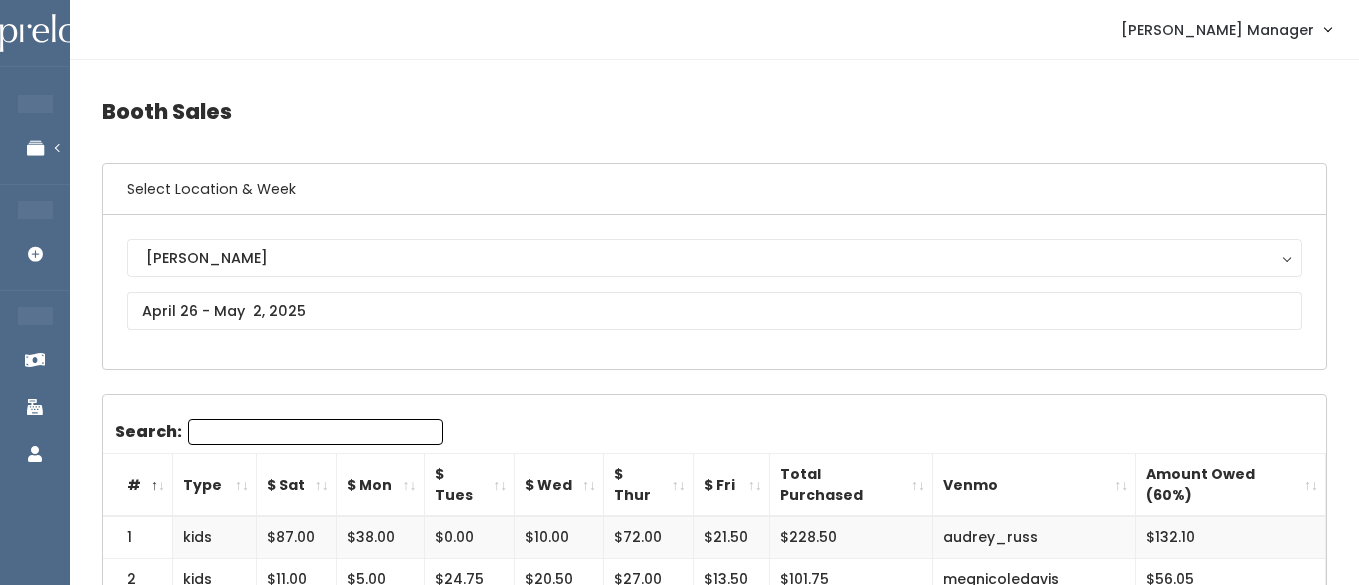 scroll, scrollTop: 0, scrollLeft: 0, axis: both 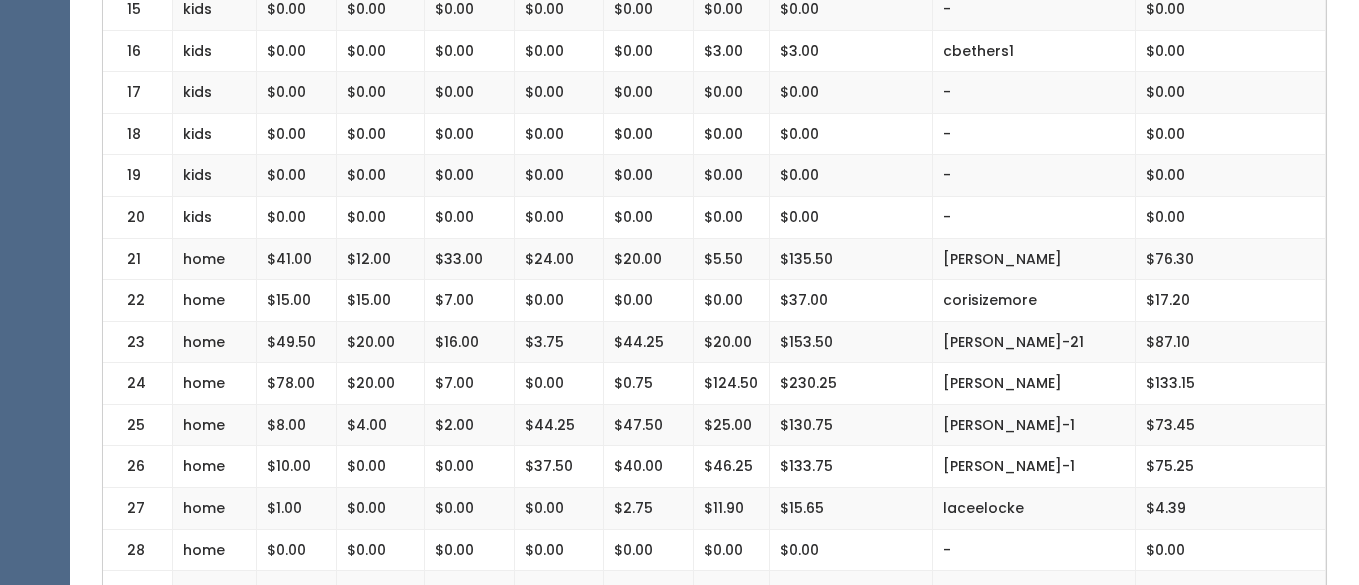 drag, startPoint x: 1032, startPoint y: 341, endPoint x: 1084, endPoint y: 337, distance: 52.153618 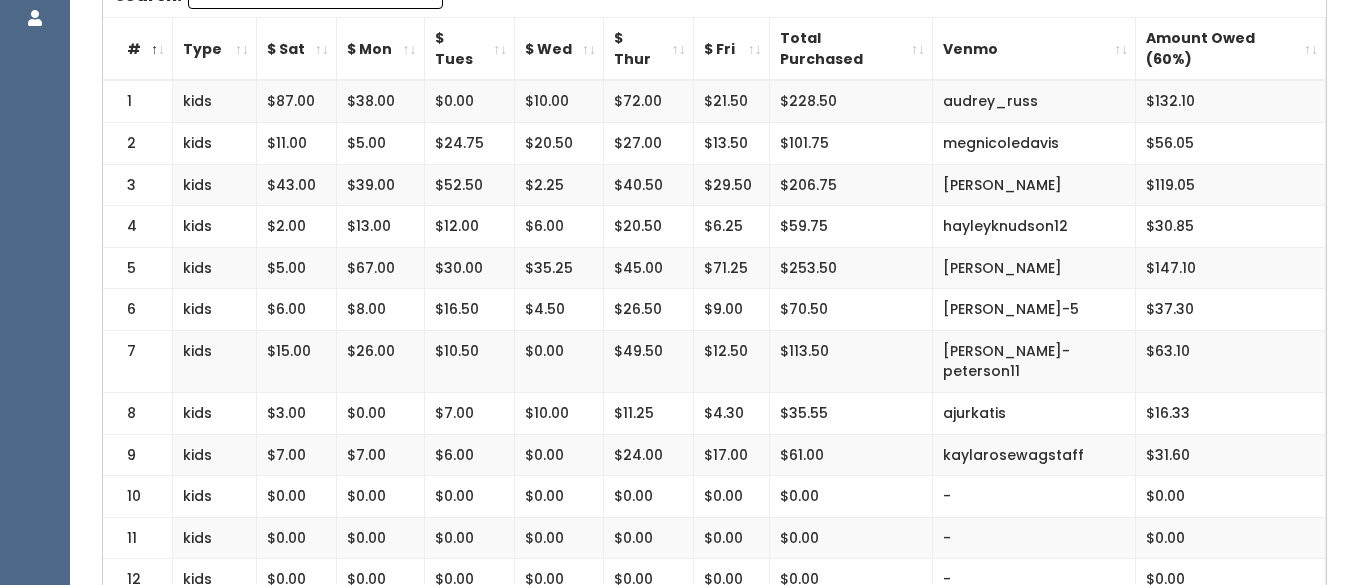 scroll, scrollTop: 425, scrollLeft: 0, axis: vertical 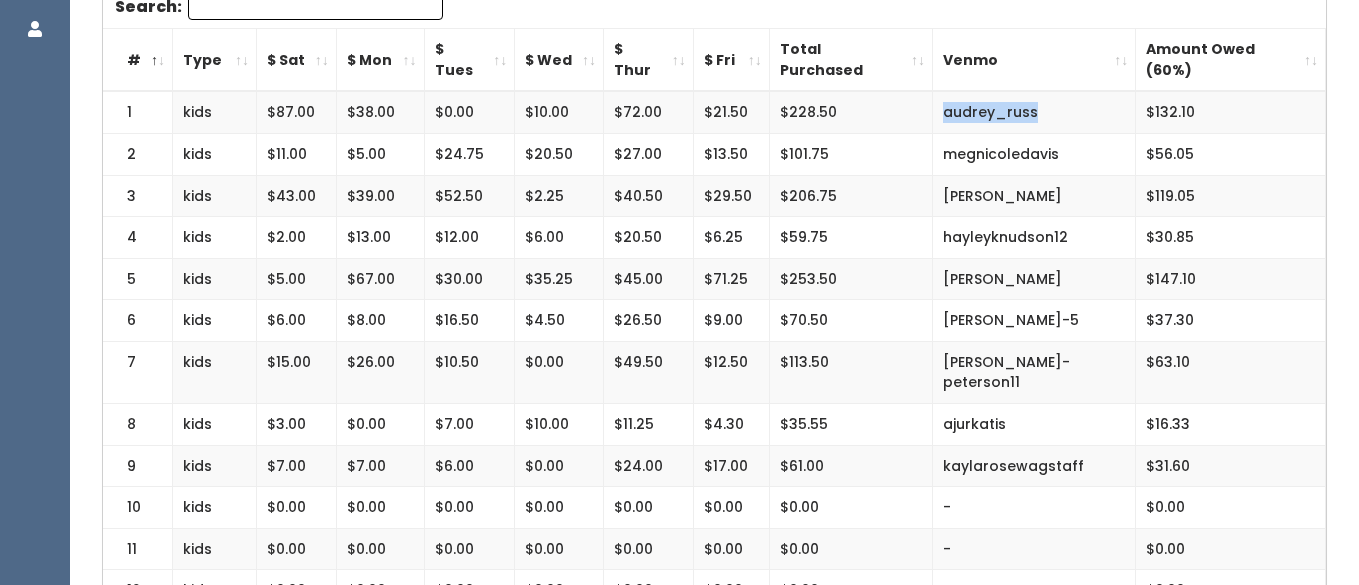 drag, startPoint x: 1035, startPoint y: 93, endPoint x: 900, endPoint y: 90, distance: 135.03333 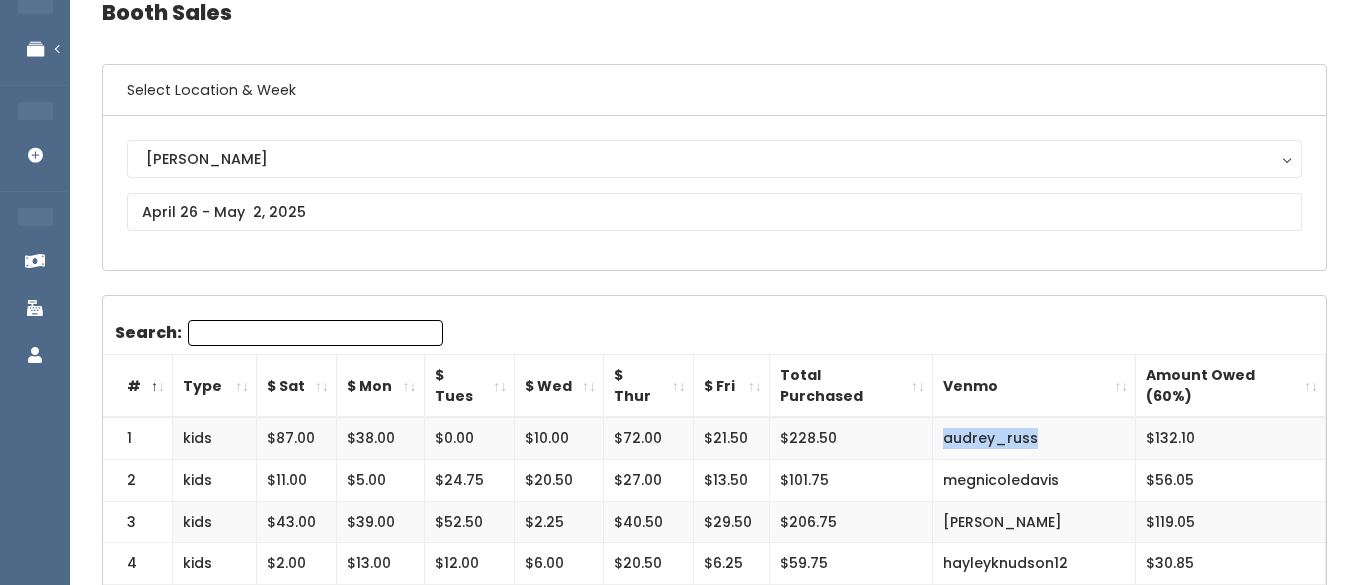 scroll, scrollTop: 0, scrollLeft: 0, axis: both 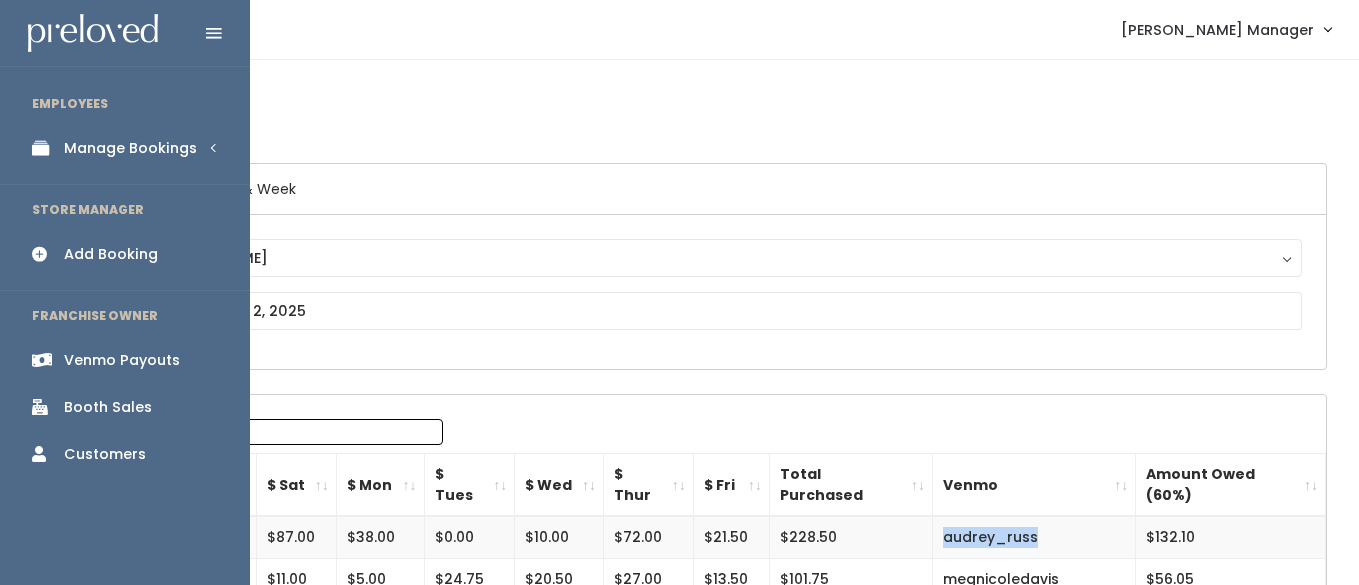 click on "Manage Bookings" at bounding box center (130, 148) 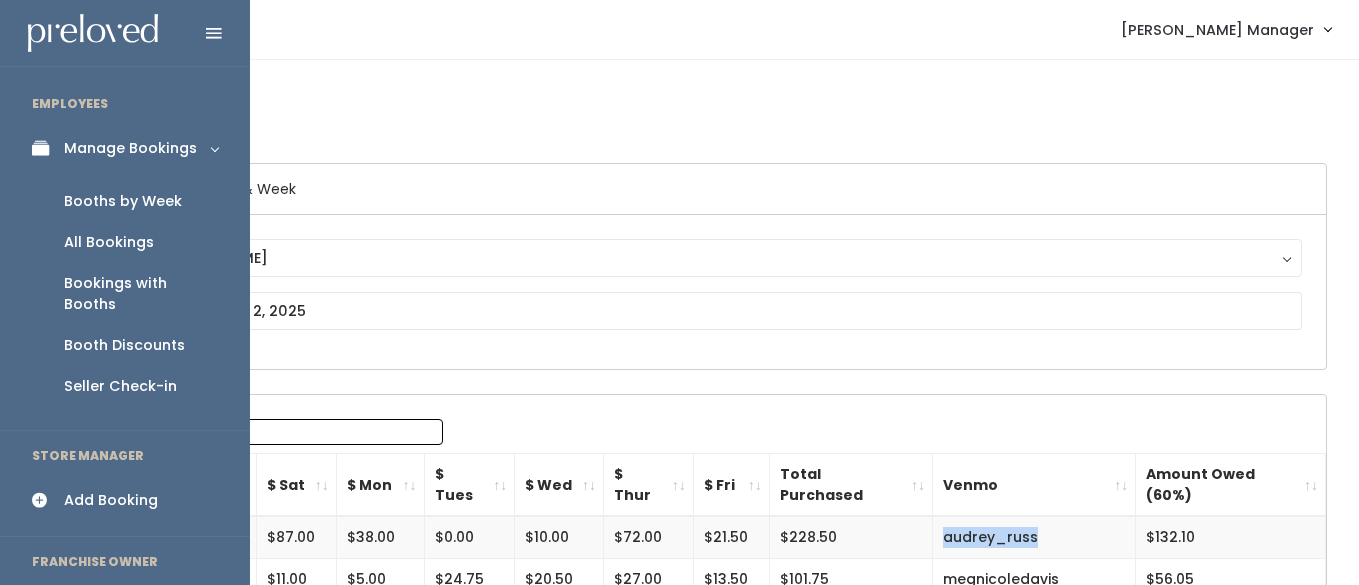 click on "Booths by Week" at bounding box center (123, 201) 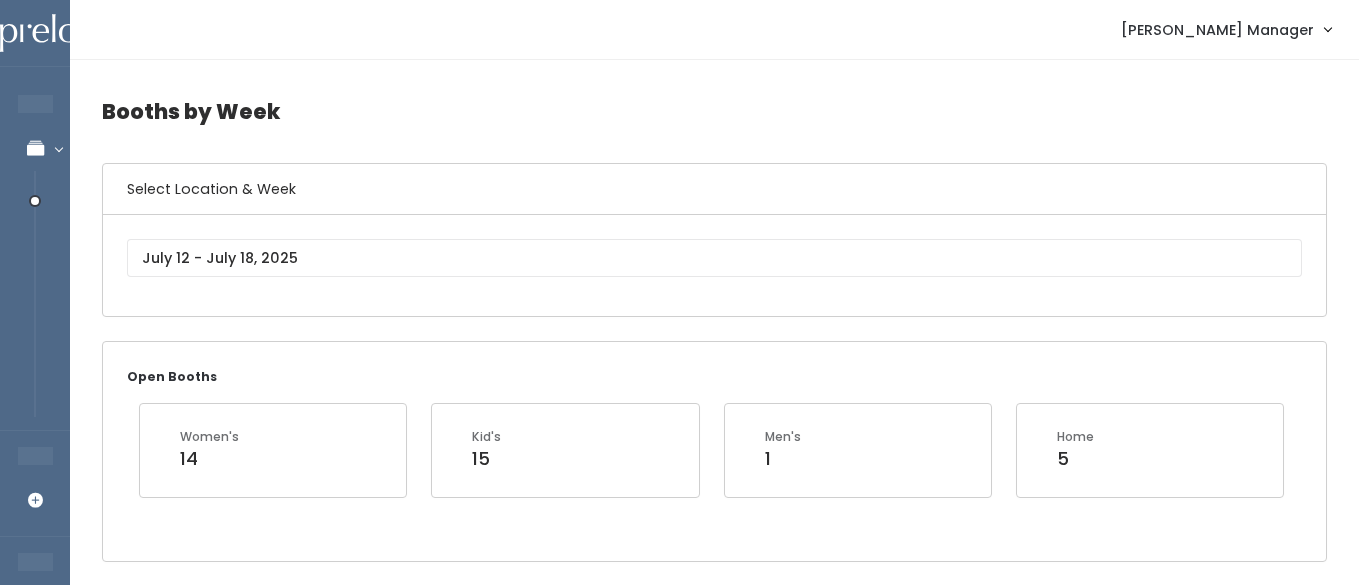 scroll, scrollTop: 0, scrollLeft: 0, axis: both 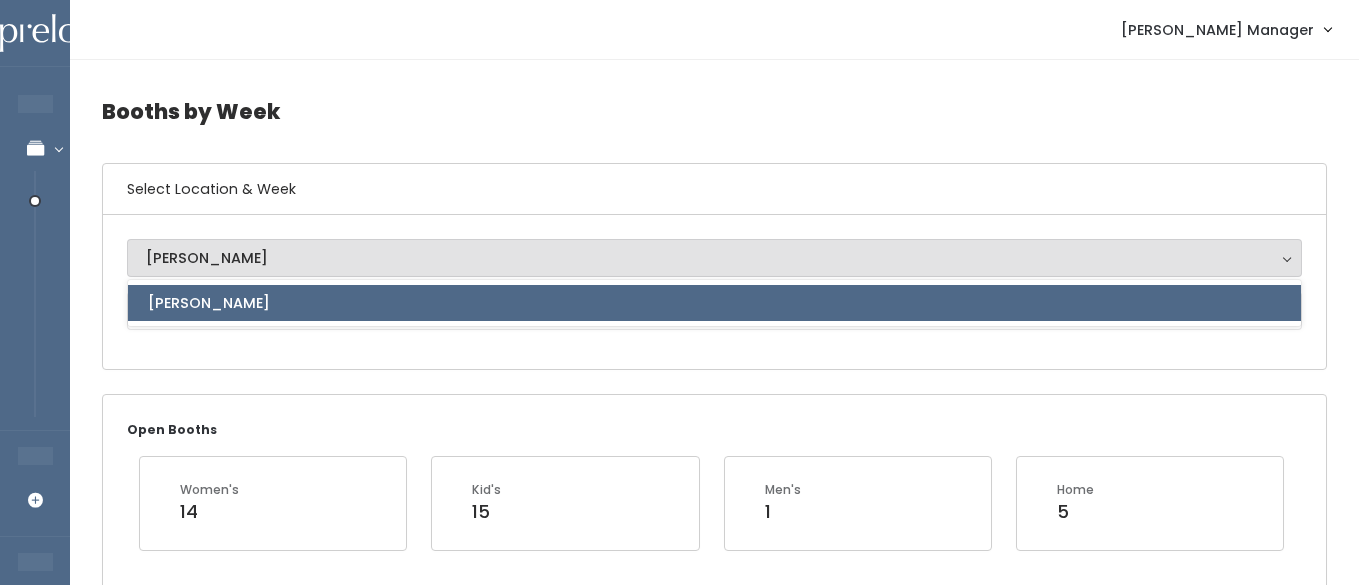 click on "Sandy
Sandy
Sandy" at bounding box center [714, 292] 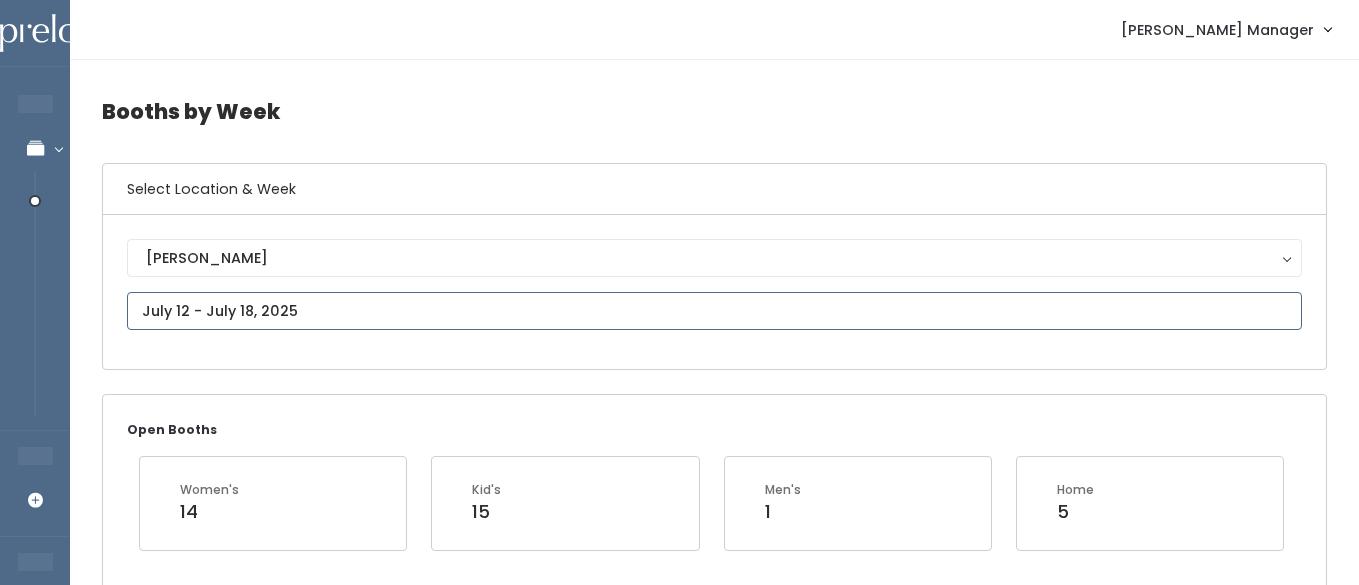click at bounding box center [714, 311] 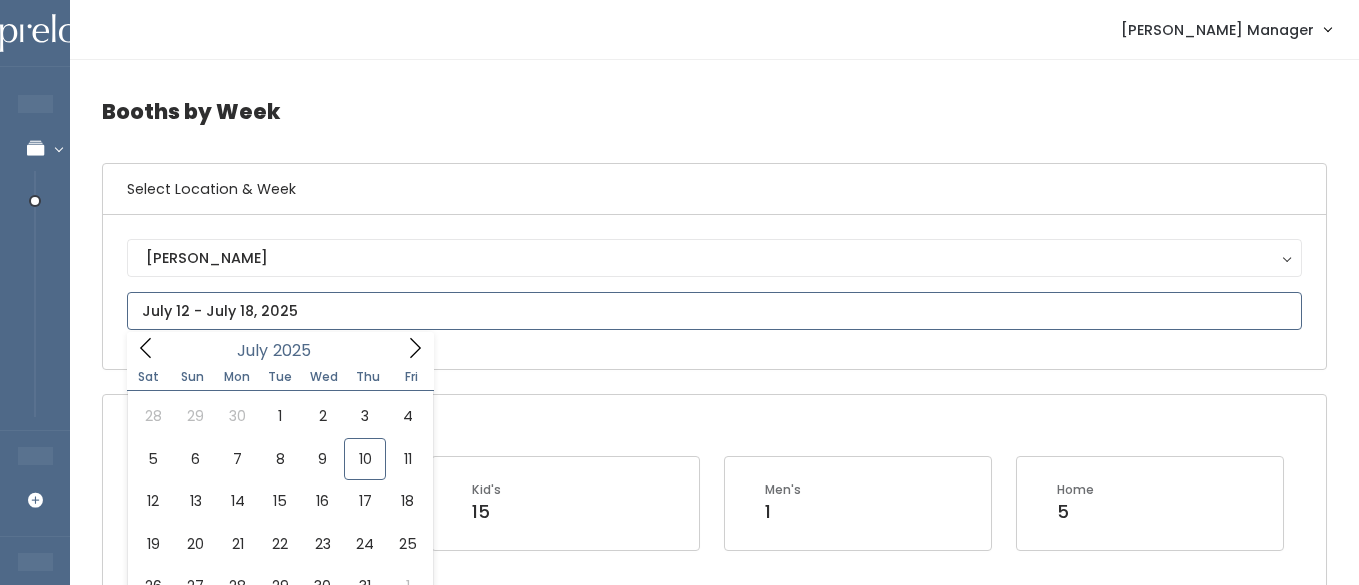 click 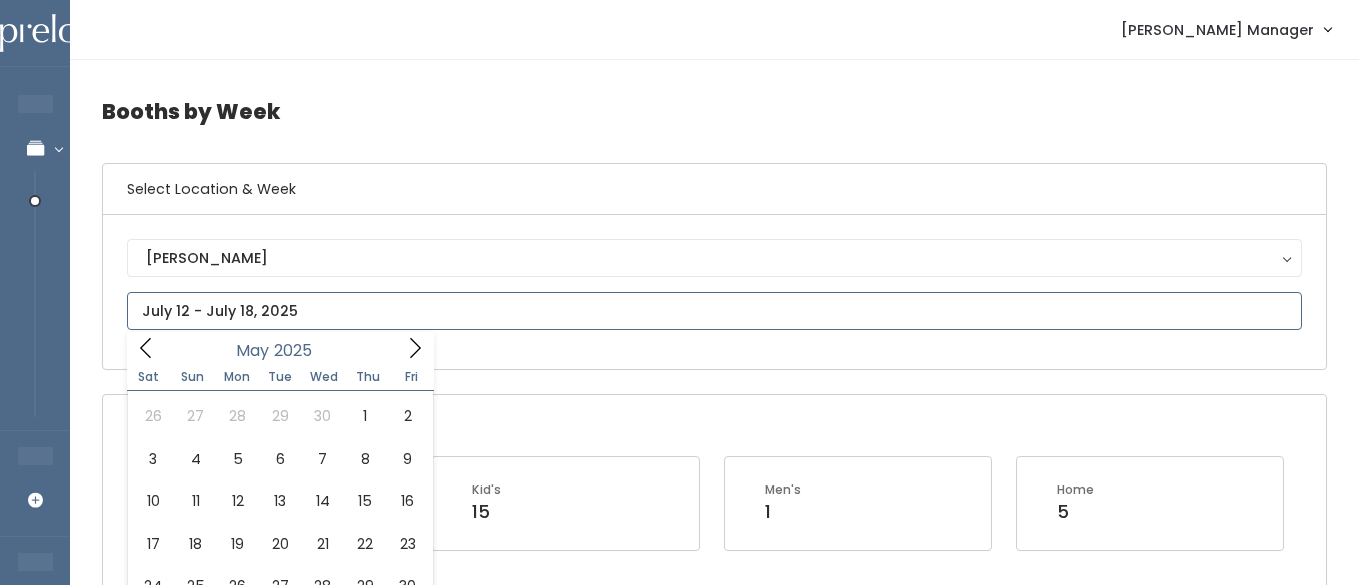 click 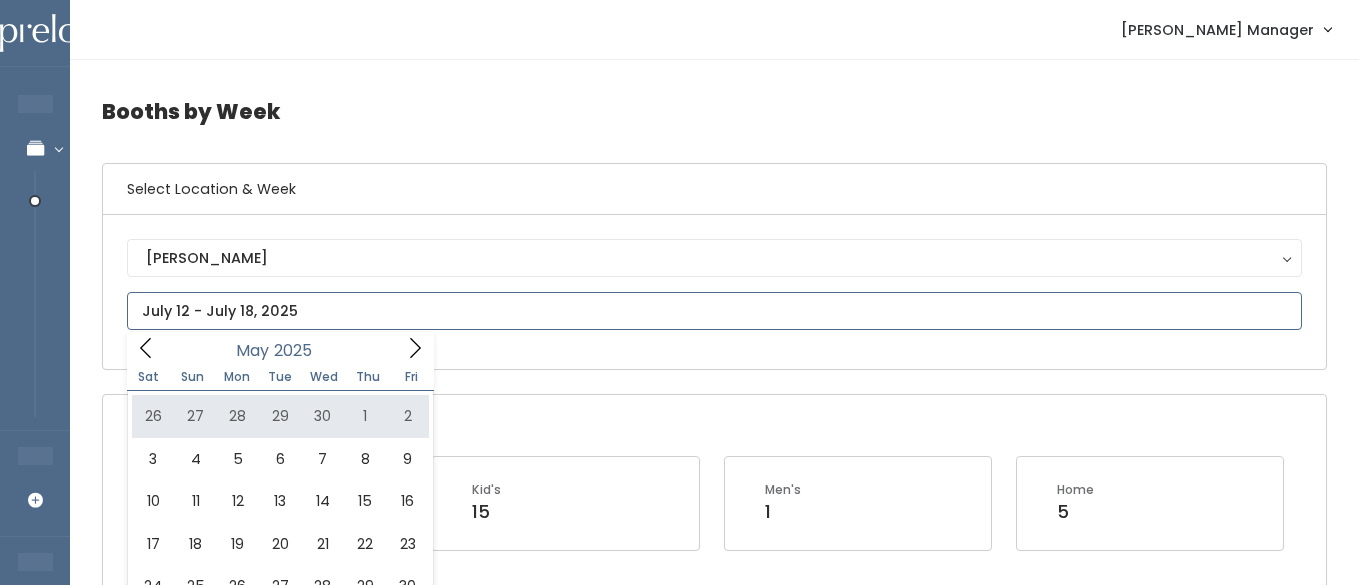 type on "April 26 to May 2" 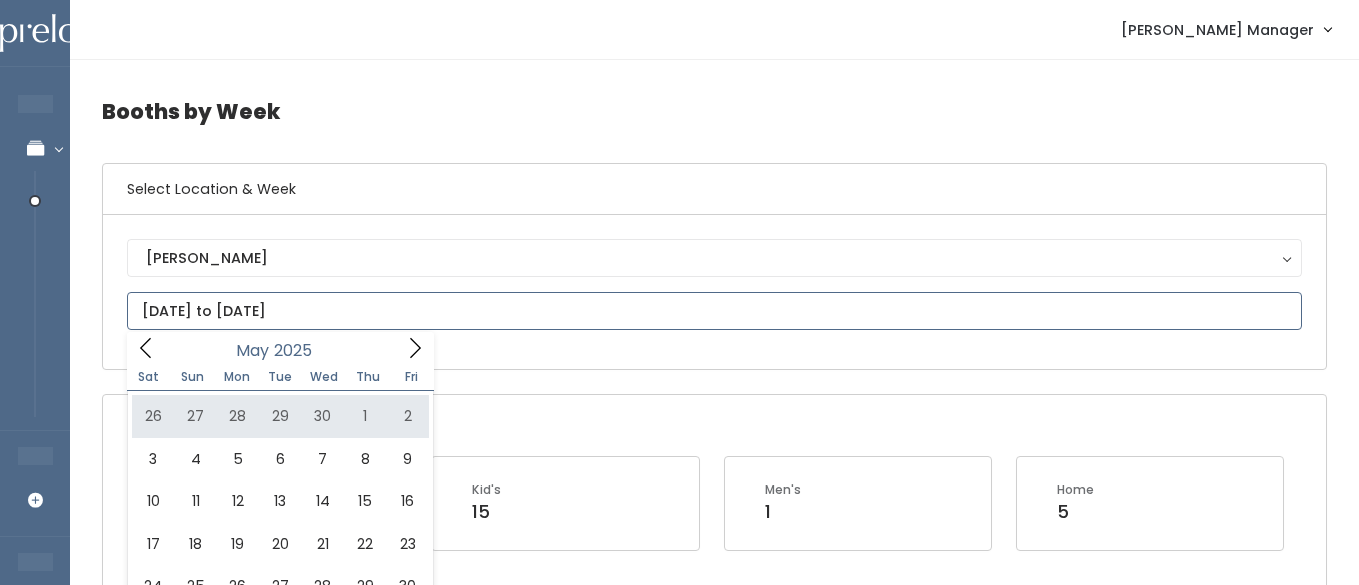 scroll, scrollTop: 22, scrollLeft: 0, axis: vertical 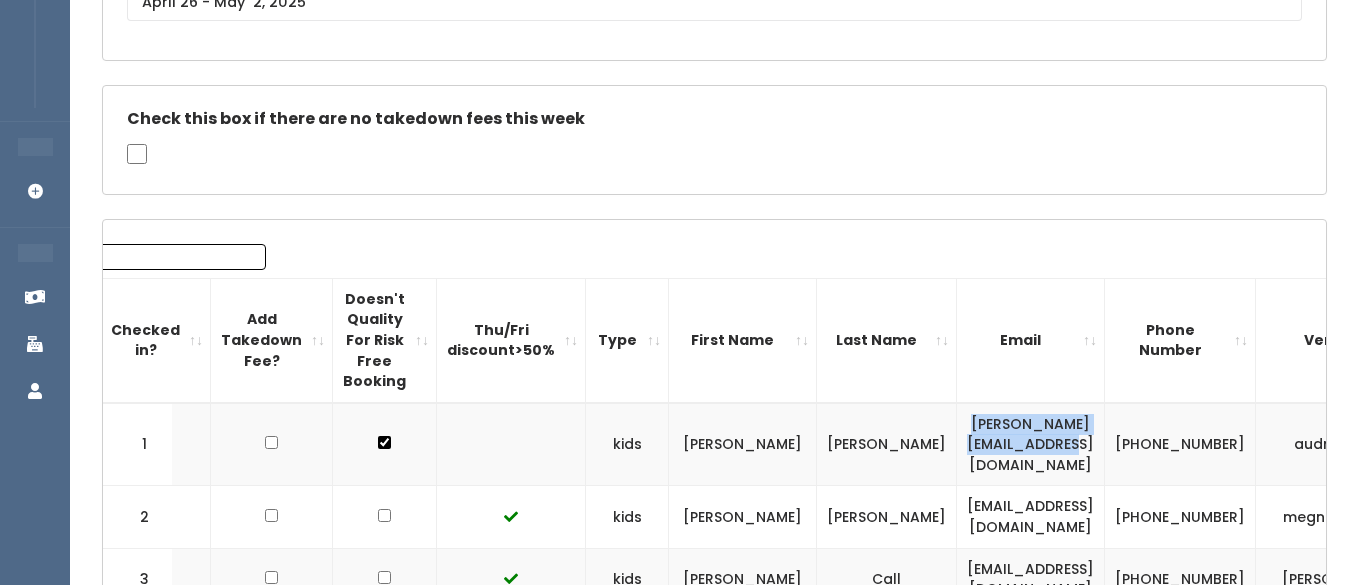 drag, startPoint x: 1214, startPoint y: 442, endPoint x: 996, endPoint y: 432, distance: 218.22923 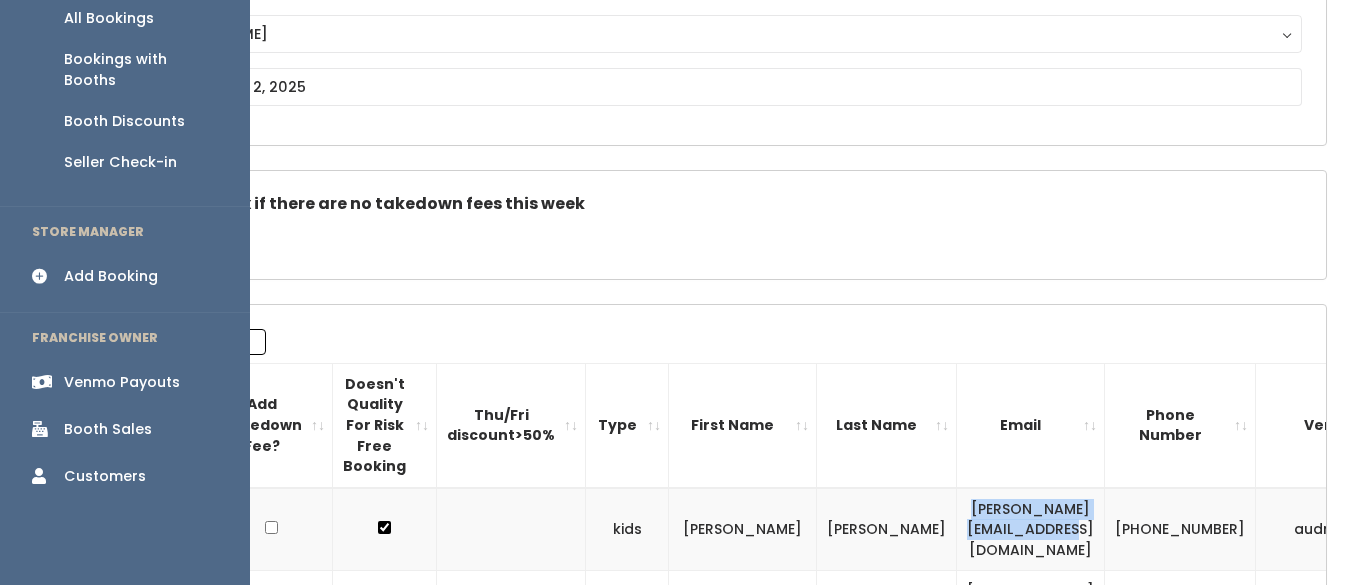 scroll, scrollTop: 212, scrollLeft: 0, axis: vertical 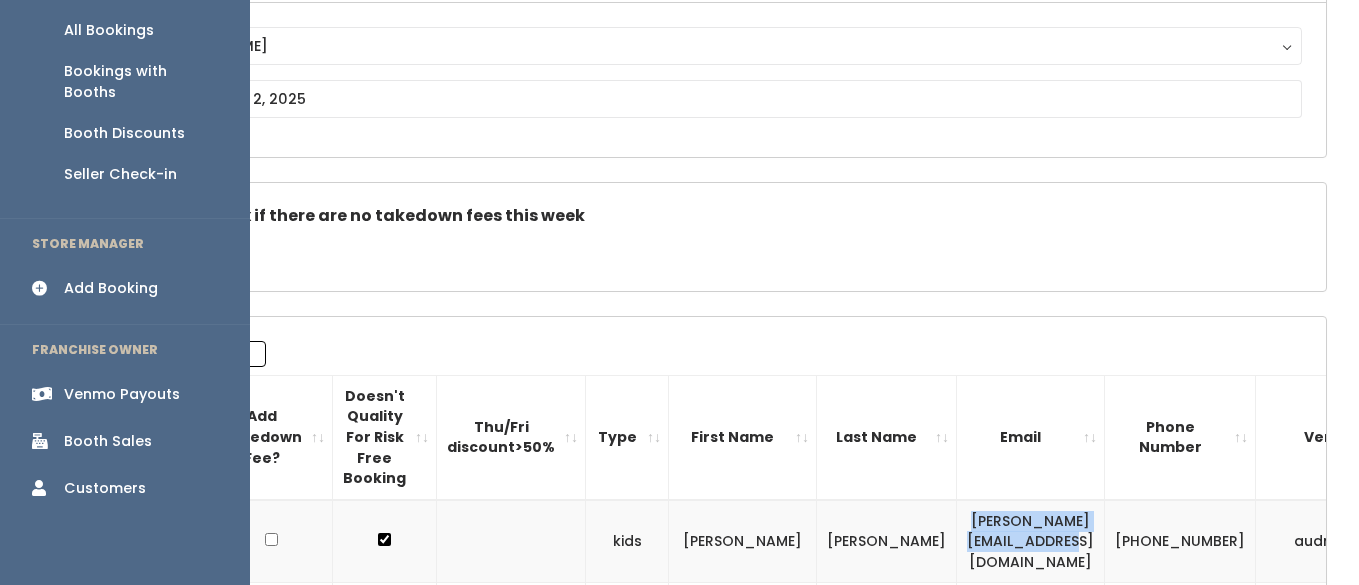 click on "Booth Sales" at bounding box center (108, 441) 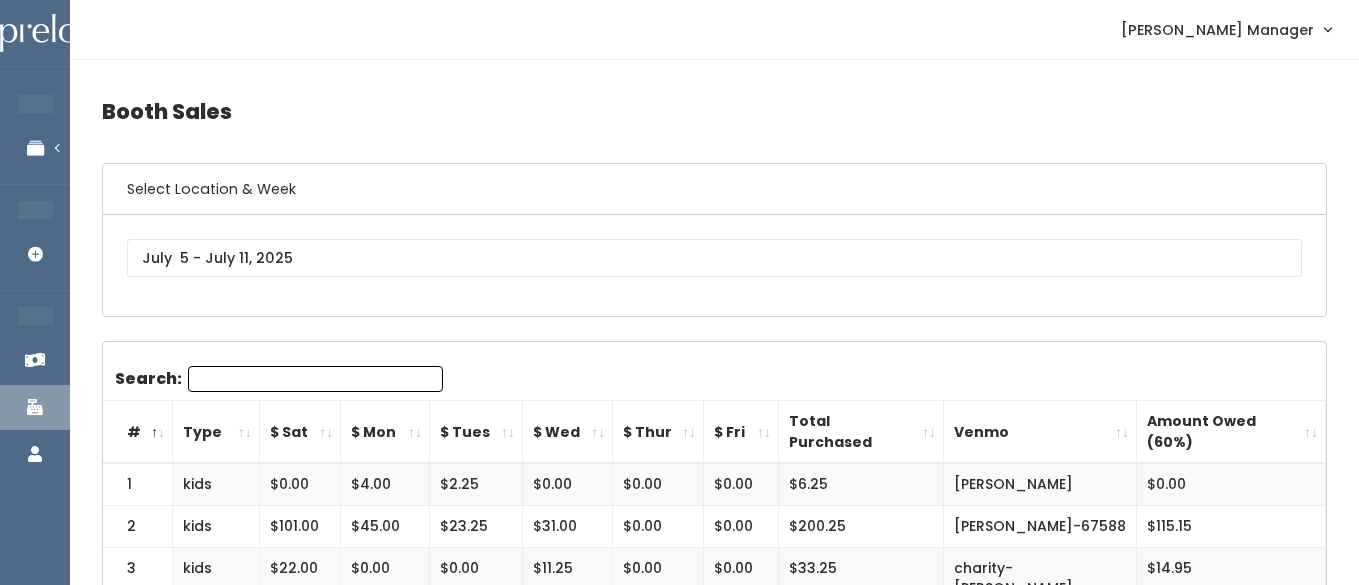 scroll, scrollTop: 0, scrollLeft: 0, axis: both 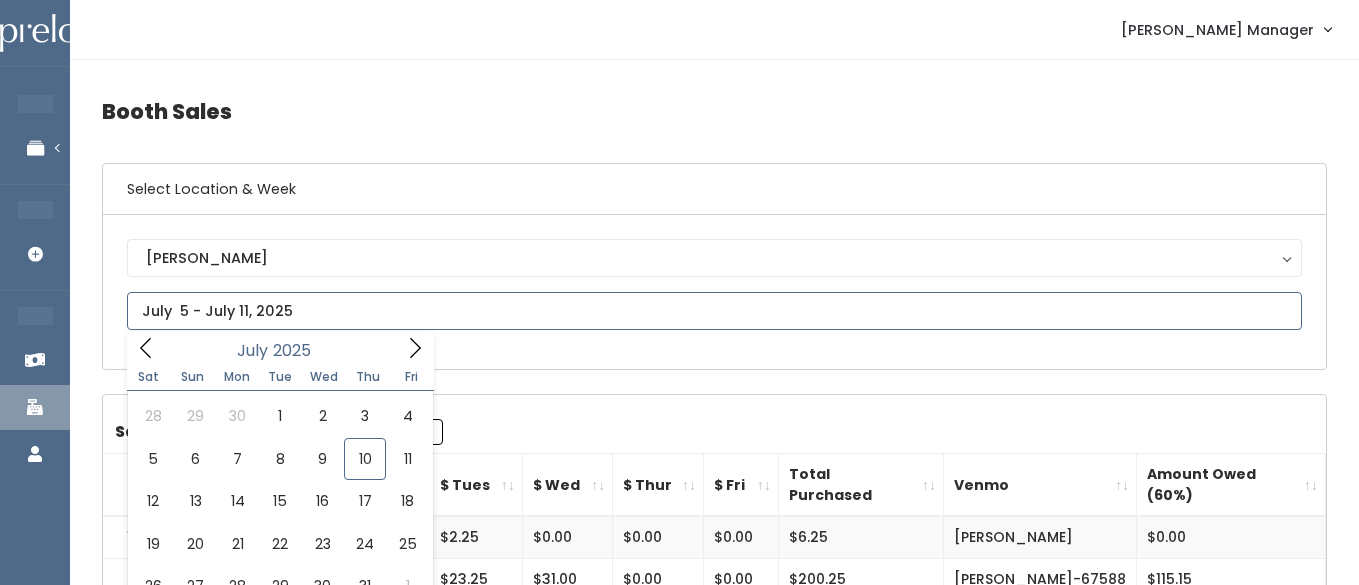 click at bounding box center [714, 311] 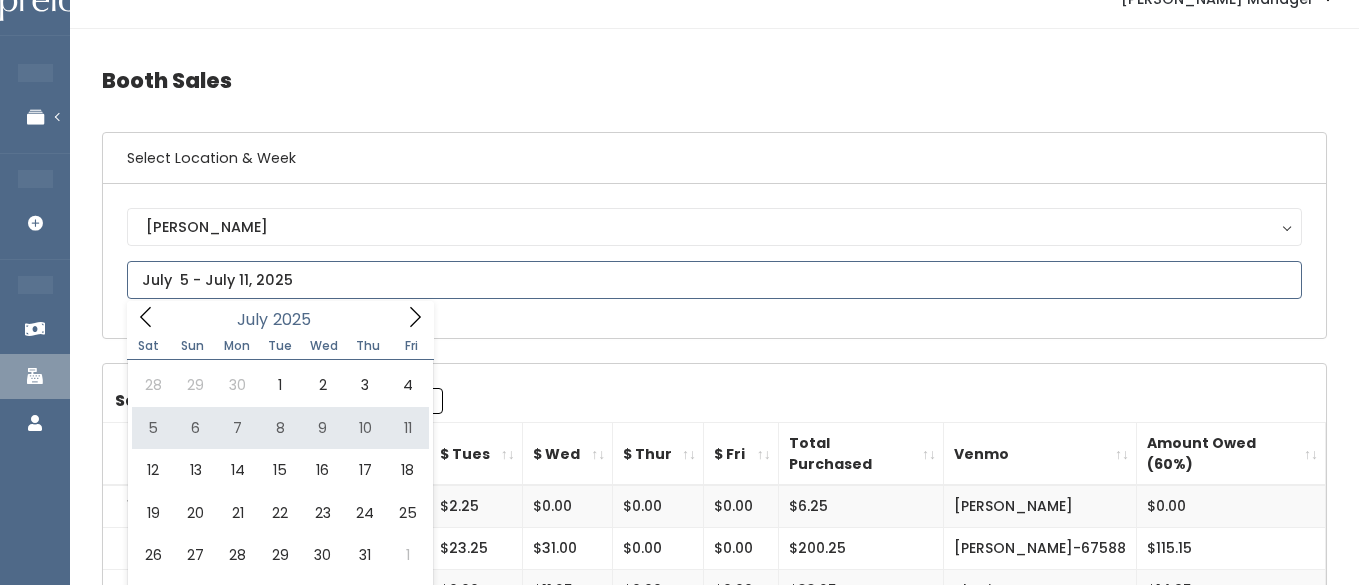 scroll, scrollTop: 44, scrollLeft: 0, axis: vertical 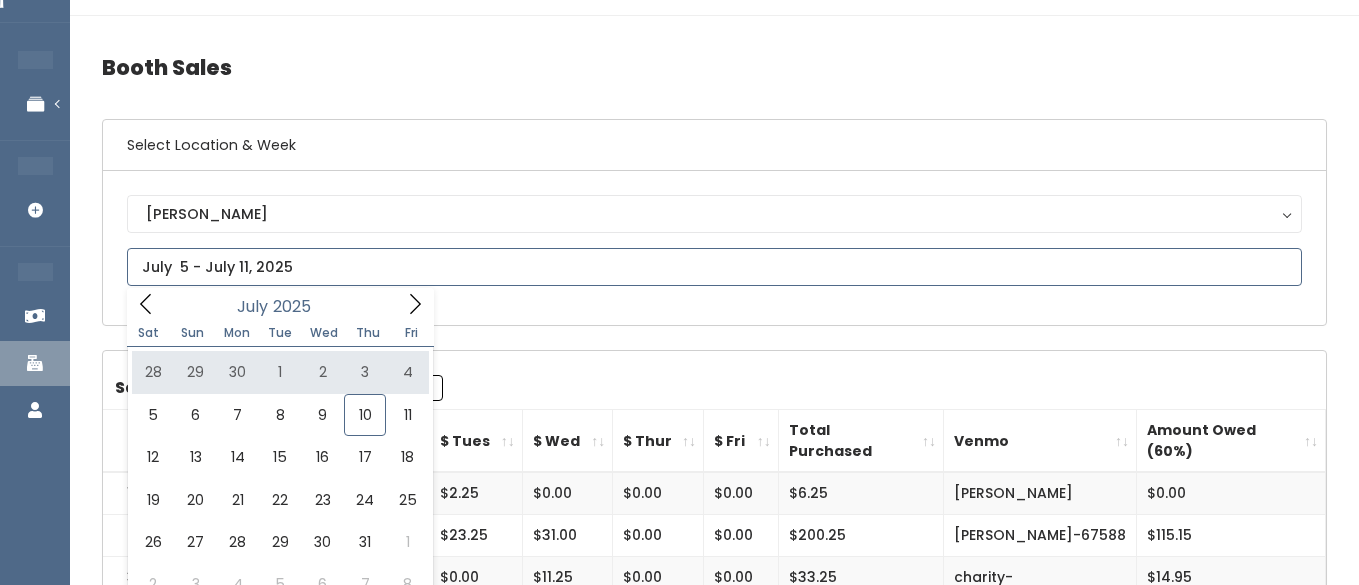 click 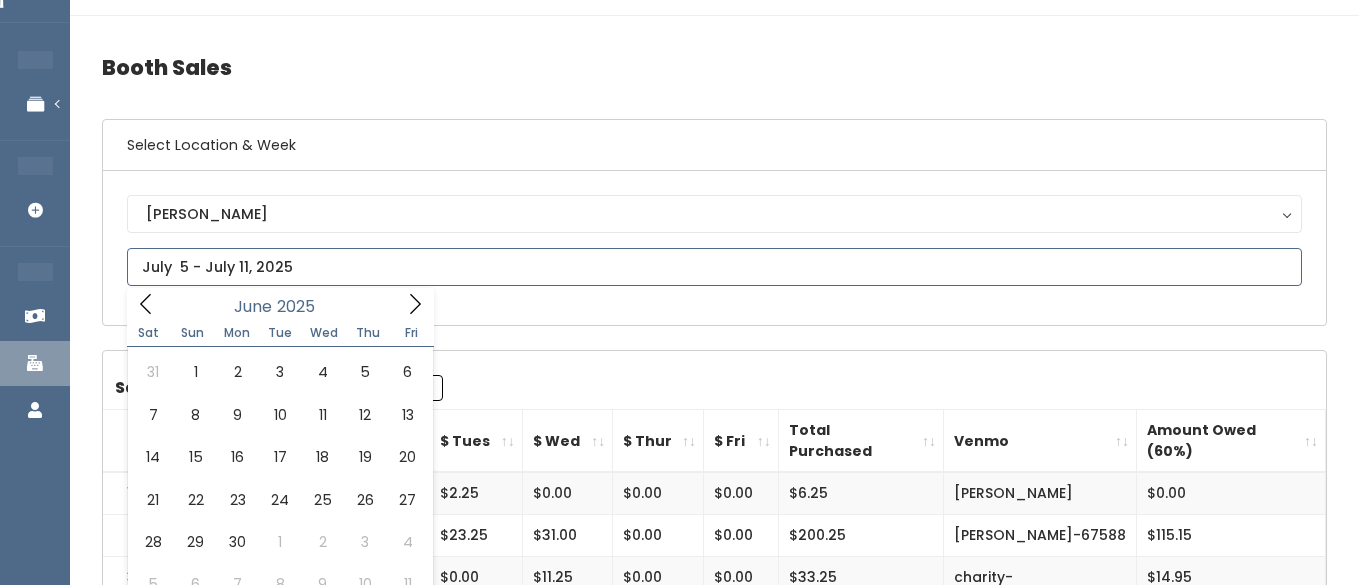 click 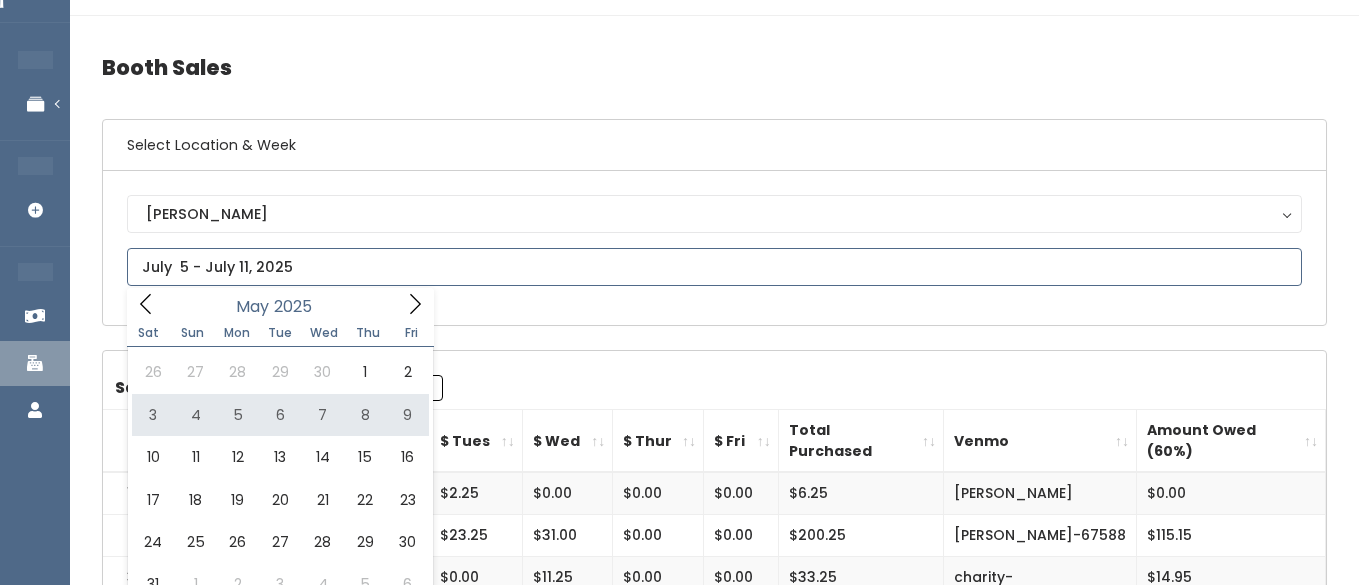 type on "May 3 to May 9" 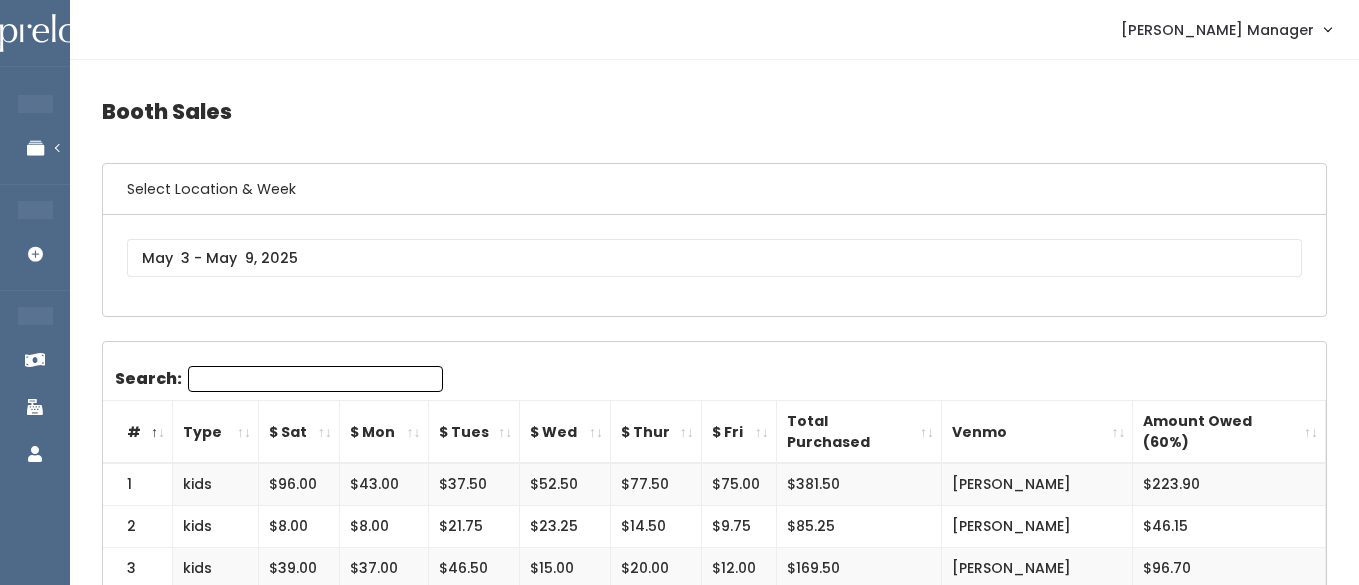 scroll, scrollTop: 0, scrollLeft: 0, axis: both 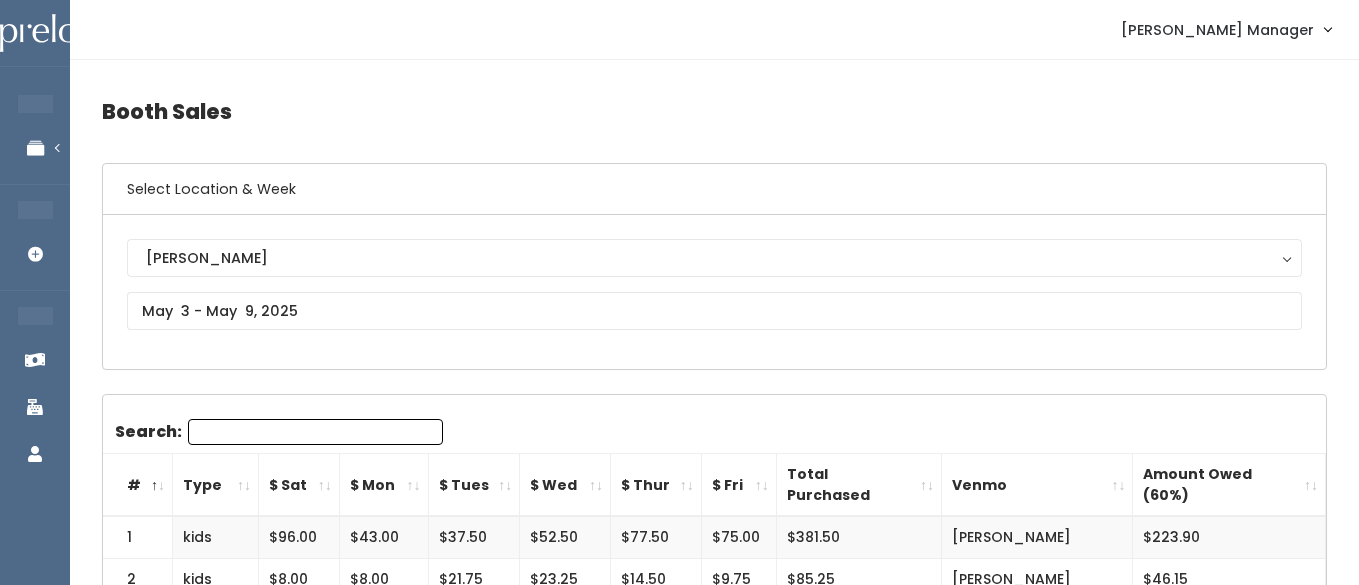 click on "[PERSON_NAME]" at bounding box center [714, 258] 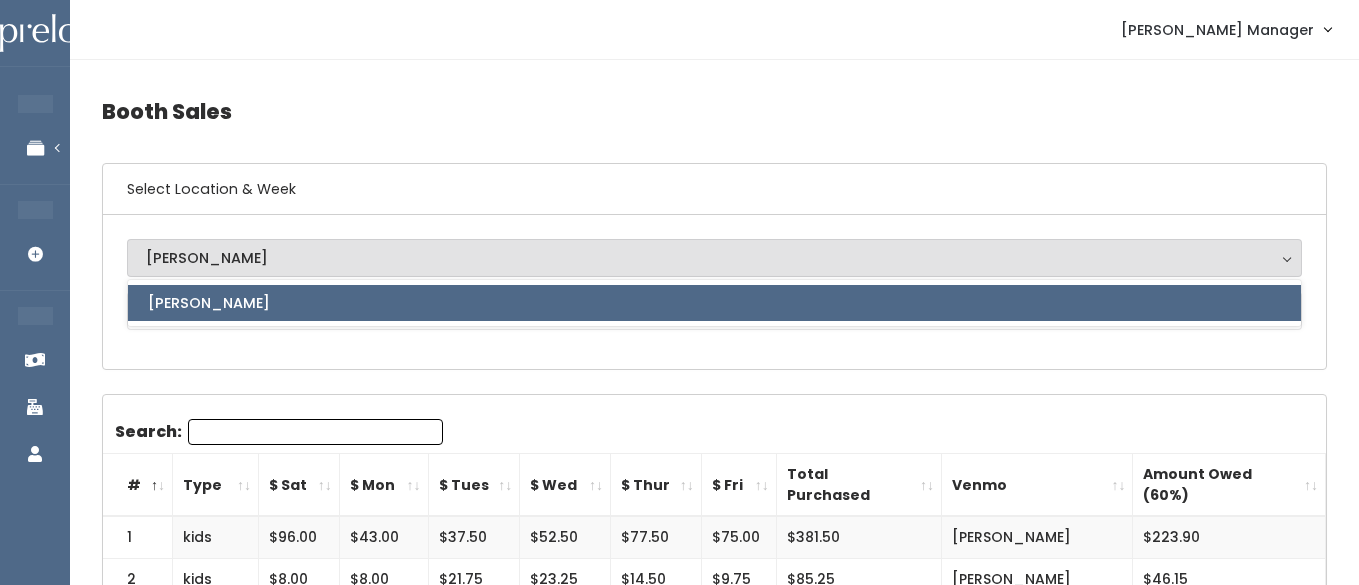 click on "[PERSON_NAME]" at bounding box center [714, 292] 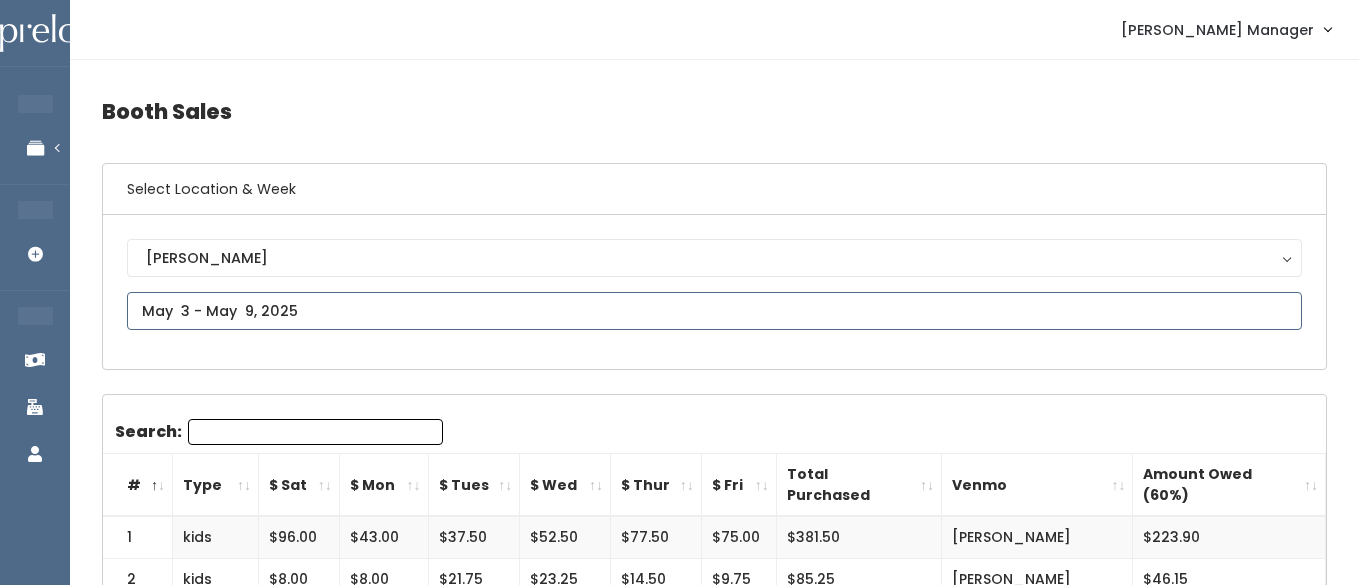 click at bounding box center (714, 311) 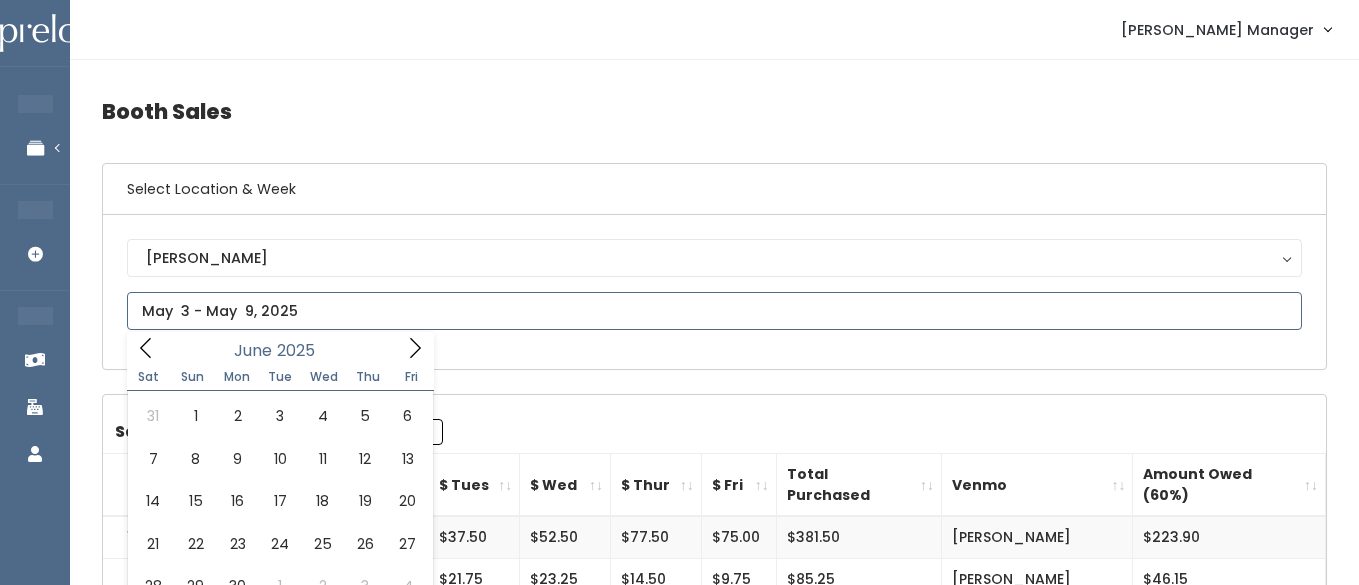 click at bounding box center [146, 347] 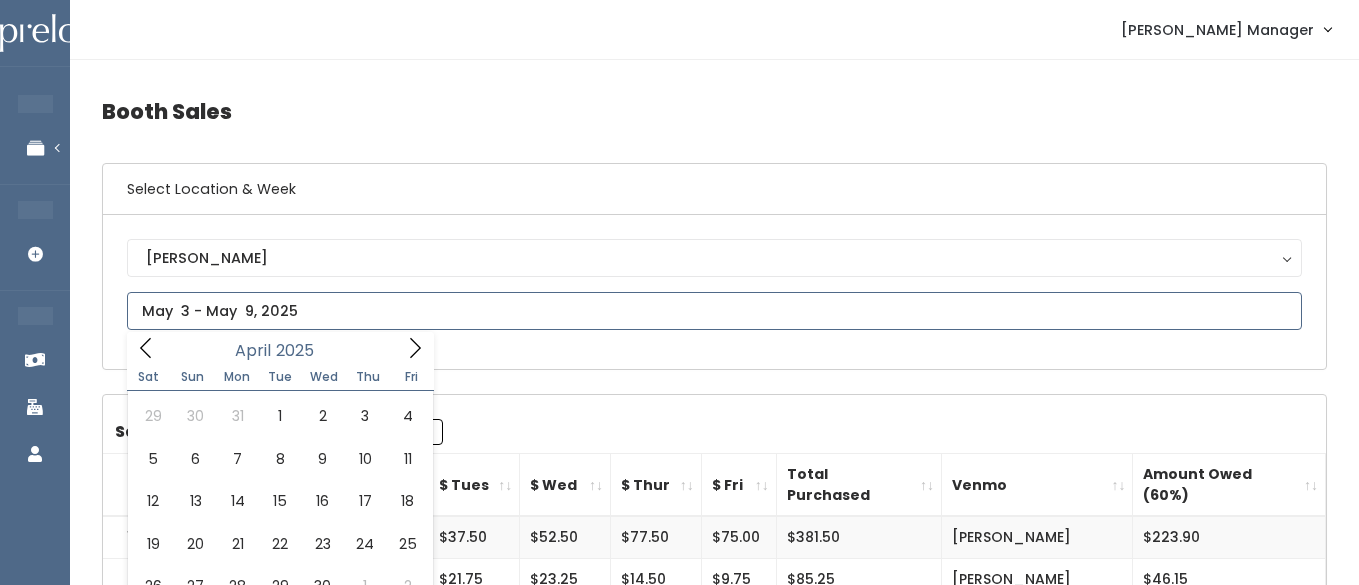 click at bounding box center (146, 347) 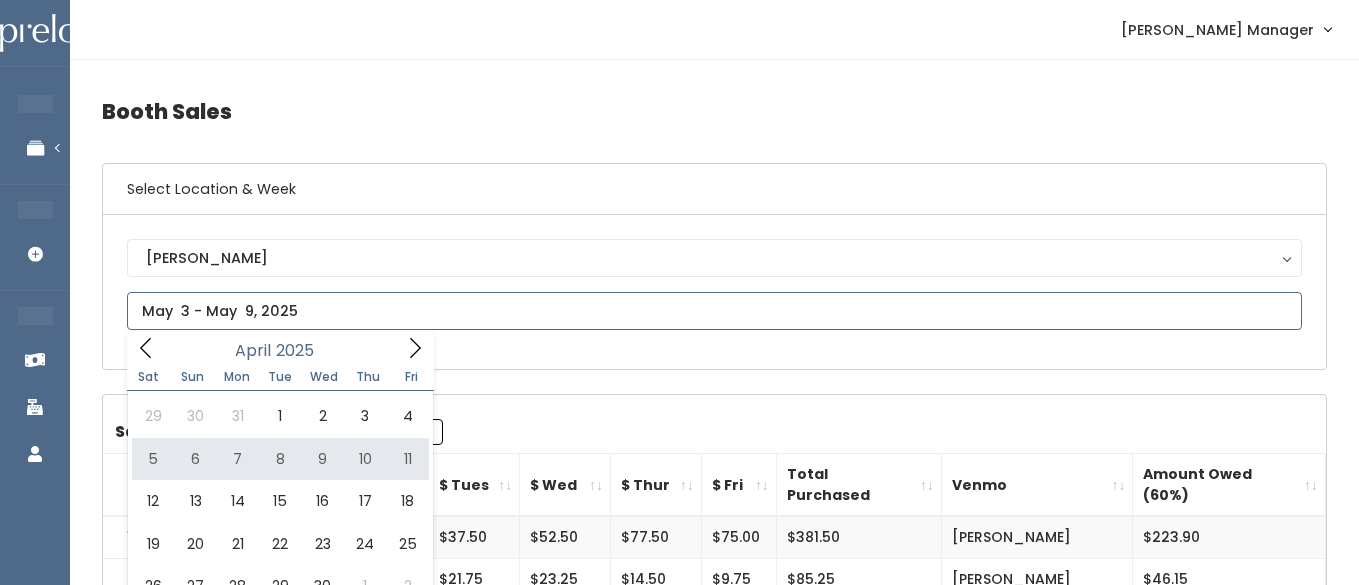 type on "[DATE] to [DATE]" 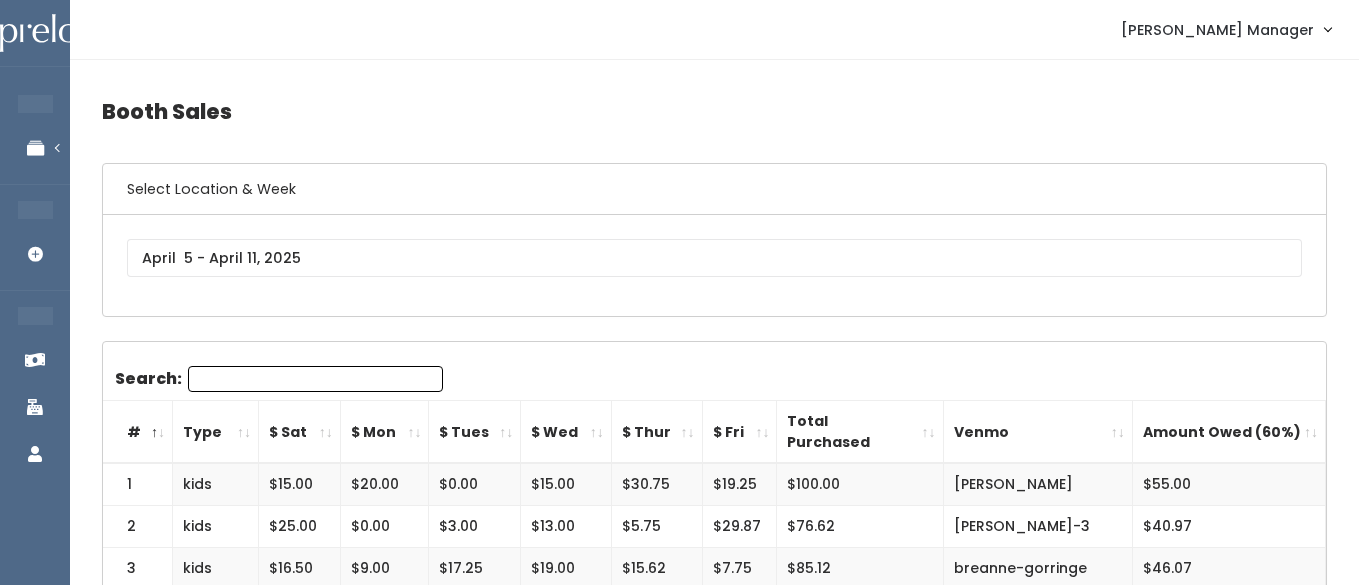 scroll, scrollTop: 0, scrollLeft: 0, axis: both 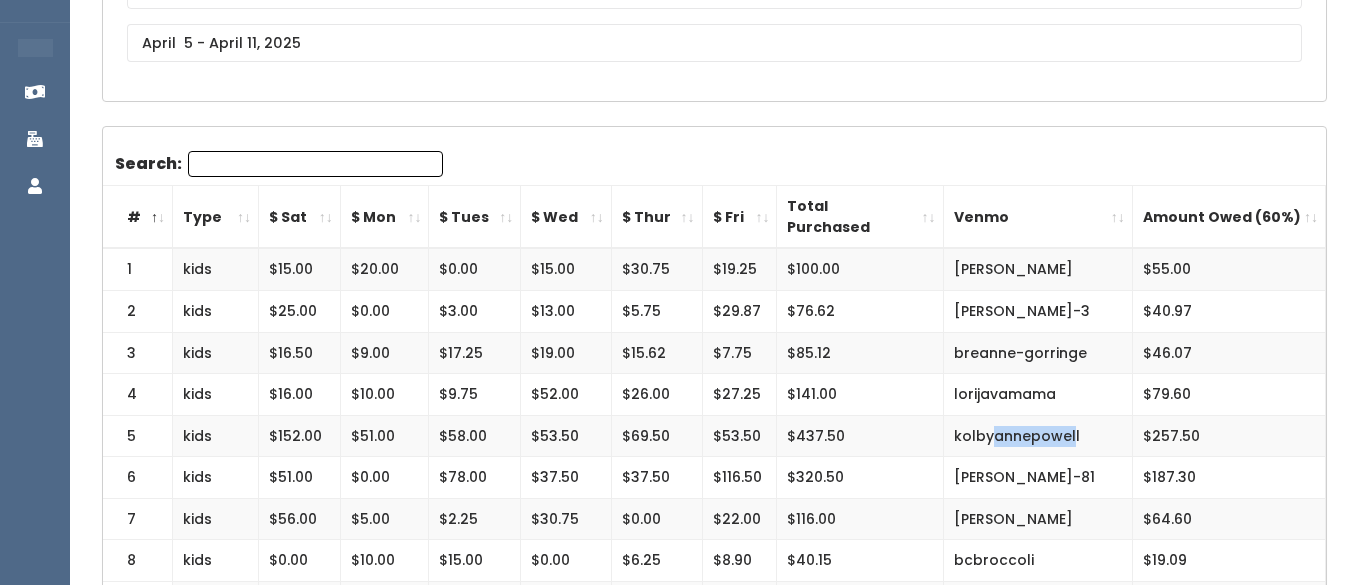 drag, startPoint x: 1071, startPoint y: 416, endPoint x: 995, endPoint y: 408, distance: 76.41989 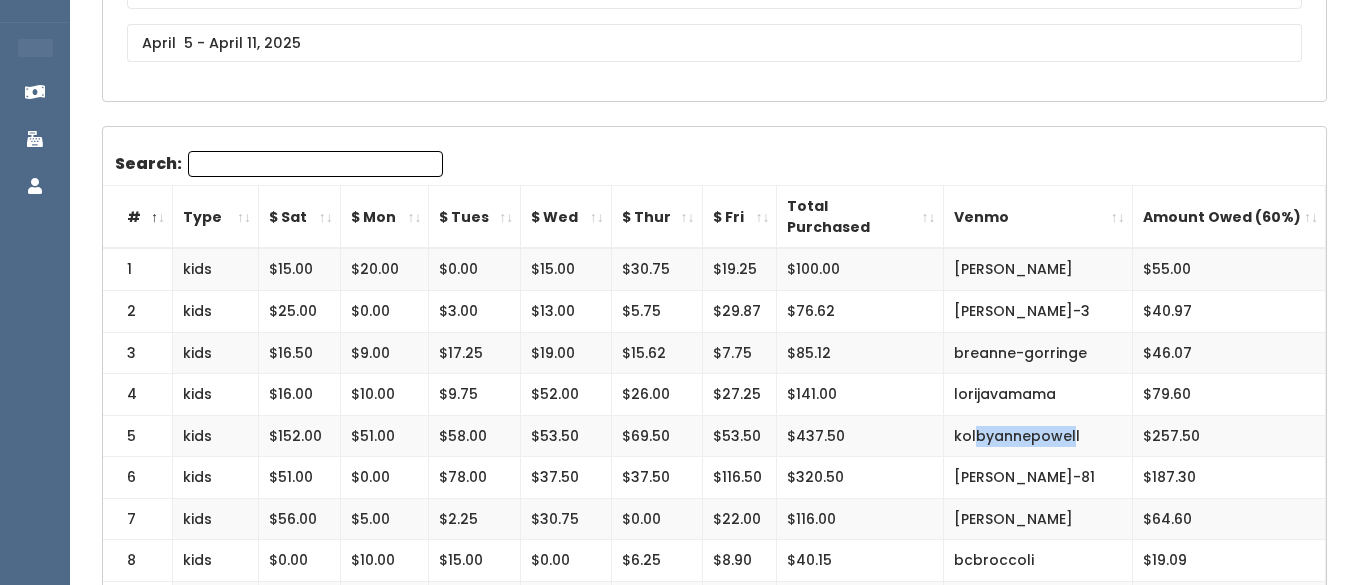 drag, startPoint x: 1072, startPoint y: 416, endPoint x: 978, endPoint y: 412, distance: 94.08507 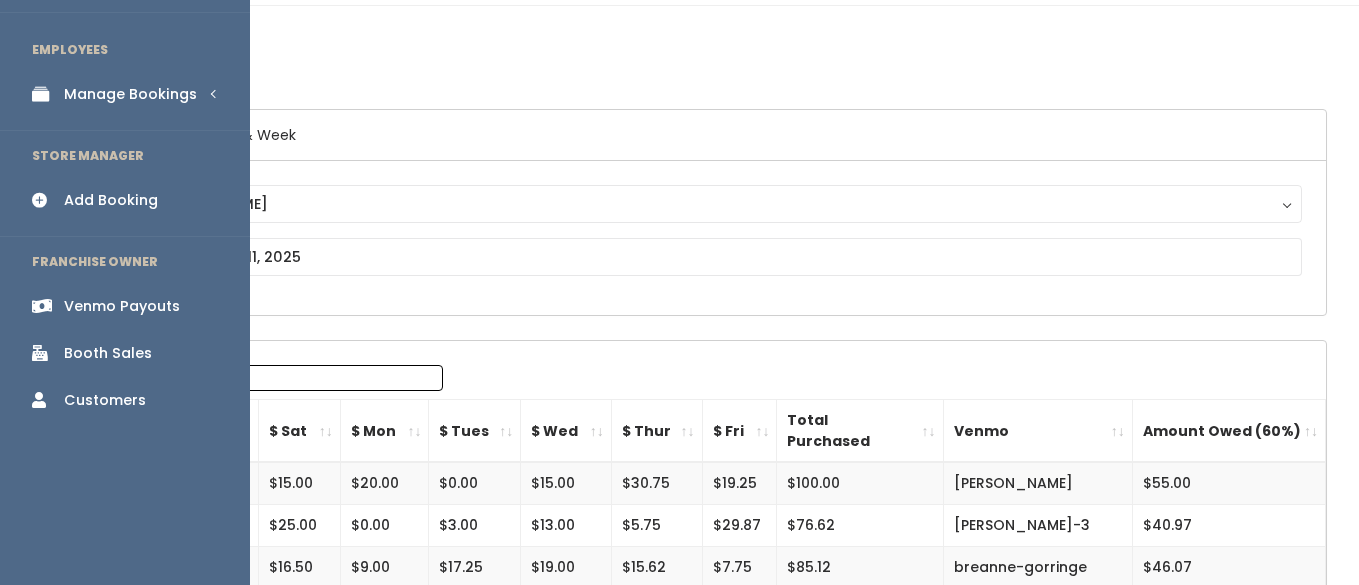 scroll, scrollTop: 0, scrollLeft: 0, axis: both 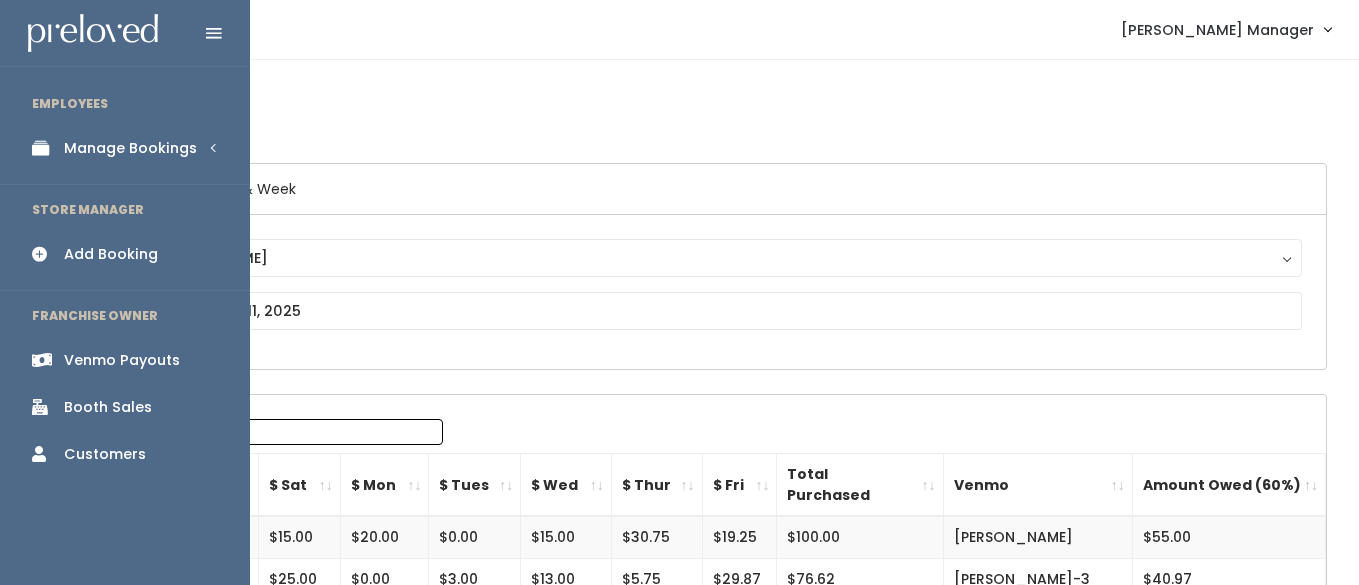 click on "Manage Bookings" at bounding box center [130, 148] 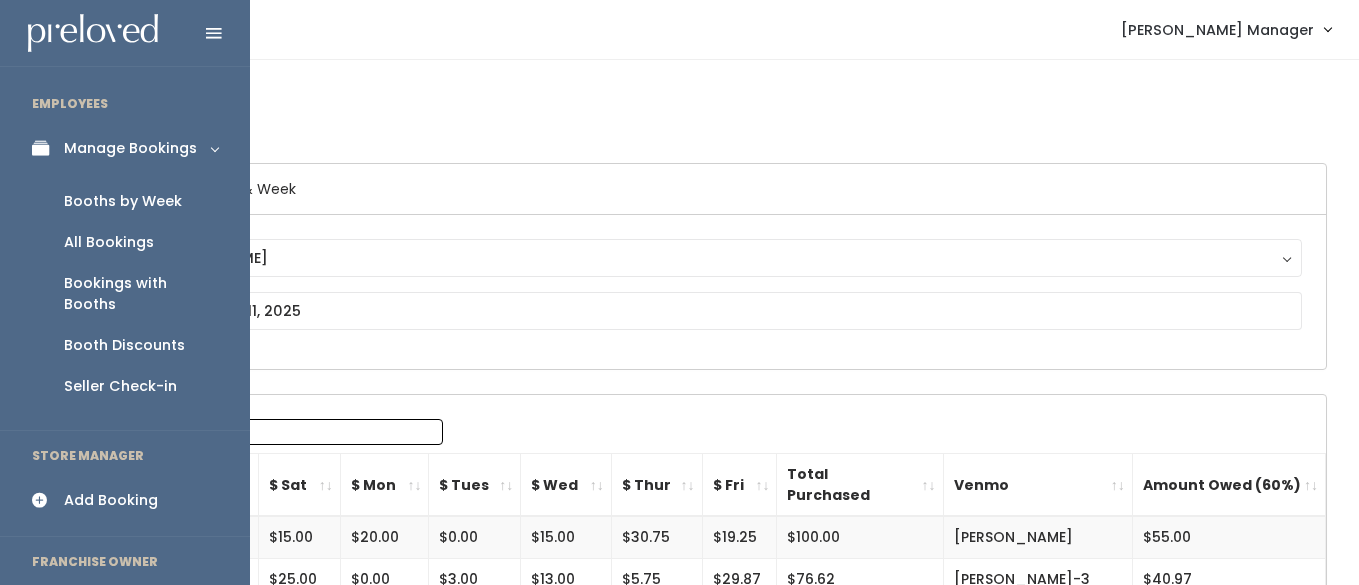 click on "Booths by Week" at bounding box center [123, 201] 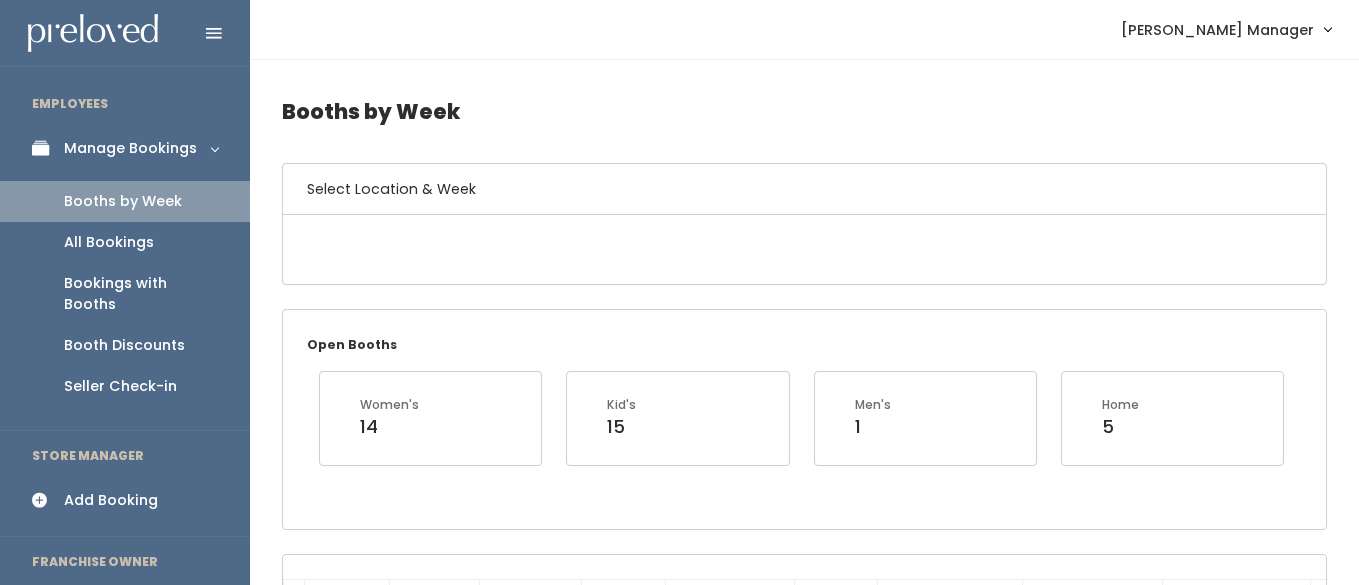 scroll, scrollTop: 0, scrollLeft: 0, axis: both 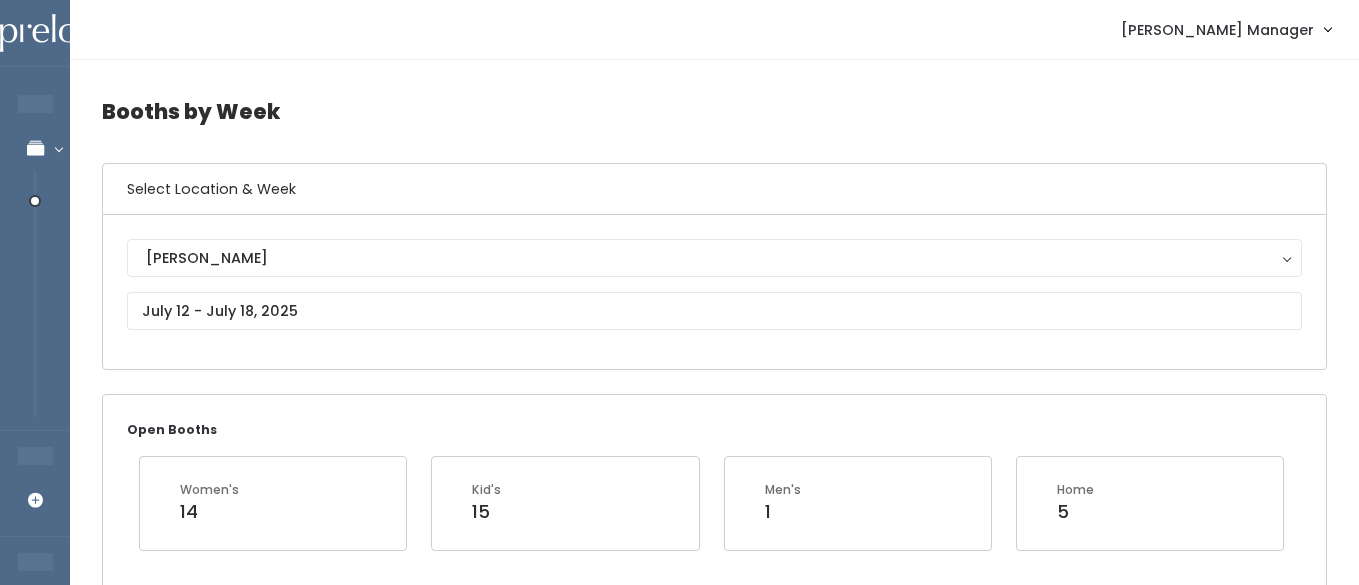 click on "[PERSON_NAME]" at bounding box center [714, 258] 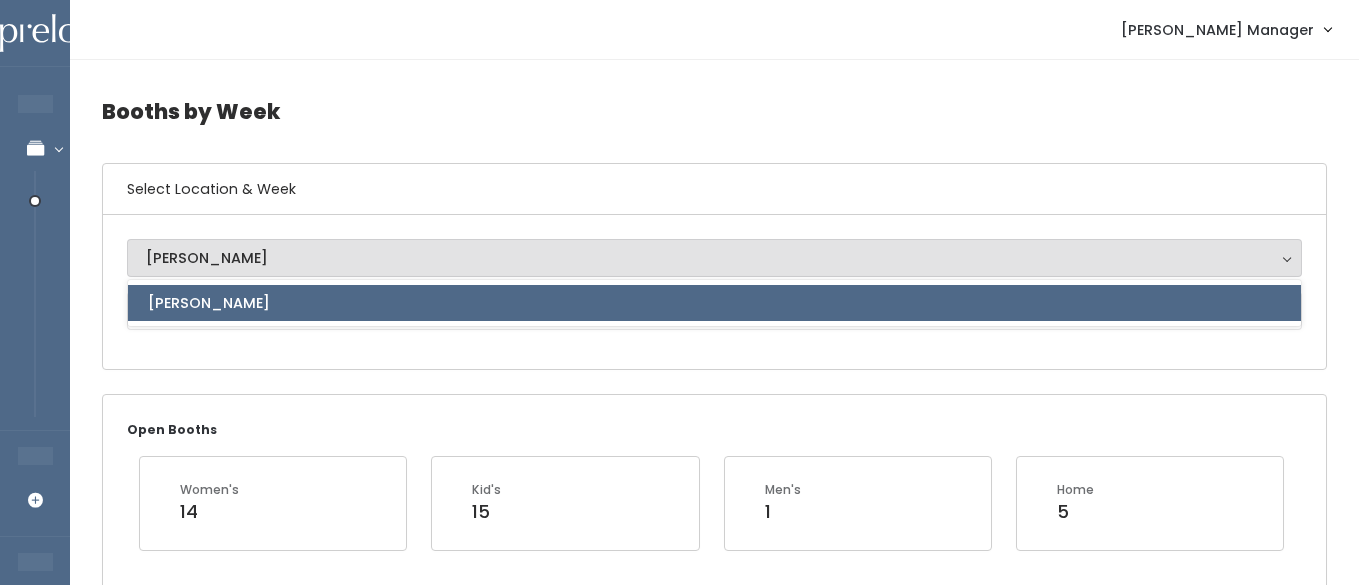 click on "[PERSON_NAME]" at bounding box center (714, 292) 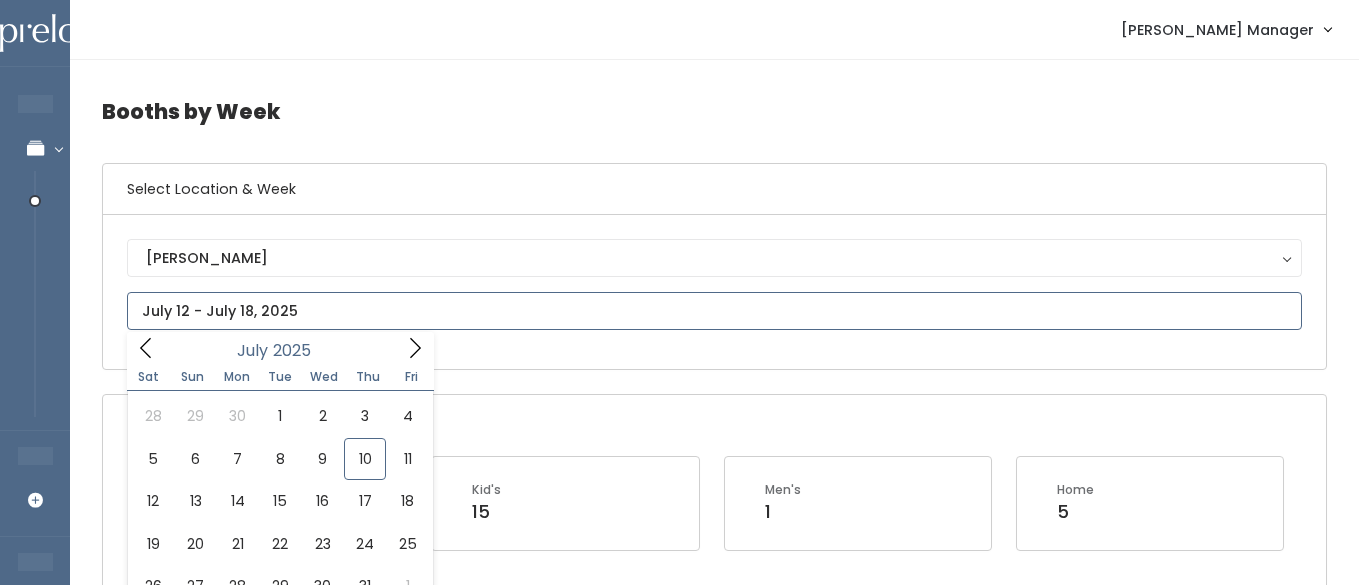 click at bounding box center [714, 311] 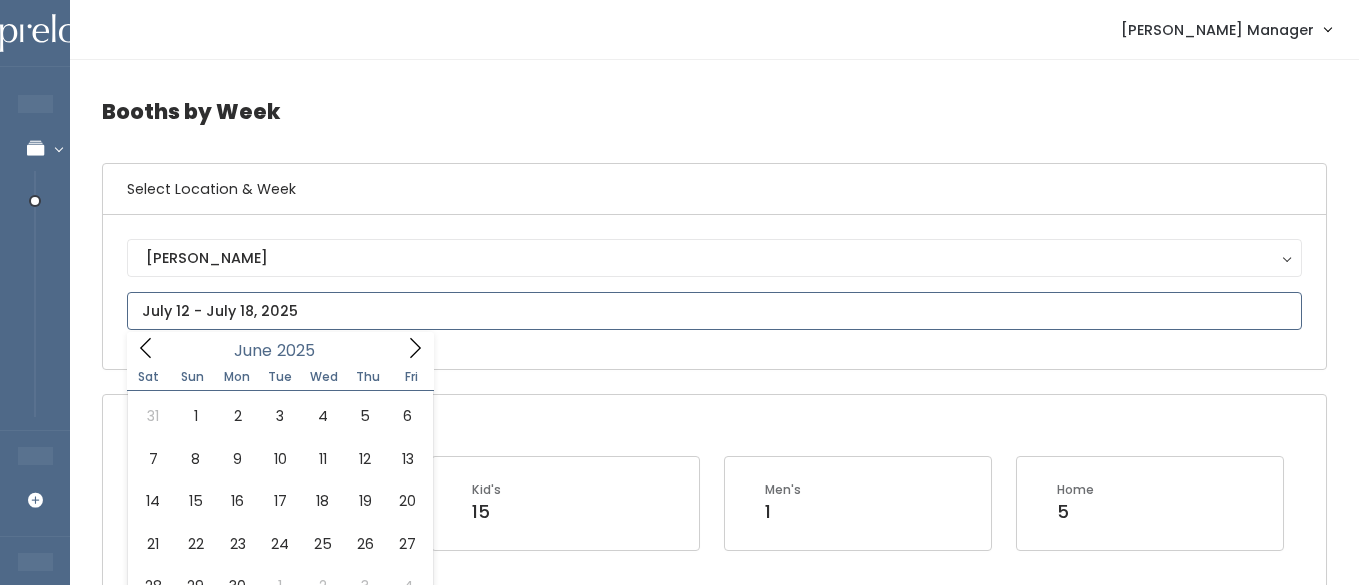 click at bounding box center [146, 347] 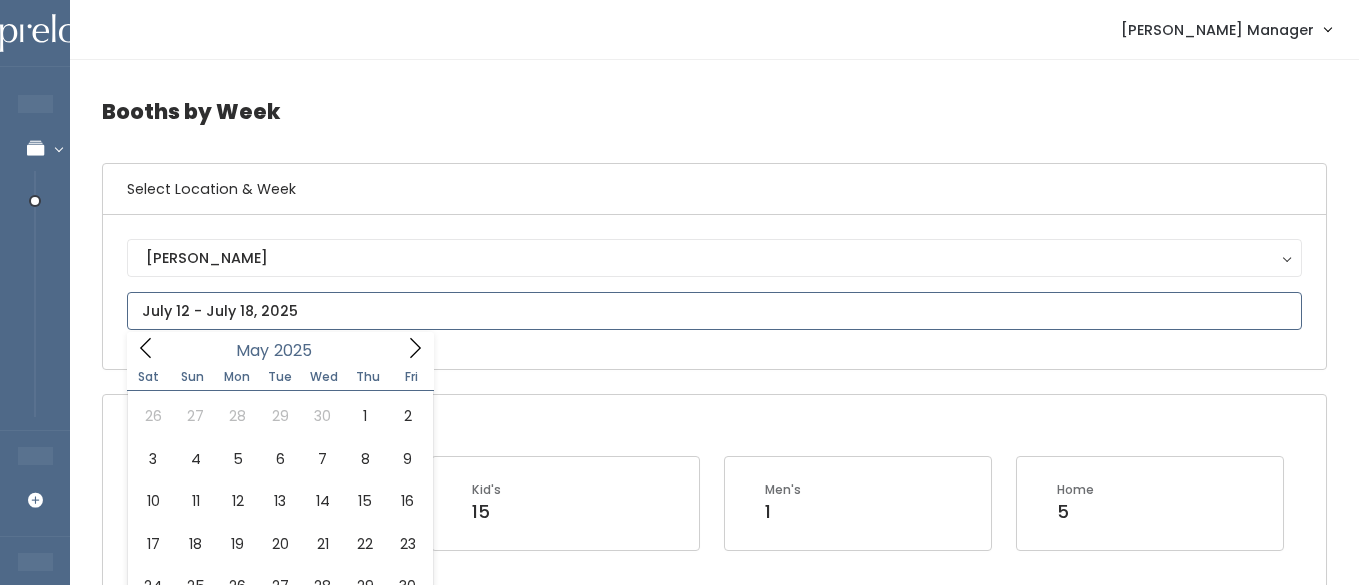 click at bounding box center [146, 347] 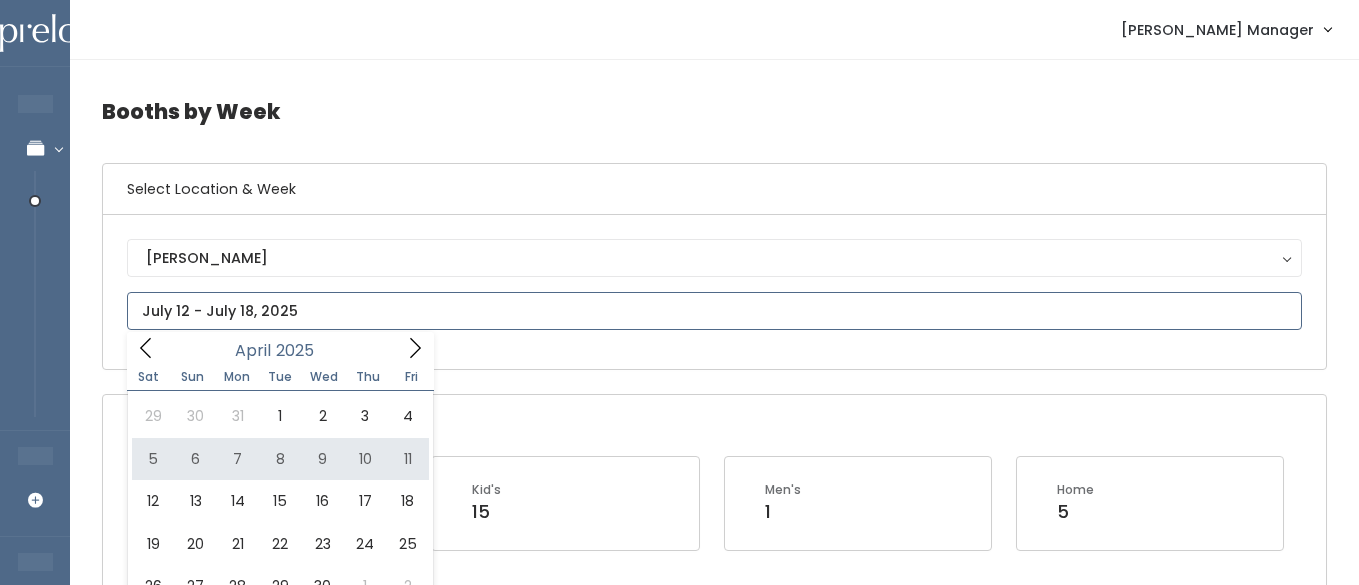 type on "April 5 to April 11" 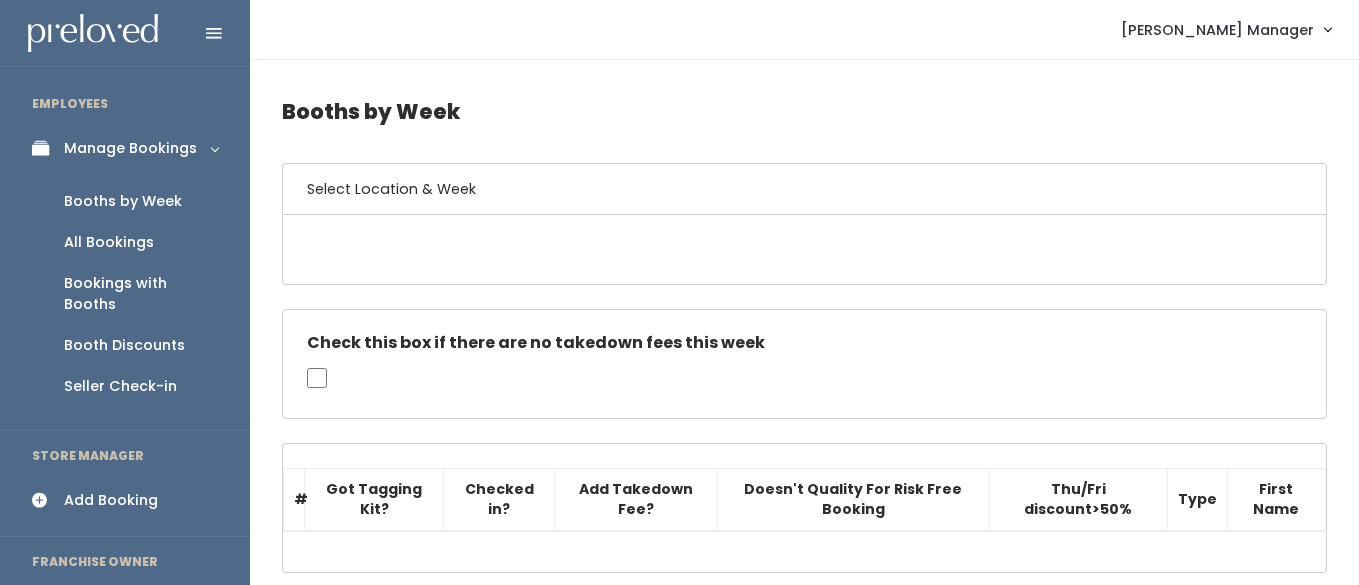 scroll, scrollTop: 138, scrollLeft: 0, axis: vertical 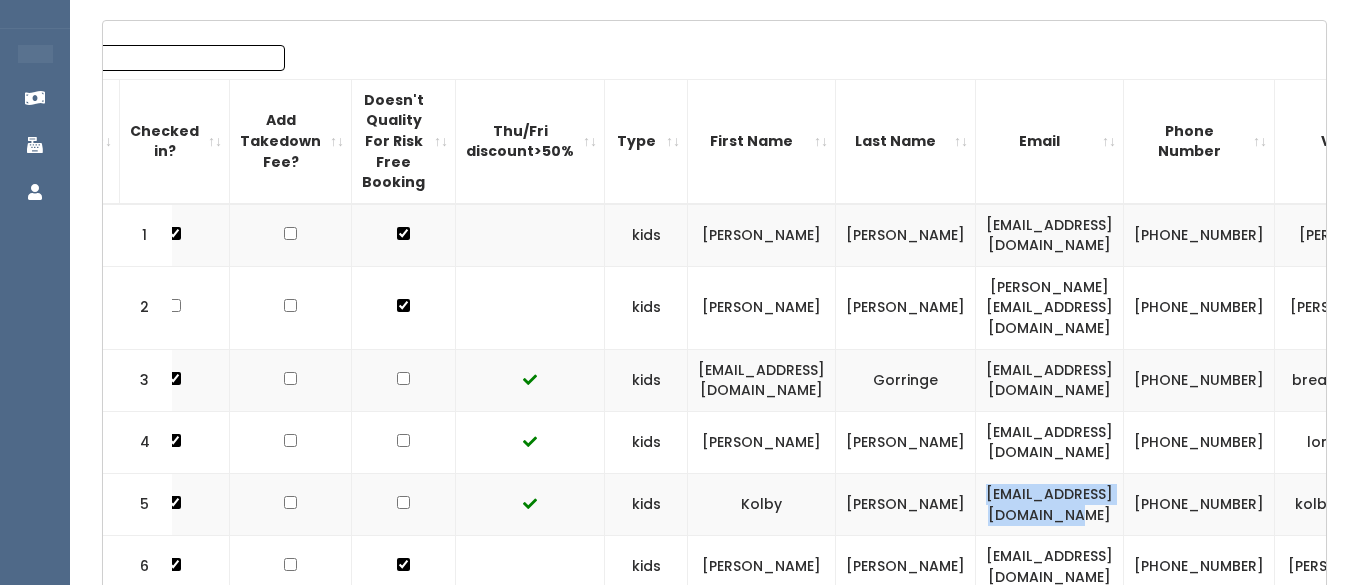 drag, startPoint x: 1195, startPoint y: 480, endPoint x: 982, endPoint y: 489, distance: 213.19006 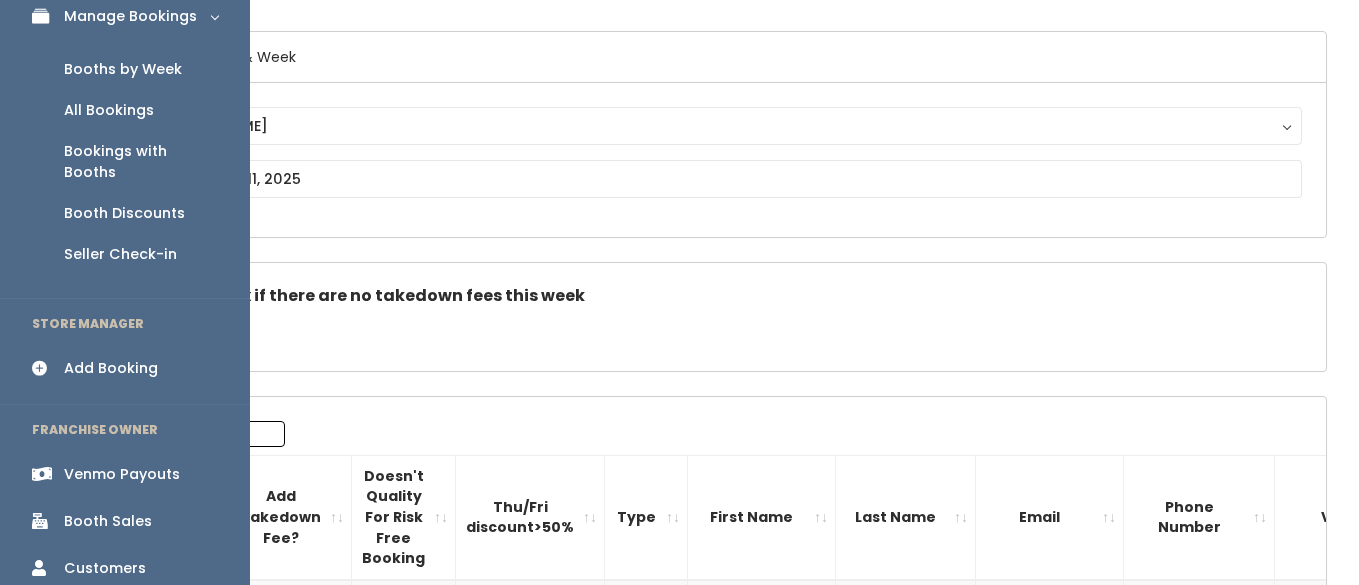 scroll, scrollTop: 182, scrollLeft: 0, axis: vertical 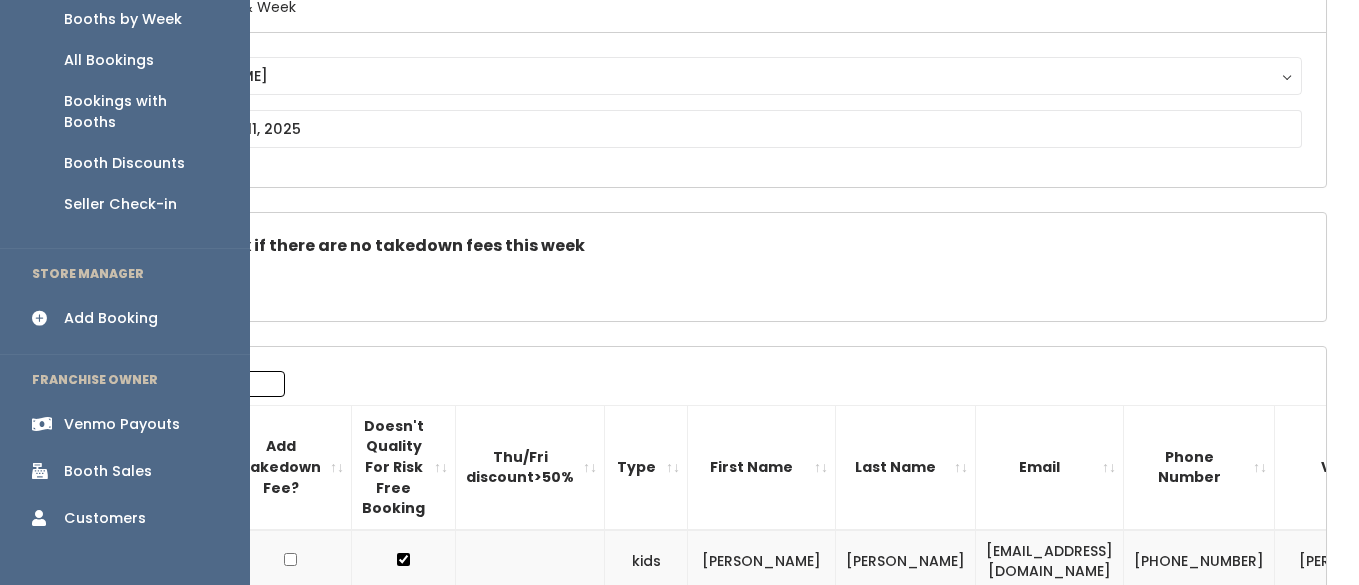 click on "Booth Sales" at bounding box center [108, 471] 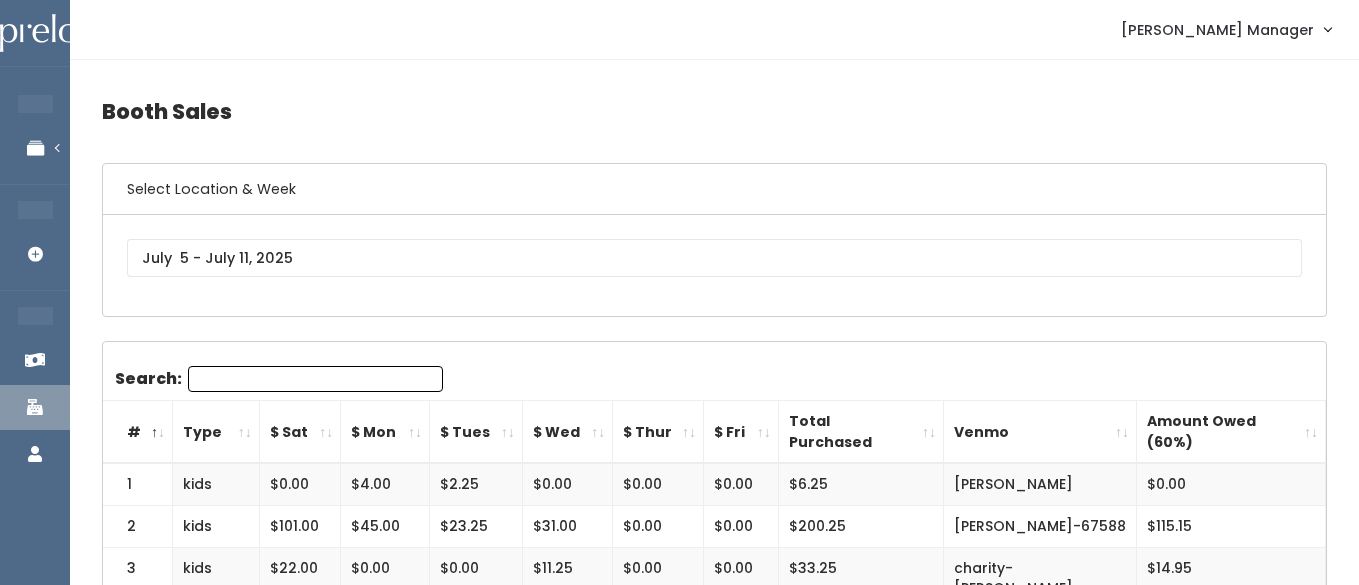 scroll, scrollTop: 133, scrollLeft: 0, axis: vertical 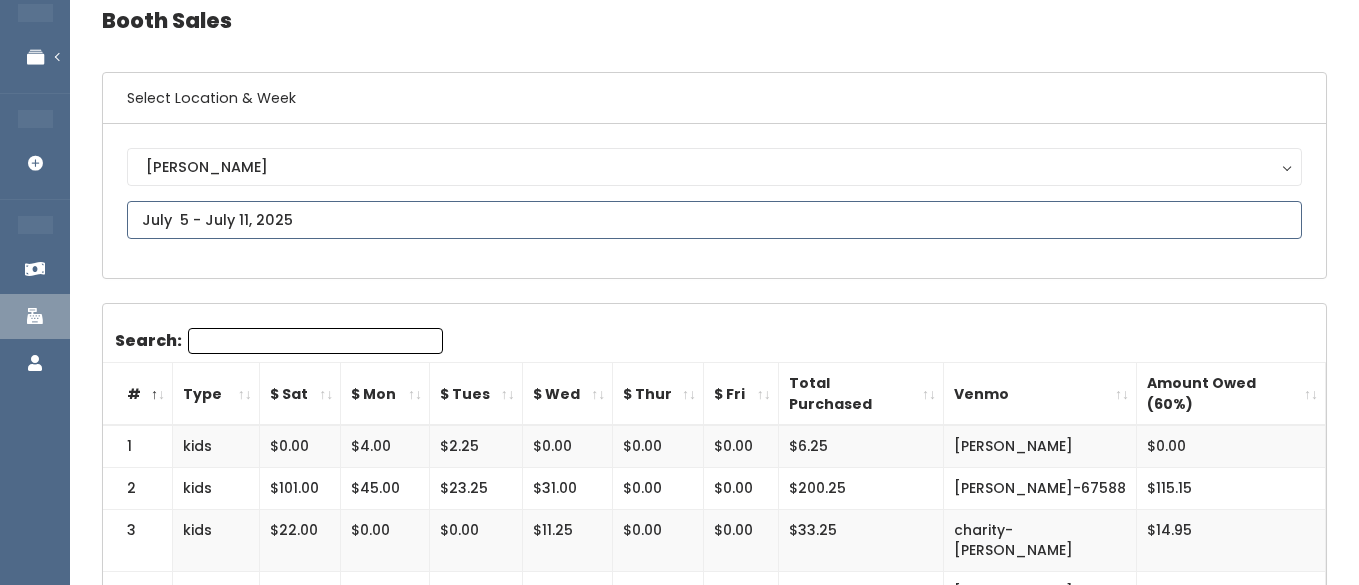 click at bounding box center [714, 220] 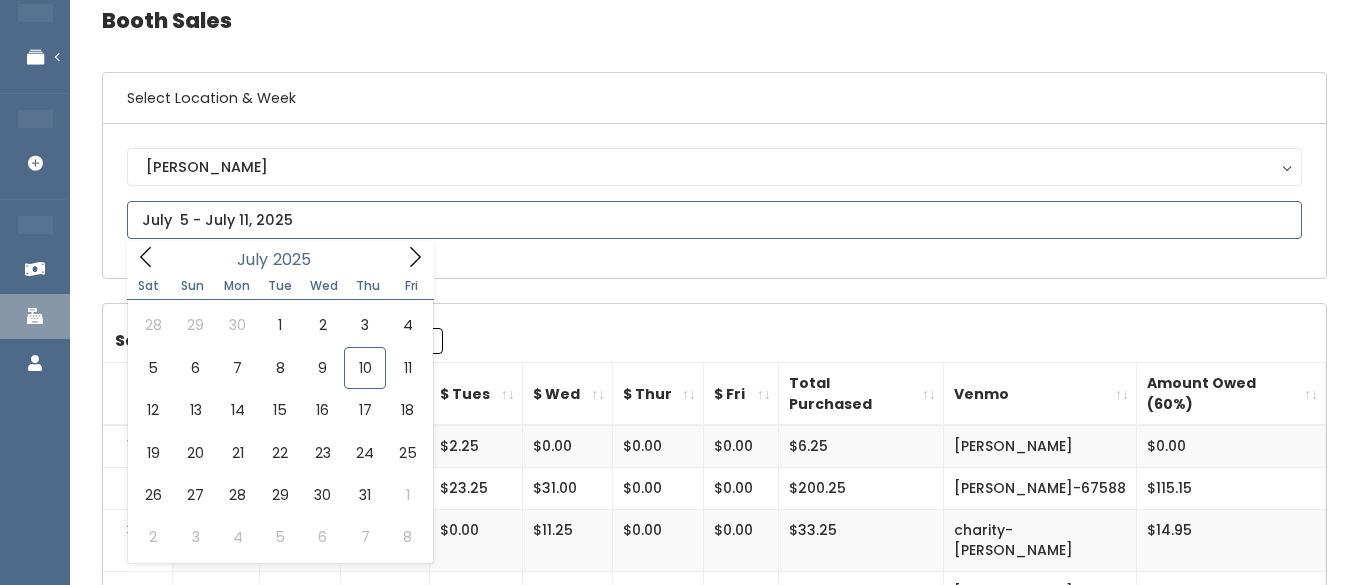 click 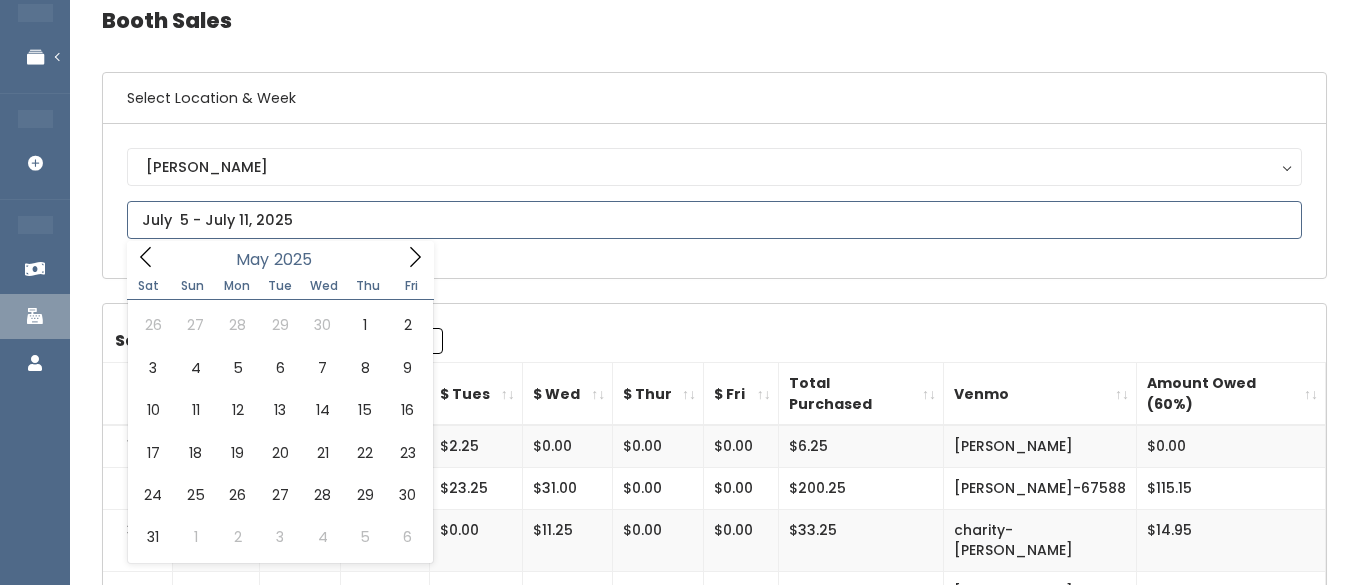 click 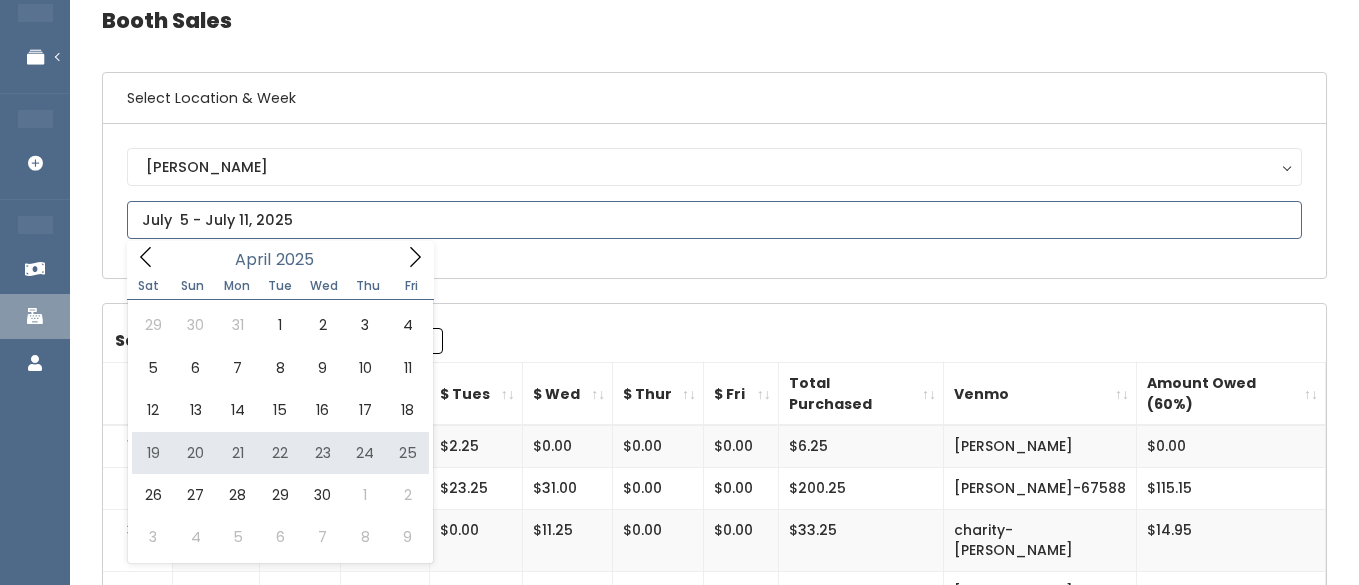 type on "April 19 to April 25" 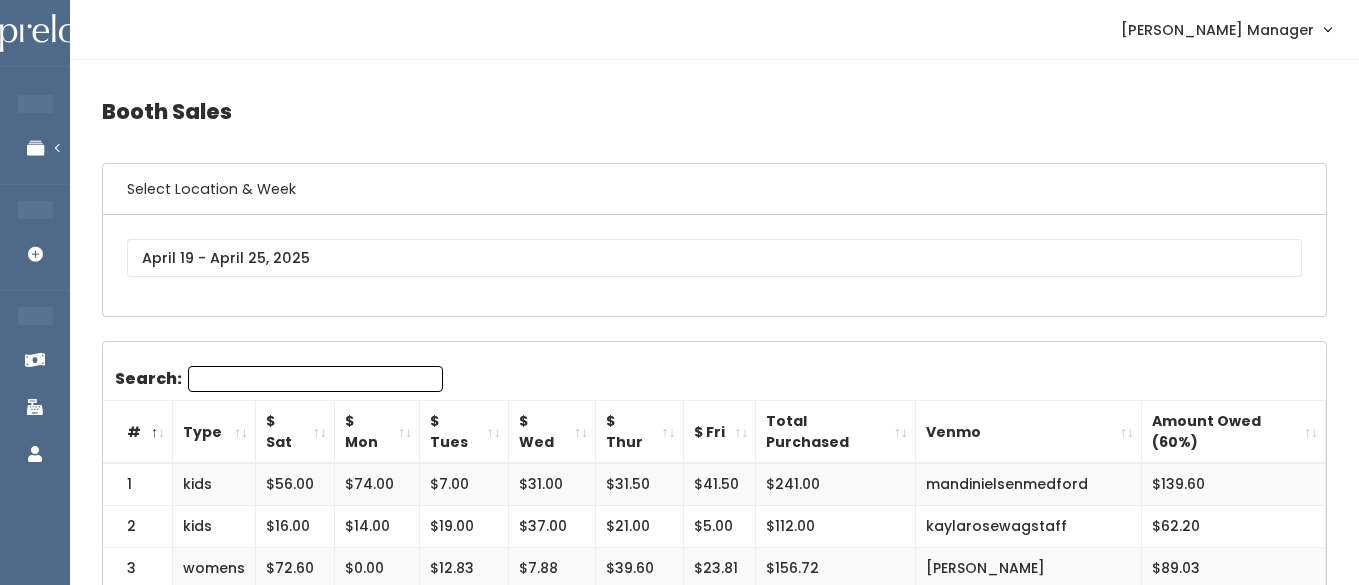 scroll, scrollTop: 0, scrollLeft: 0, axis: both 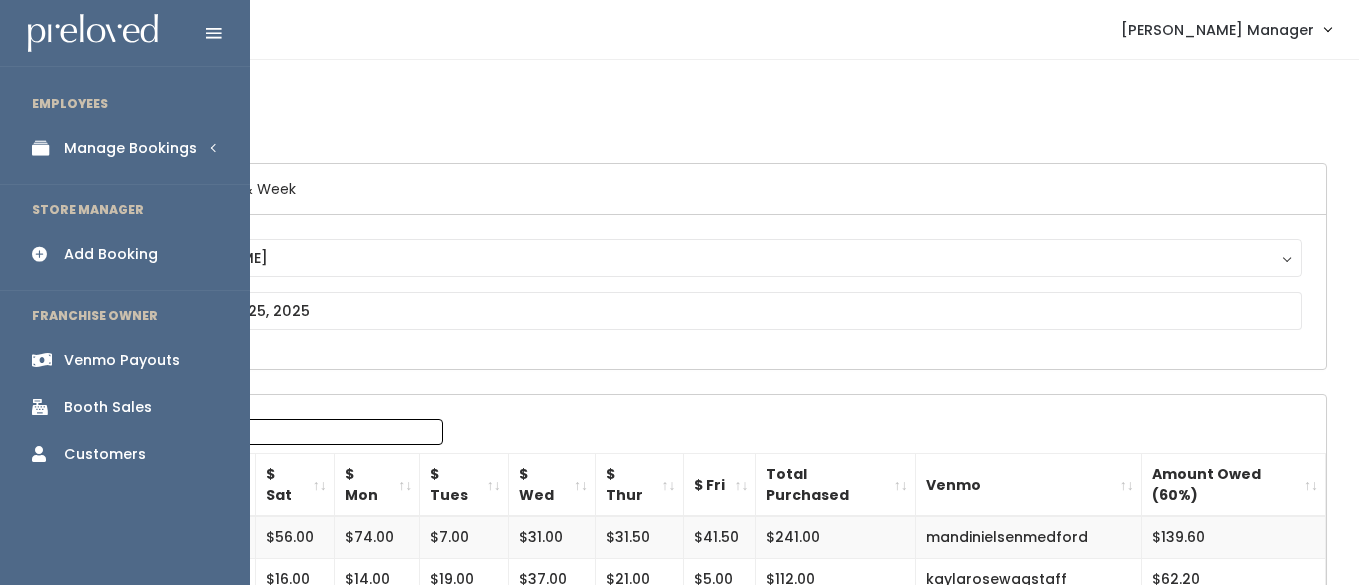 click on "Manage Bookings" at bounding box center [130, 148] 